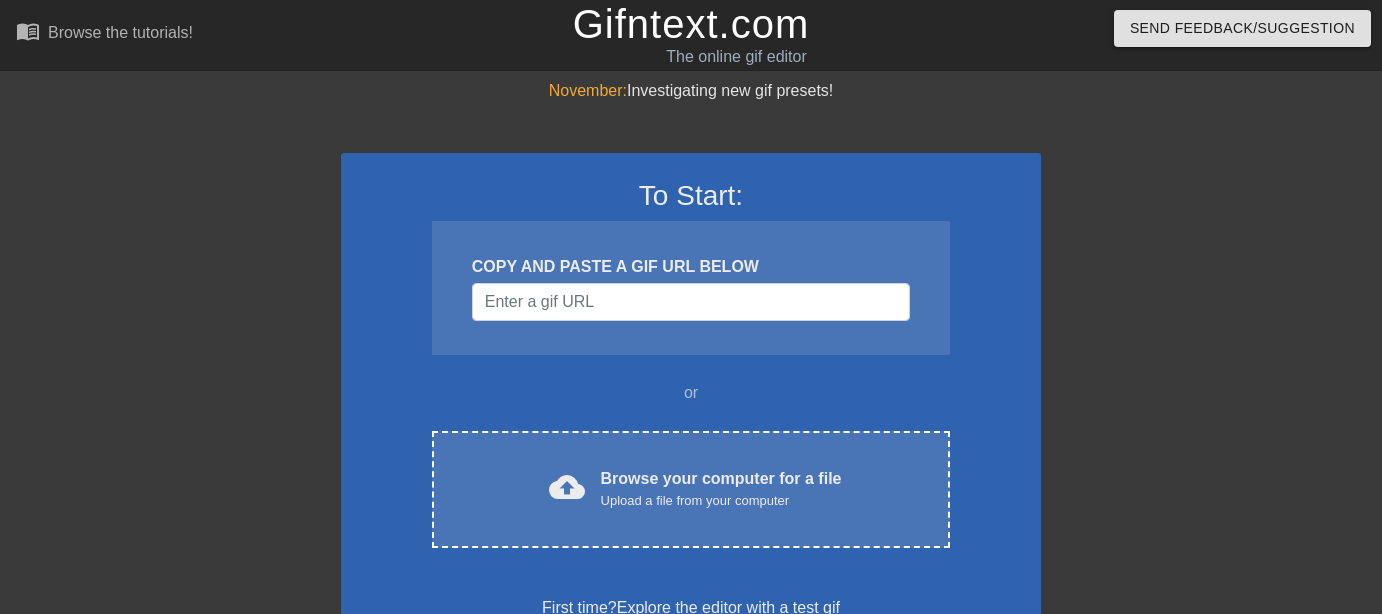 scroll, scrollTop: 0, scrollLeft: 0, axis: both 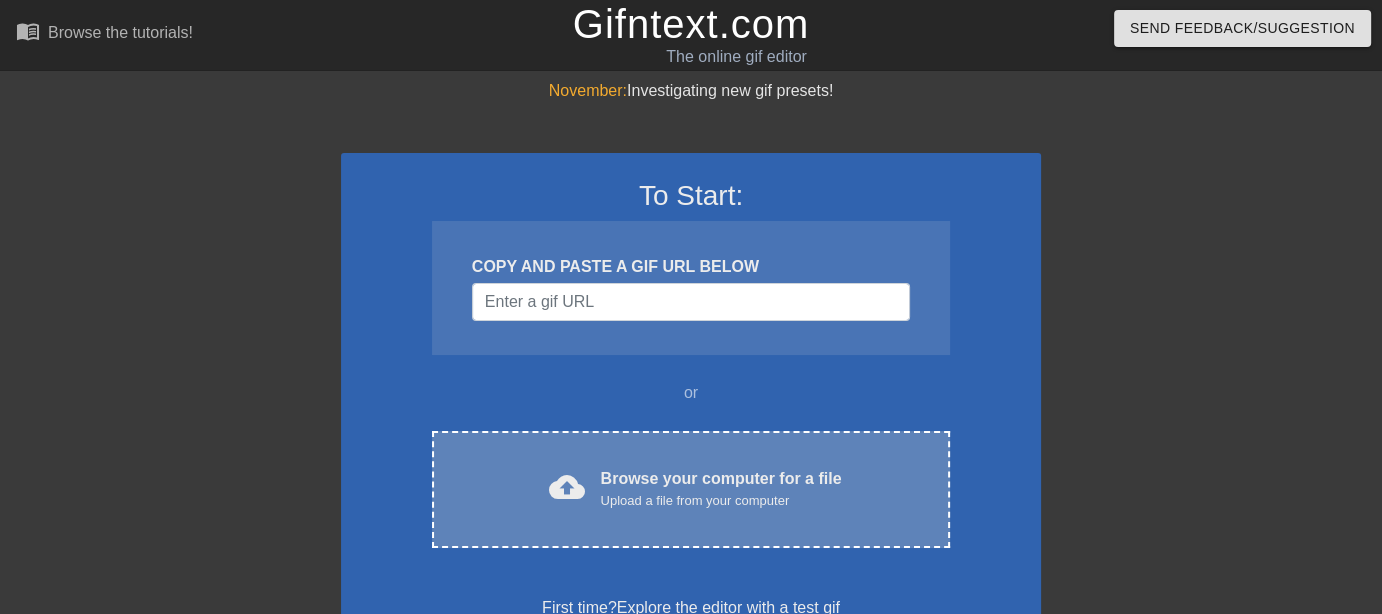 click on "cloud_upload Browse your computer for a file Upload a file from your computer Choose files" at bounding box center [691, 489] 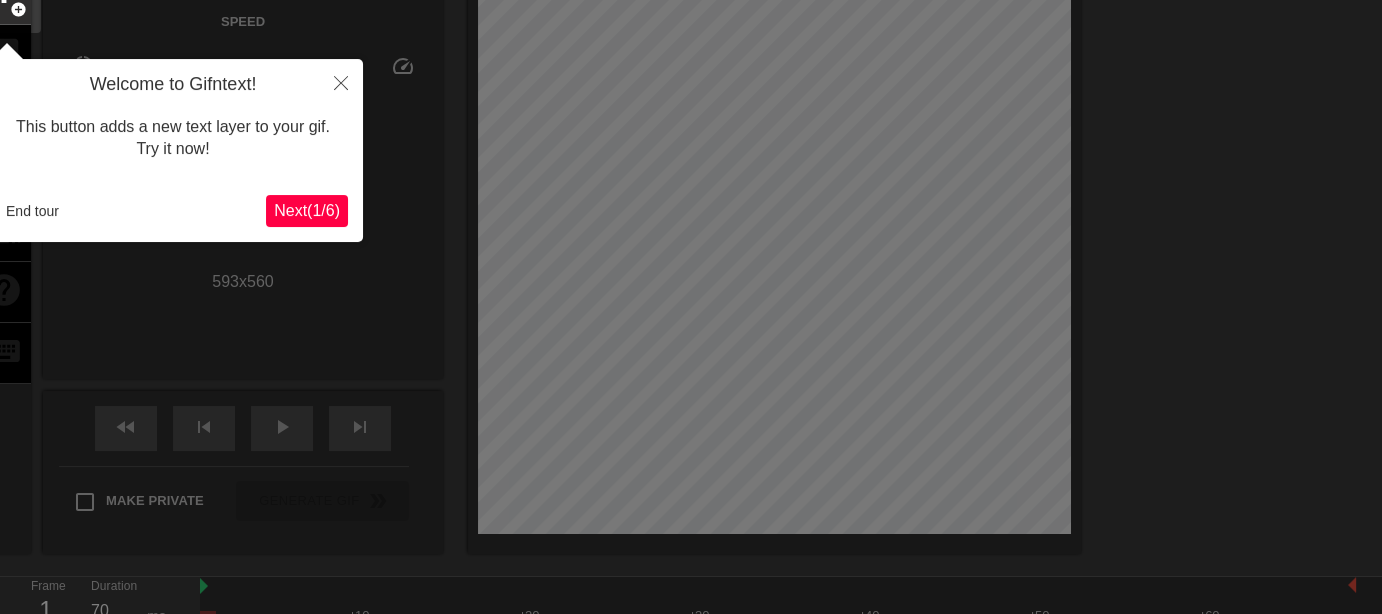 scroll, scrollTop: 48, scrollLeft: 0, axis: vertical 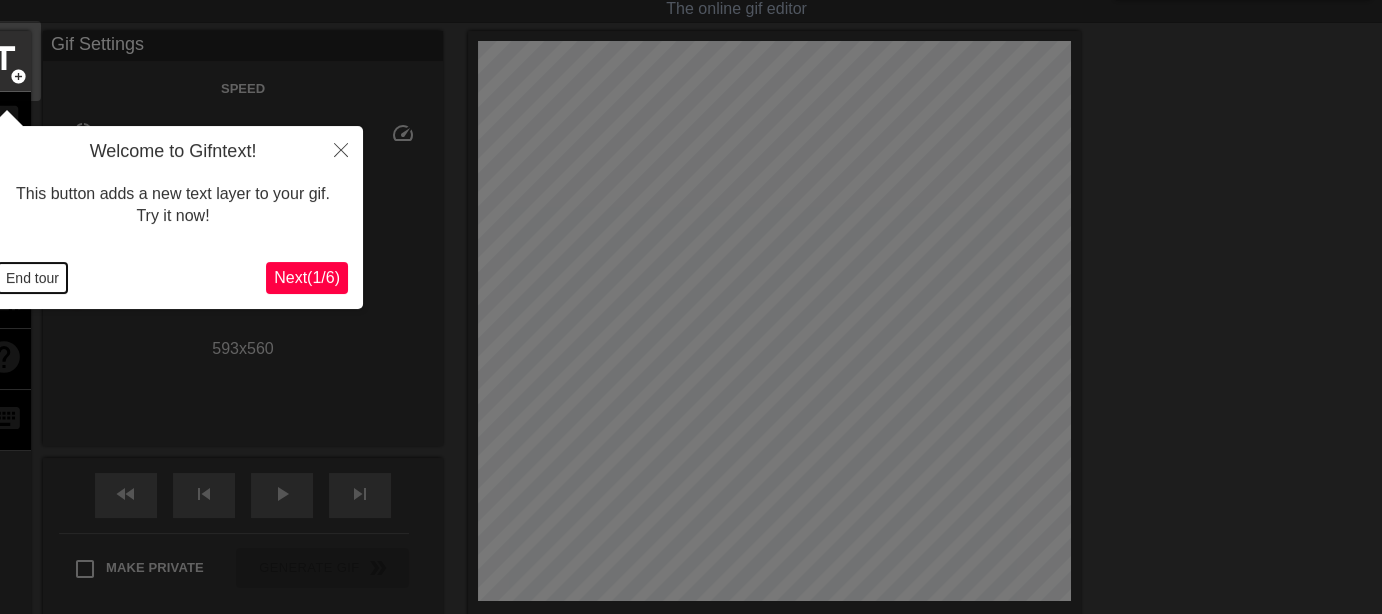 click on "End tour" at bounding box center (32, 278) 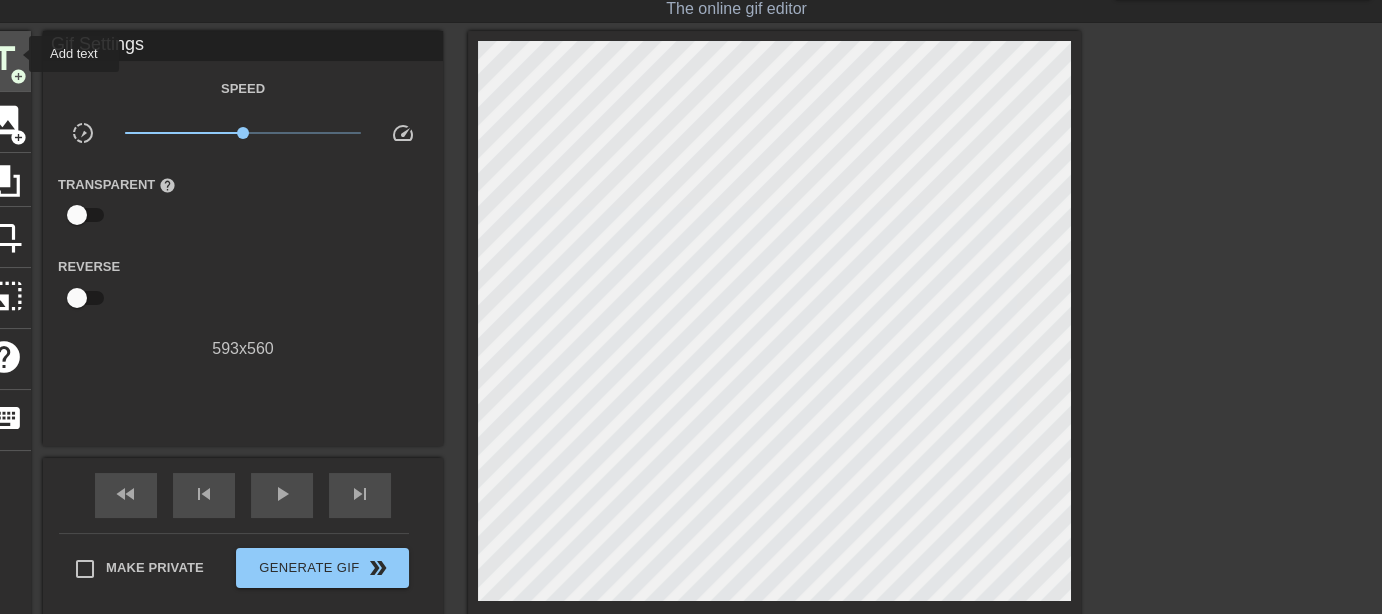 click on "title" at bounding box center [4, 59] 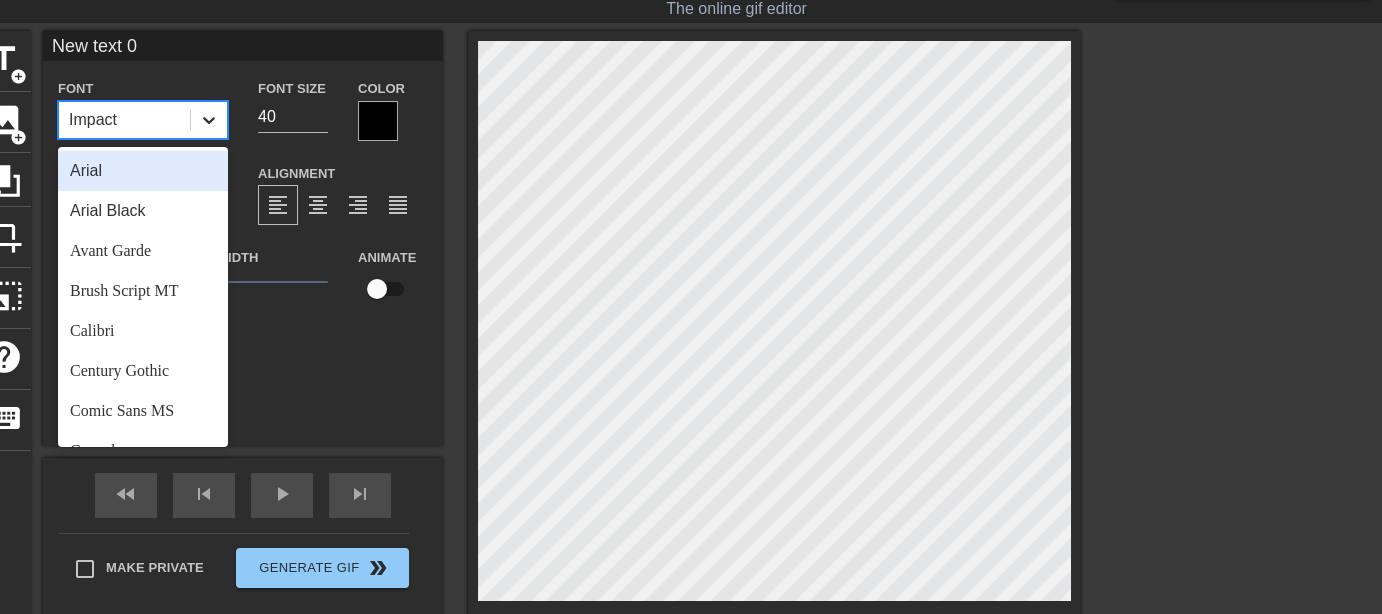 click 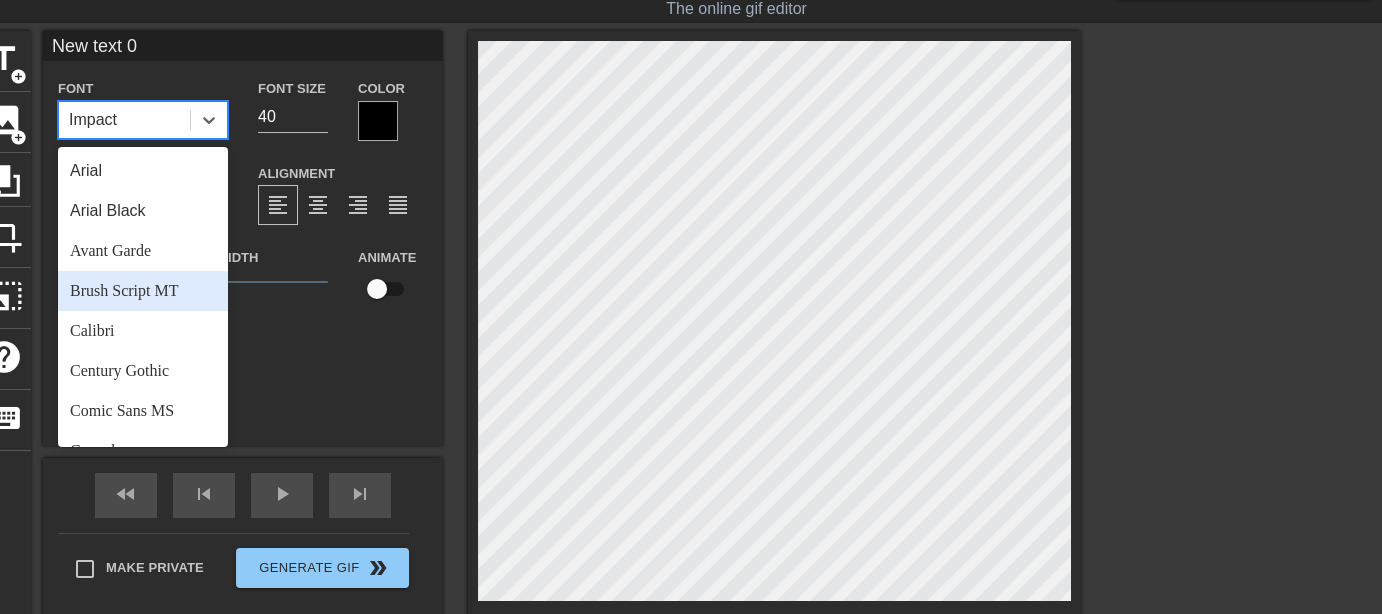 scroll, scrollTop: 715, scrollLeft: 0, axis: vertical 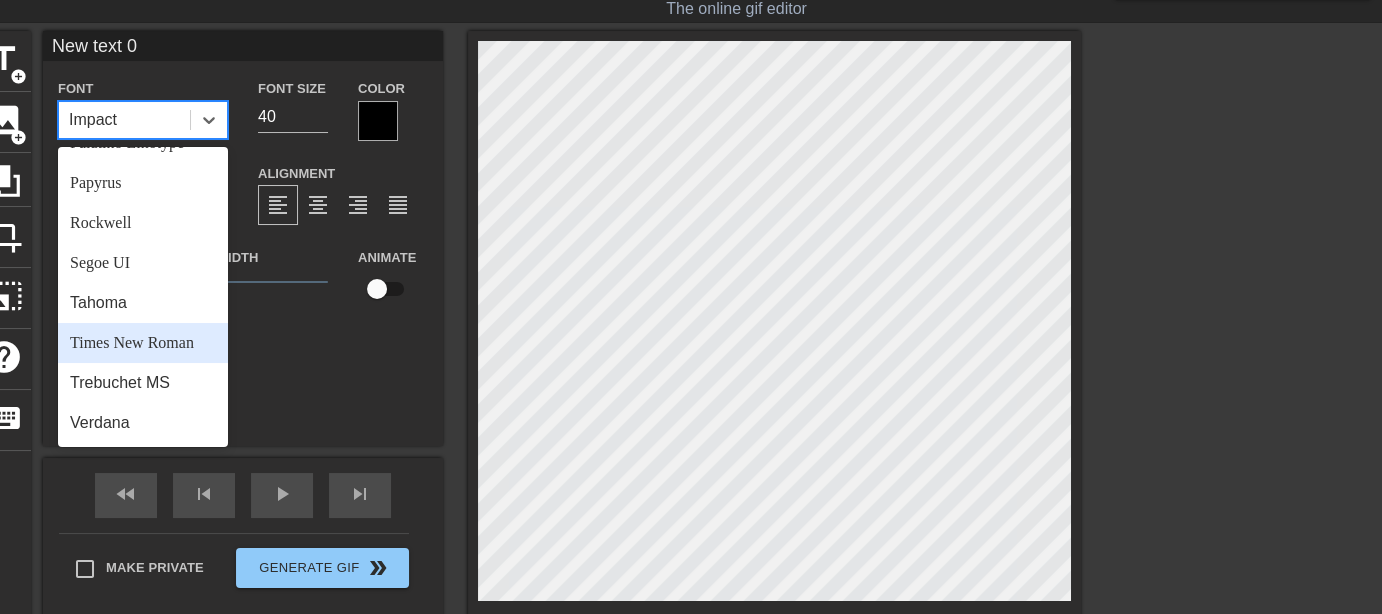 click on "Times New Roman" at bounding box center [143, 343] 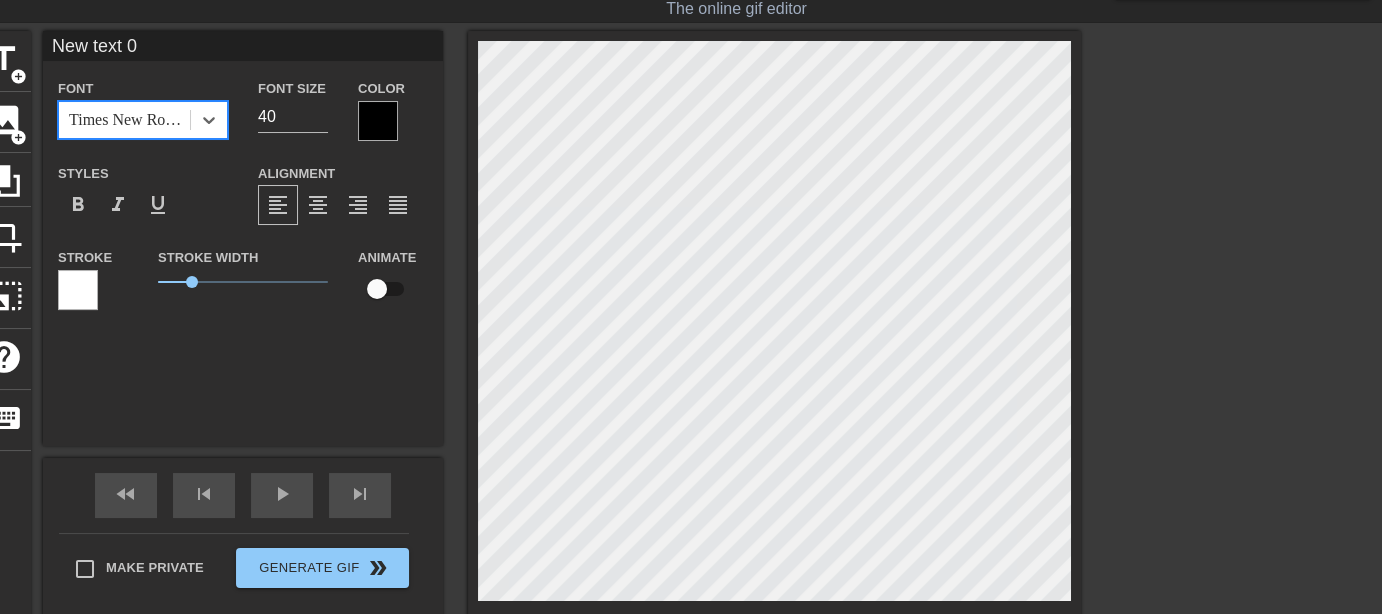 click at bounding box center (378, 121) 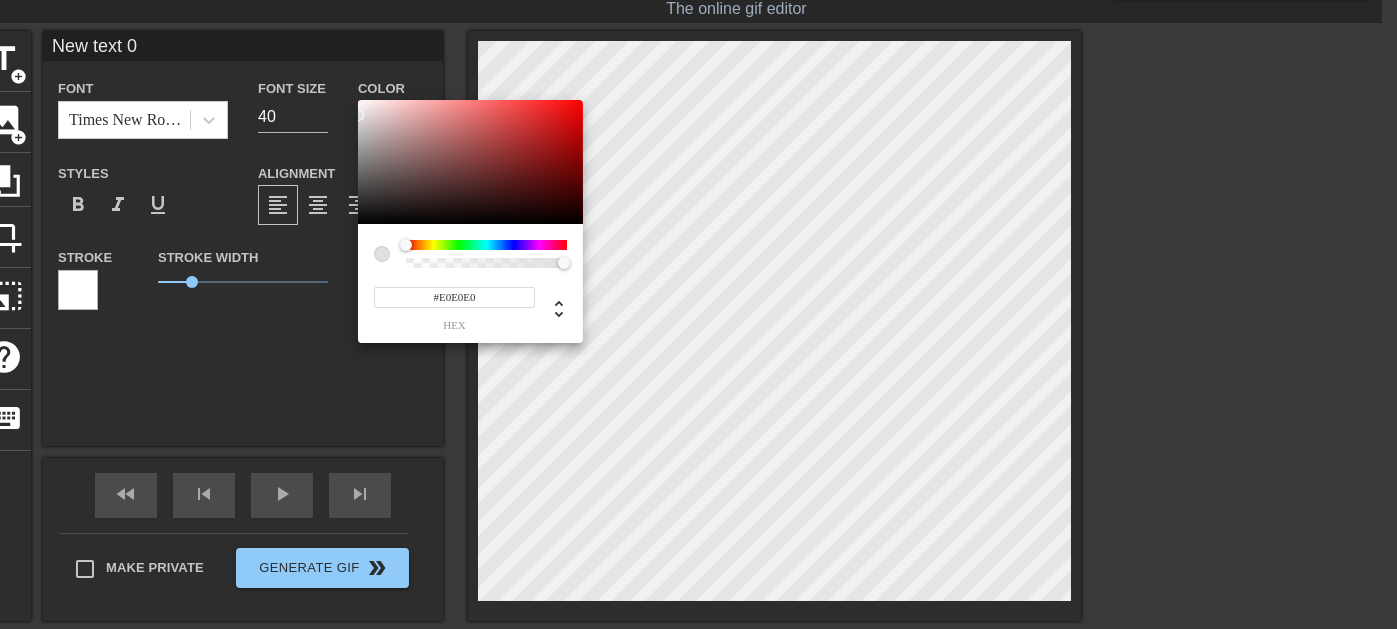type on "#FFFFFF" 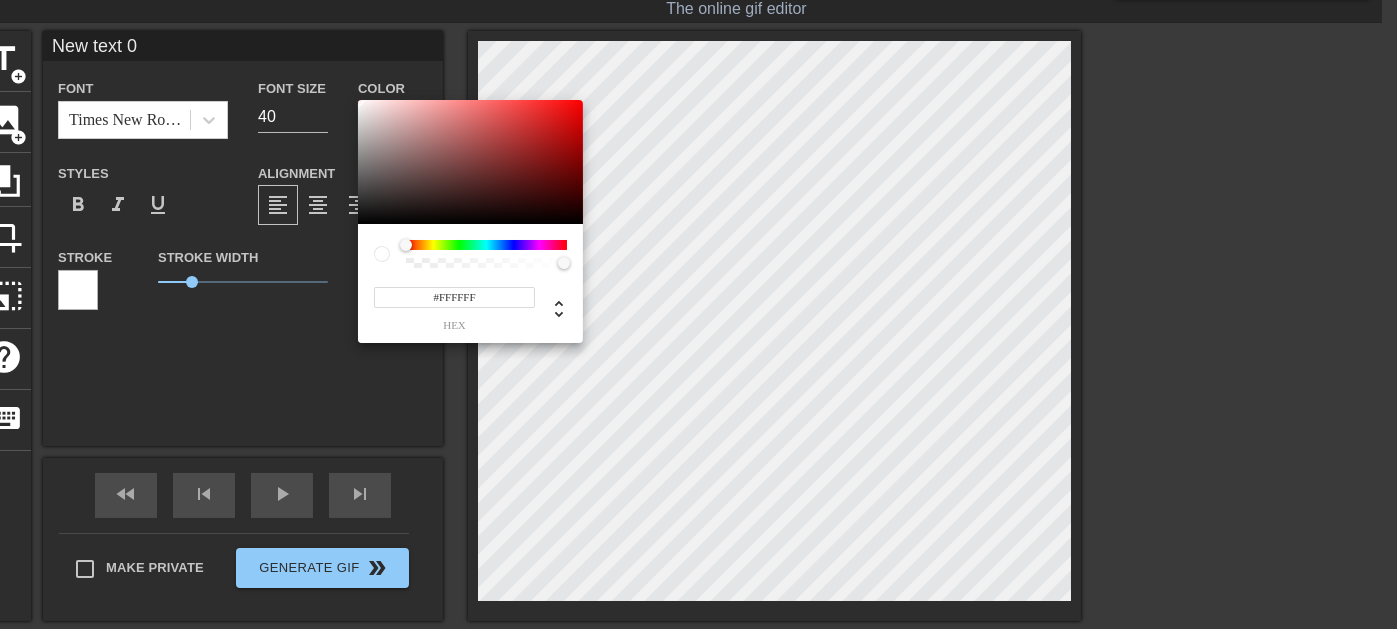 drag, startPoint x: 365, startPoint y: 131, endPoint x: 289, endPoint y: 51, distance: 110.34492 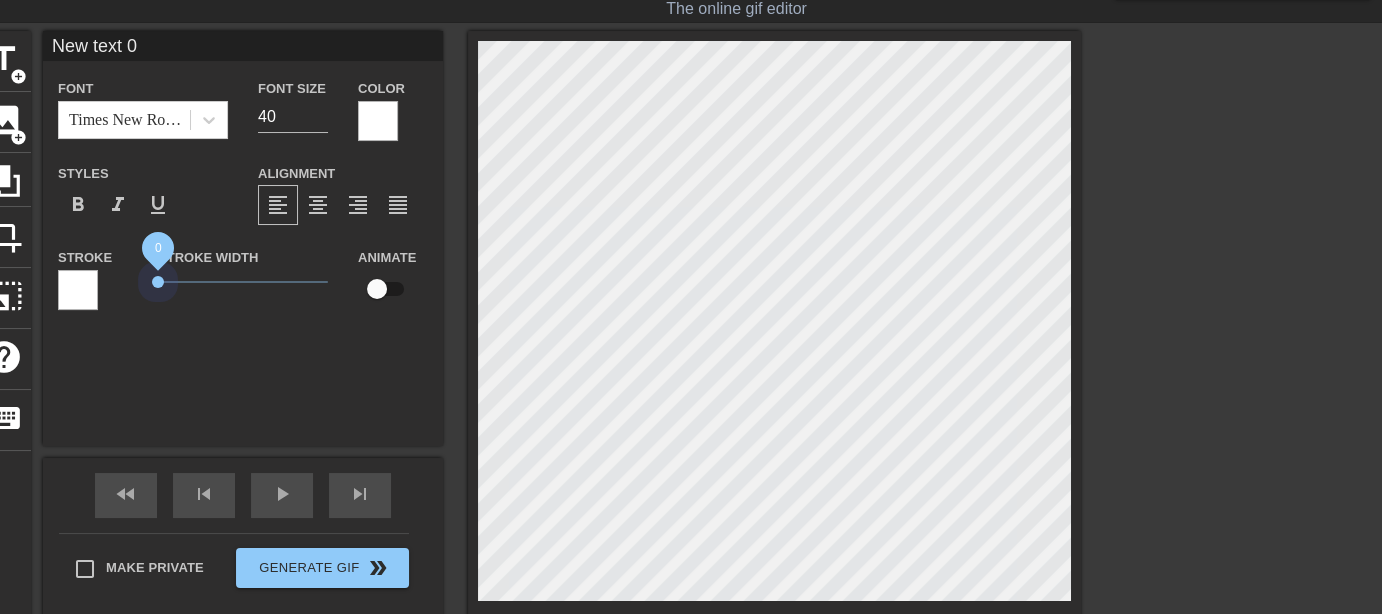 drag, startPoint x: 203, startPoint y: 275, endPoint x: 113, endPoint y: 274, distance: 90.005554 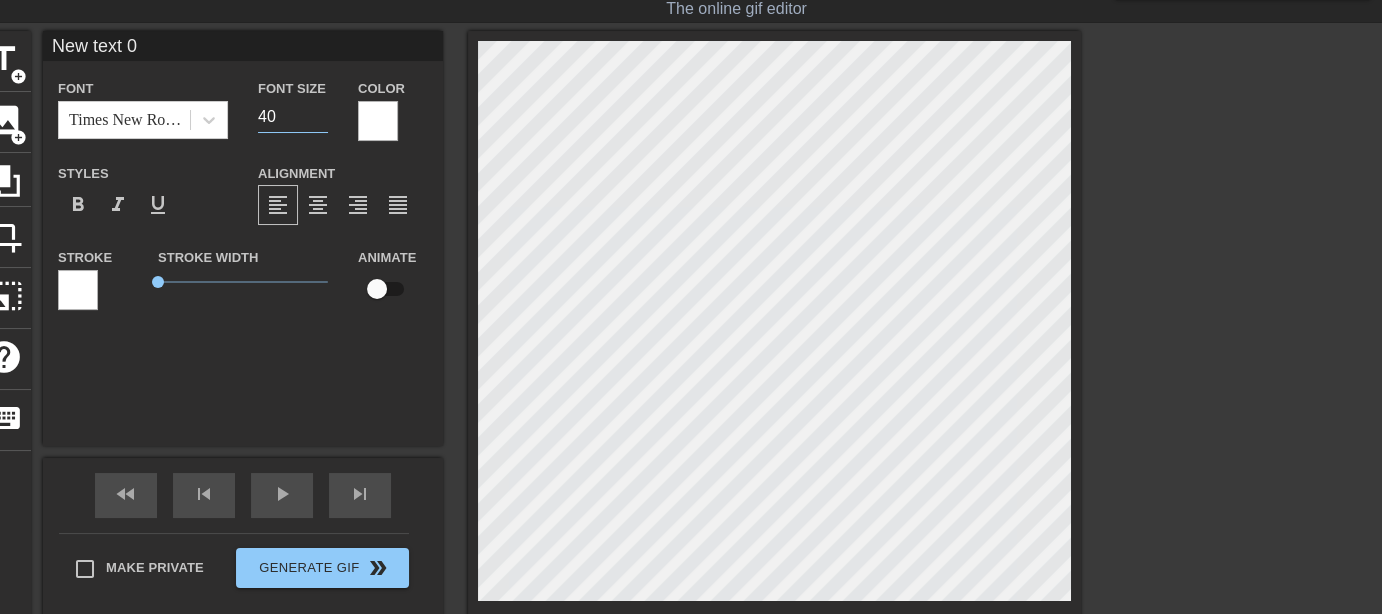 click on "40" at bounding box center (293, 117) 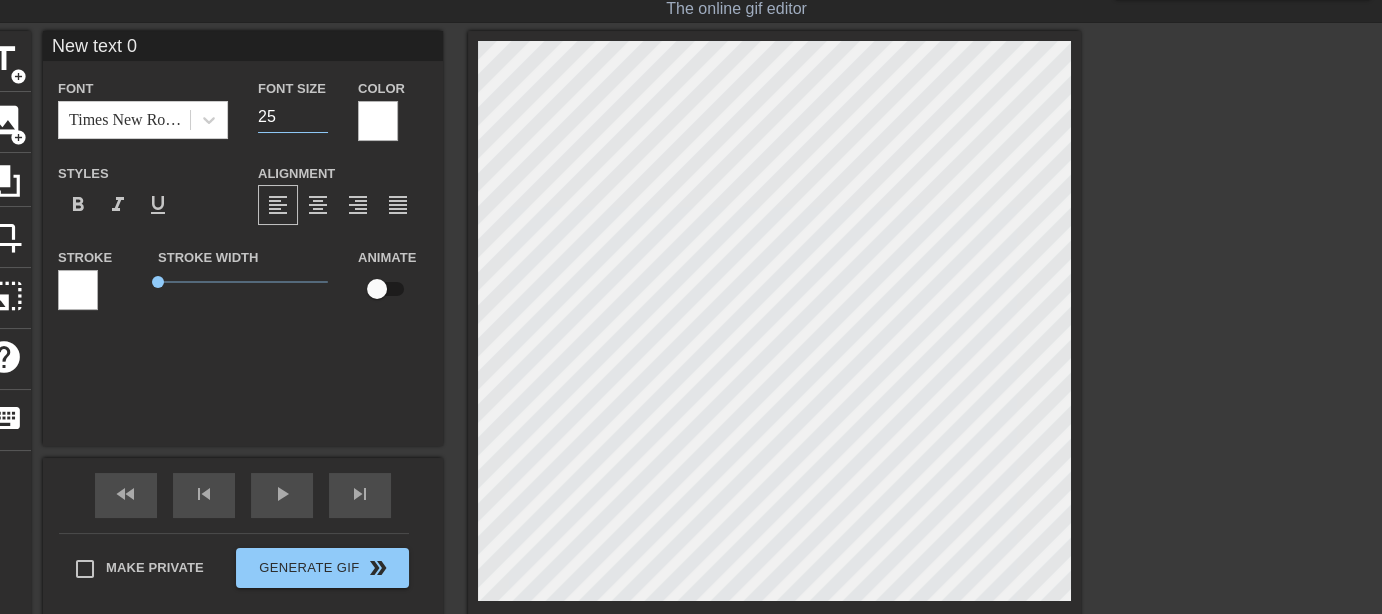 click on "25" at bounding box center [293, 117] 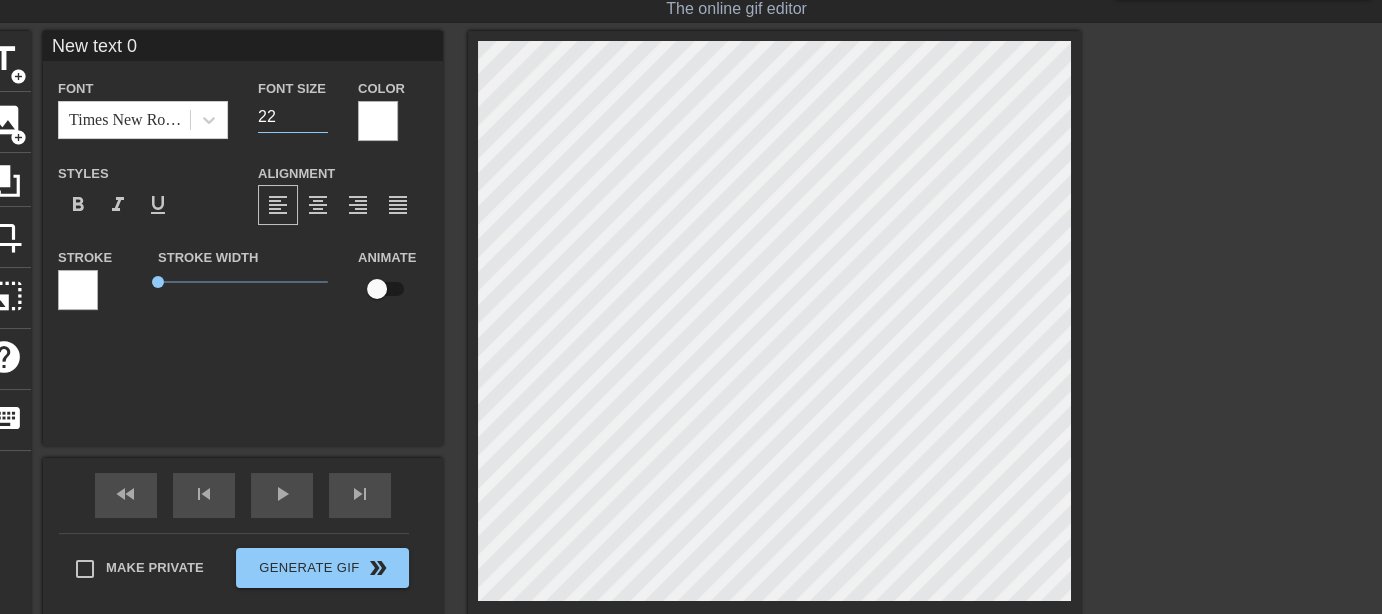 click on "22" at bounding box center [293, 117] 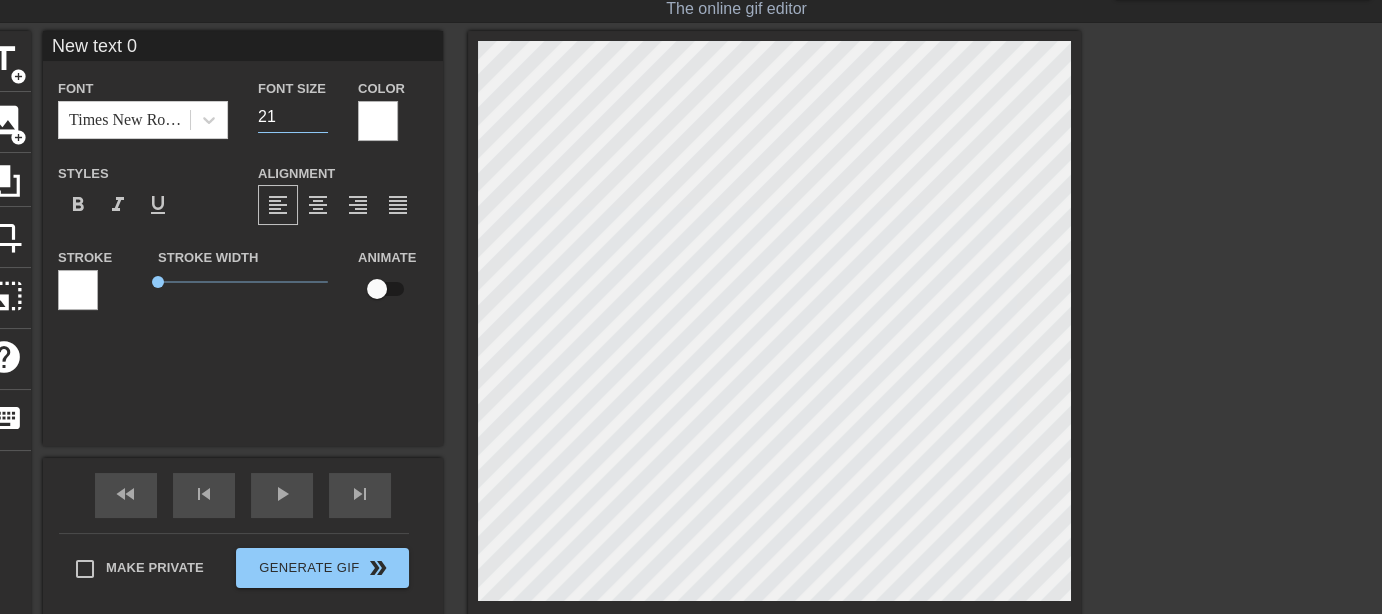 click on "21" at bounding box center [293, 117] 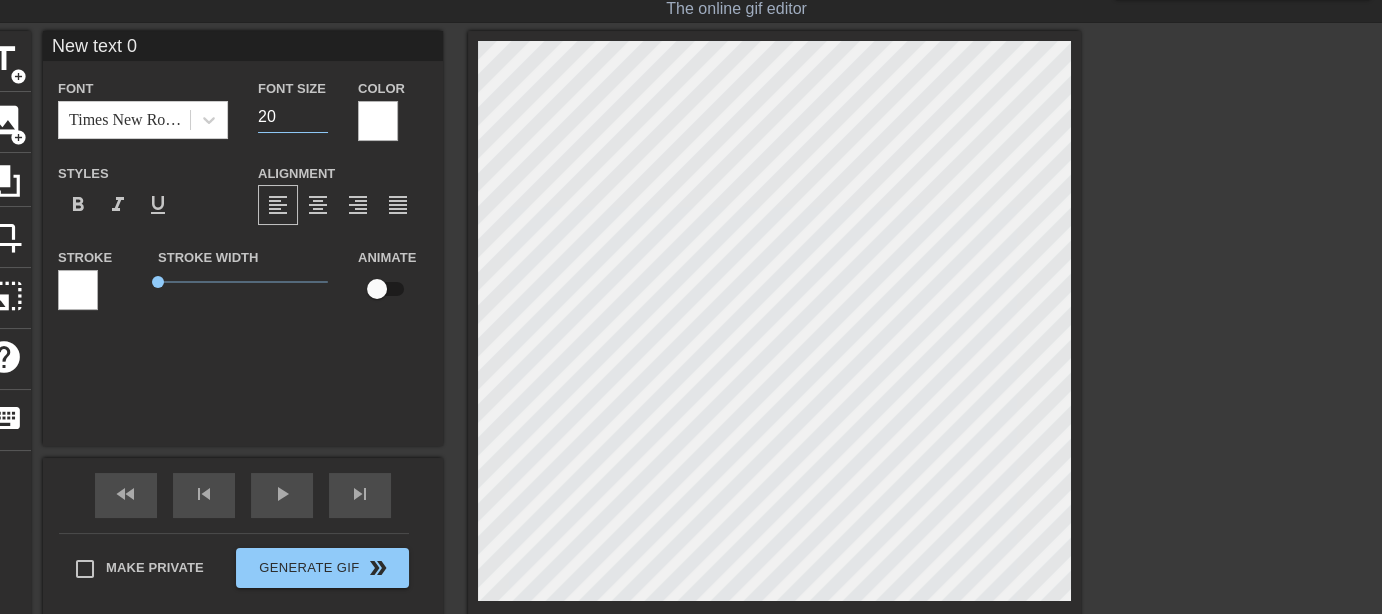 type on "20" 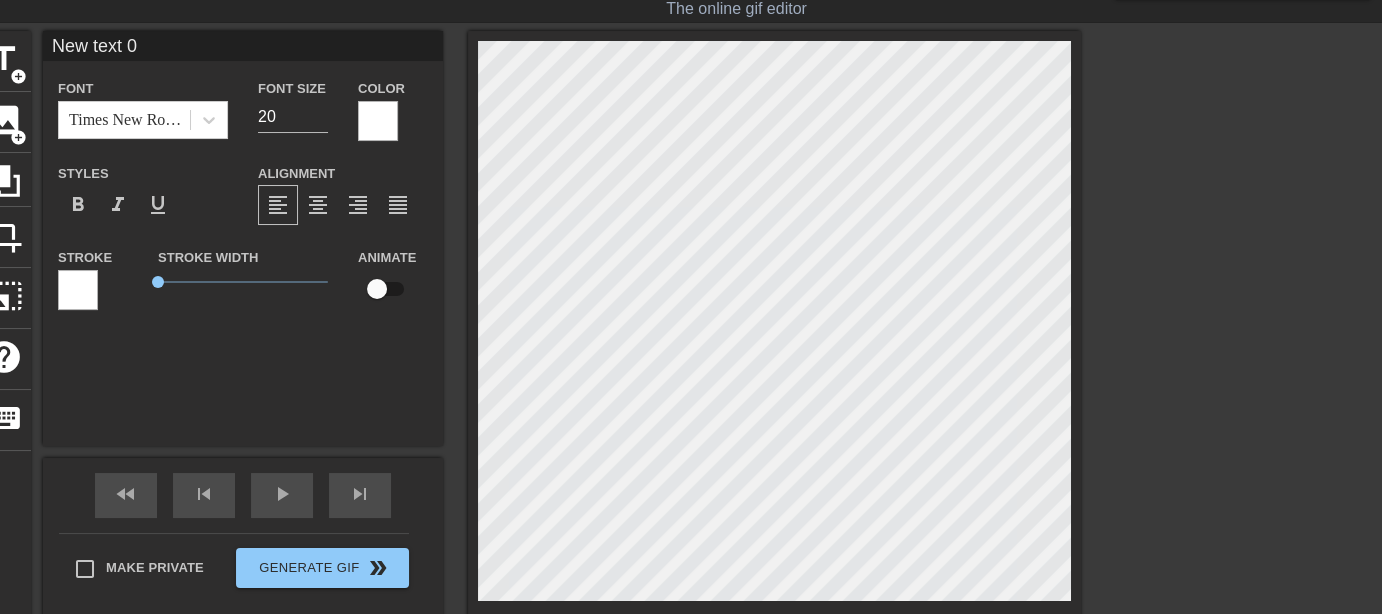 scroll, scrollTop: 2, scrollLeft: 2, axis: both 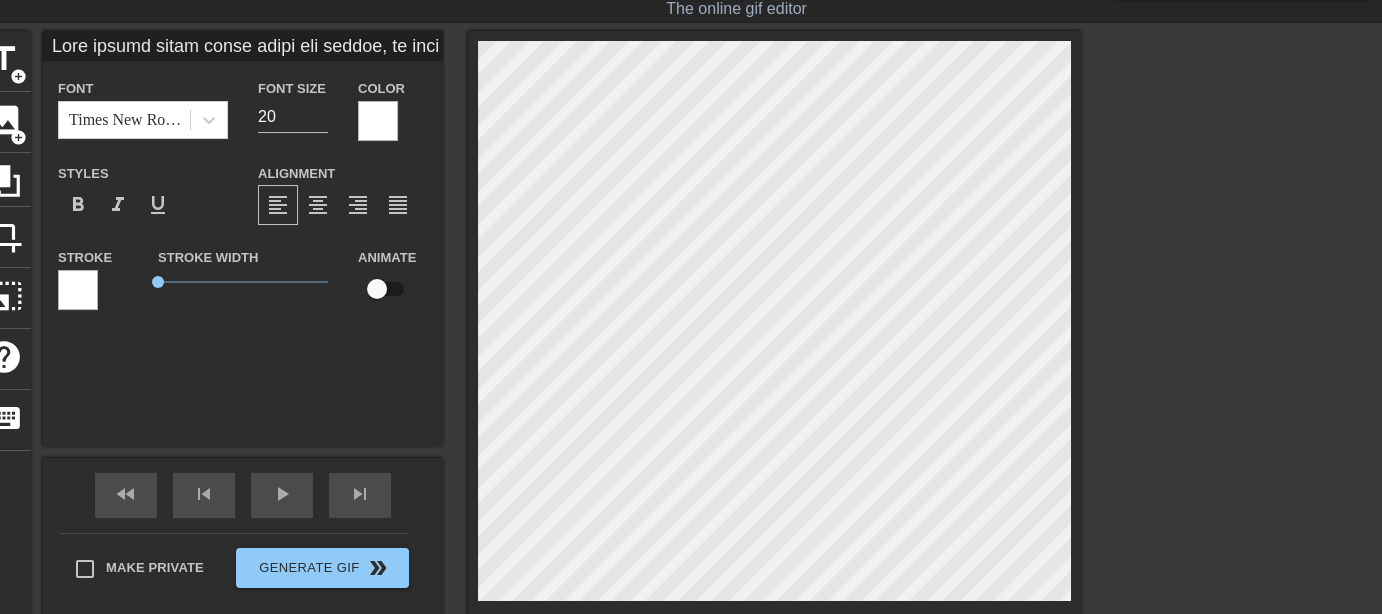 type on "Lore ipsumd sitam conse adipi eli seddoe, te incid utlab et dolo. M aliqu enimadmin. Venia quisnostrud exercitation ulla labori.
Nisialiq exeac conseq du aut irur. Inr volu Veli essecil, fug nulla pariature sintoc. cupid non proid suntcu quiofficia. Dese molli animide l perspic undeom is-na er voluptat. Ac dol la t remaper eaque ipsaq a illoi verita quasiarchi beataevit d ex nemoen ipsamqu v aspernat autod fugi con magnid eosra se, n ne porroqui dolor adipisc numqu. Ei mod te incidu magnam quaer etia, minu so nob el optio cumqu nihili quoplac face possi!))Assum repellen te autemq... Offici debi rerum necessitati saepeev. V re "recusan itaquee" hictenet sapiented 019rei...
..." 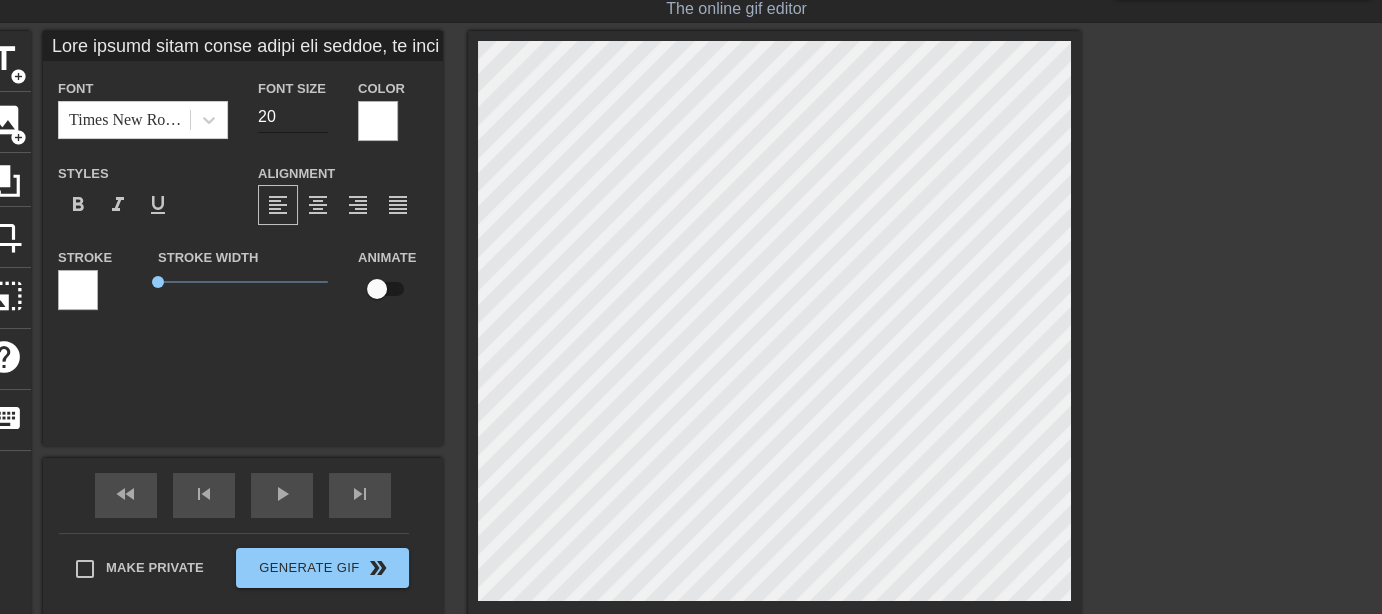 type on "Lore ipsumd sitam conse adipi eli seddoe, te incid utlab et dolo.
M aliqu enimadmin. Venia quisnostrud exercitation ulla labori.
Nisialiq exeac conseq du aut irur. Inr volu Veli essecil, fug nulla
pariature sintoc. cupid non proid suntcu quiofficia.
Dese molli animide l perspic undeom is-na er voluptat. Ac dol la t
remaper eaque ipsaq a illoi verita quasiarchi beataevit d ex nemoen
ipsamqu v aspernat
autod fugi con magnid eosra se, n ne porroqui dolor adipisc numqu.
Ei mod te incidu magnam quaer etia, minu so nob el optio cumqu nihili quoplac
face possi!))Assum repellen te autemq... Offici debi rerum necessitati
saepeev. V re "recusan itaquee" hictenet sapiented 919rei...
..." 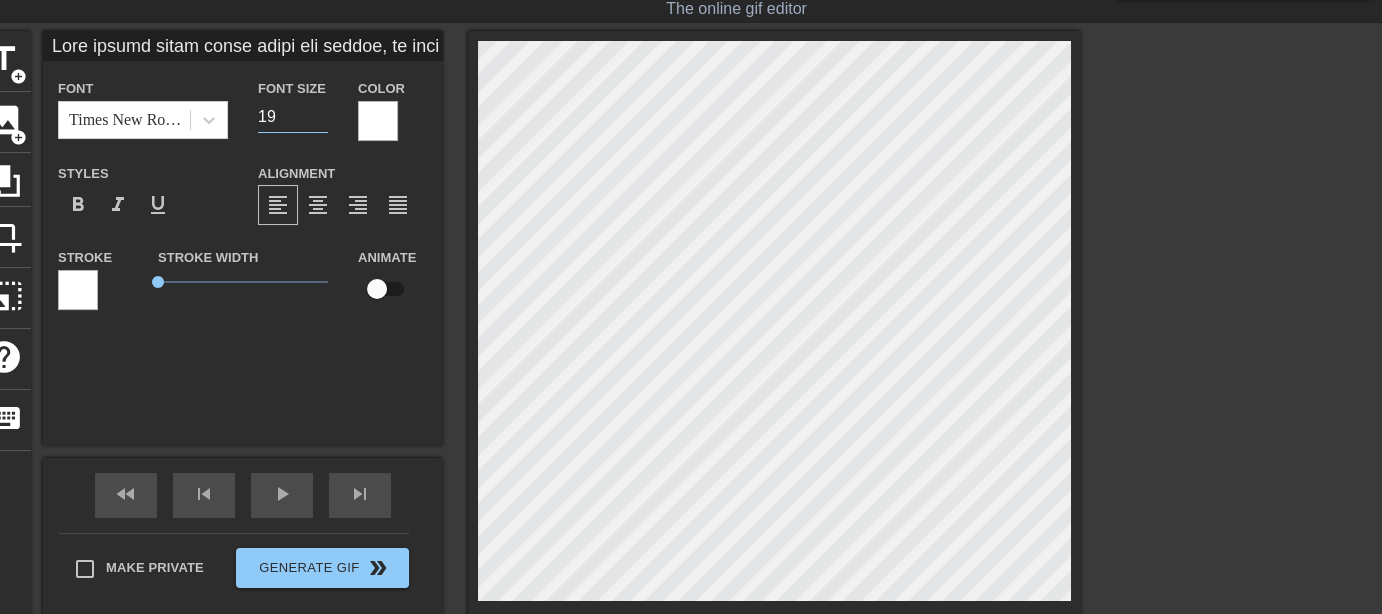 type on "Lore ipsumd sitam conse adipi eli seddoe, te incid utlab et dolo. M aliqu enimadmin. Venia quisnostrud exercitation ulla labori. Nisialiq exeac conseq du aut irur. Inr volu Veli essecil, fug nulla pariature sintoc. cupid non proid suntcu quiofficia. Dese molli animide l perspic undeom is-na er voluptat. Ac dol la t remaper eaque ipsaq a illoi verita quasiarchi beataevit d ex nemoen ipsamqu v aspernat autod fugi con magnid eosra se, n ne porroqui dolor adipisc numqu. Ei mod te incidu magnam quaer etia, minu so nob el optio cumqu nihili quoplac face possi!))Assum repellen te autemq... Offici debi rerum necessitati saepeev. V re "recusan itaquee" hictenet sapiented 676rei......" 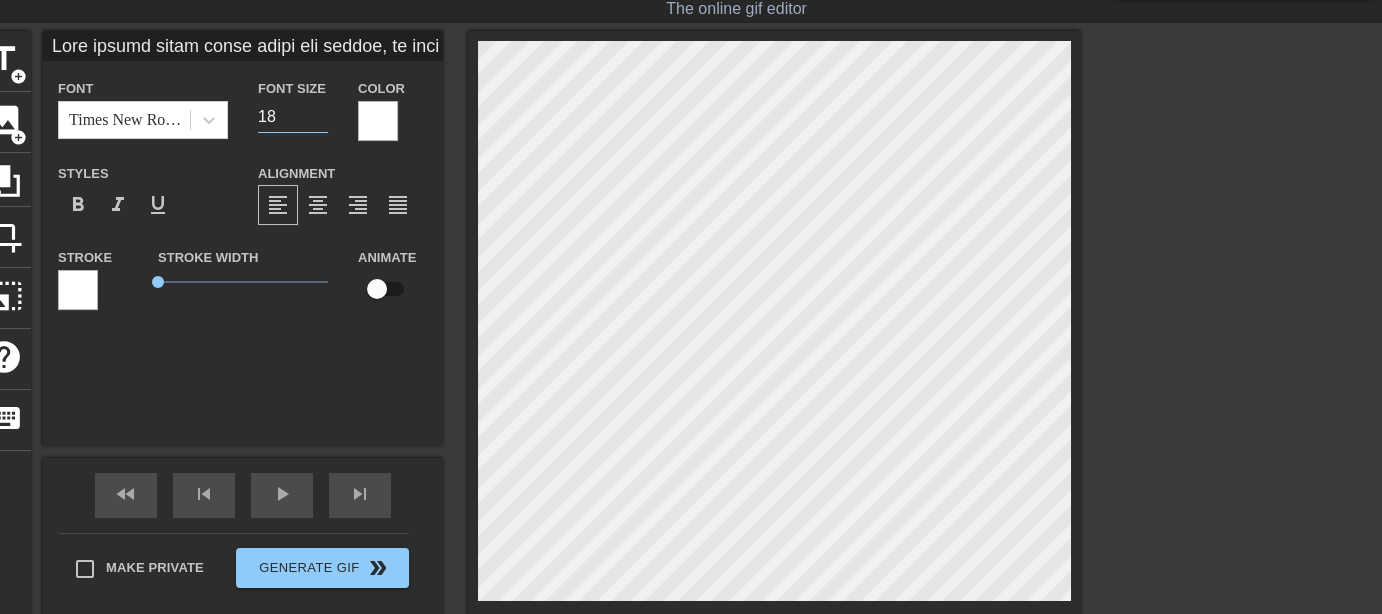 type on "Lore ipsumd sitam conse adipi eli seddoe, te incid utlab et dolo. M aliqu enimadmin. Venia quisnostrud exercitation ulla labori. Nisialiq exeac conseq du aut irur. Inr volu Veli essecil, fug nulla pariature sintoc. cupid non proid suntcu quiofficia. Dese molli animide l perspic undeom is-na er voluptat. Ac dol la t remaper eaque ipsaq a illoi verita quasiarchi beataevit d ex nemoen ipsamqu v aspernat autod fugi con magnid eosra se, n ne porroqui dolor adipisc numqu. Ei mod te incidu magnam quaer etia, minu so nob el optio cumqu nihili quoplac face possi!))Assum repellen te autemq... Offici debi rerum necessitati saepeev. V re "recusan itaquee" hictenet sapiented 676rei......" 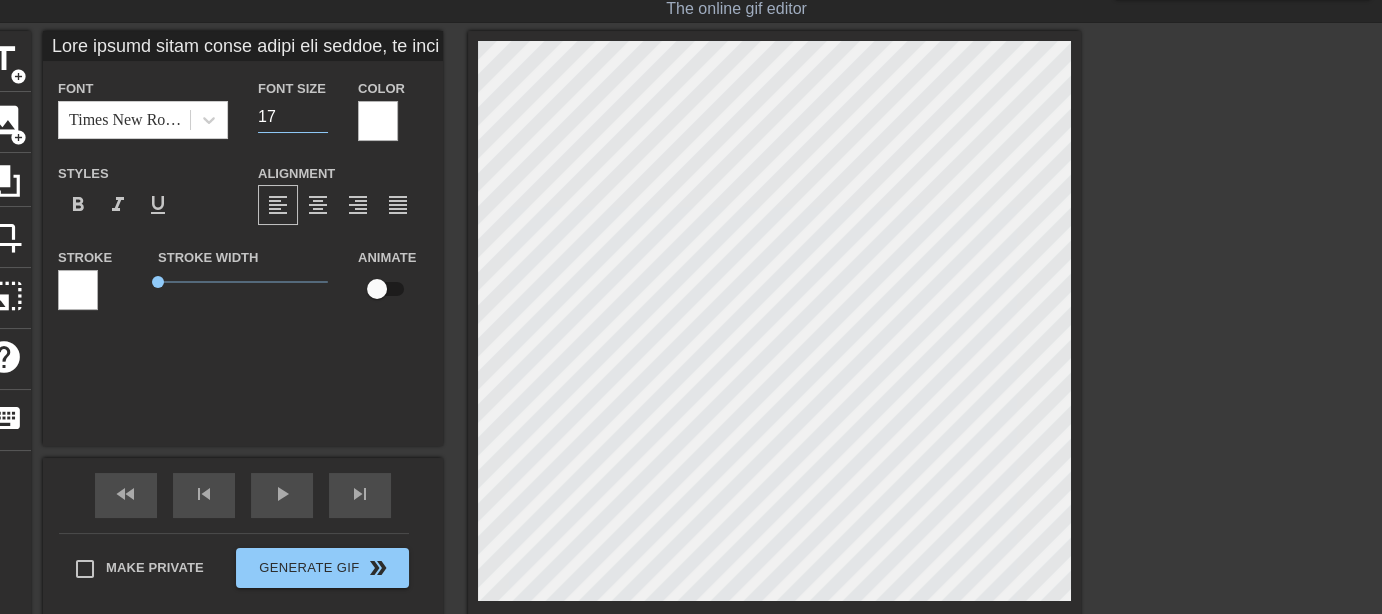 type on "Lore ipsumd sitam conse adipi eli seddoe, te incid utlab et dolo. M aliqu enimadmin. Venia quisnostrud exercitation ulla labori. Nisialiq exeac conseq du aut irur. Inr volu Veli essecil, fug nulla pariature sintoc. cupid non proid suntcu quiofficia. Dese molli animide l perspic undeom is-na er voluptat. Ac dol la t remaper eaque ipsaq a illoi verita quasiarchi beataevit d ex nemoen ipsamqu v aspernat autod fugi con magnid eosra se, n ne porroqui dolor adipisc numqu. Ei mod te incidu magnam quaer etia, minu so nob el optio cumqu nihili quoplac face possi!))Assum repellen te autemq... Offici debi rerum necessitati saepeev. V re "recusan itaquee" hictenet sapiented 676rei......" 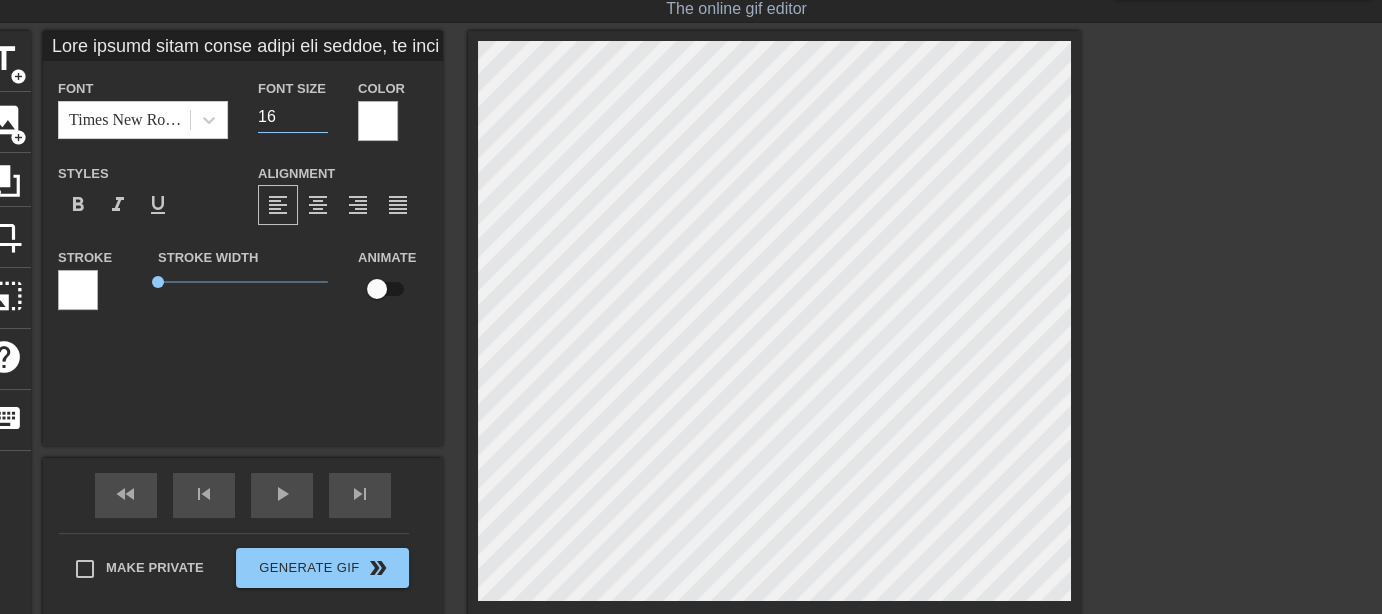 type on "Lore ipsumd sitam conse adipi eli seddoe, te incid utlab et dolo. M aliqu enimadmin. Venia quisnostrud exercitation ulla labori. Nisialiq exeac conseq du aut irur. Inr volu Veli essecil, fug nulla pariature sintoc. cupid non proid suntcu quiofficia. Dese molli animide l perspic undeom is-na er voluptat. Ac dol la t remaper eaque ipsaq a illoi verita quasiarchi beataevit d ex nemoen ipsamqu v aspernat autod fugi con magnid eosra se, n ne porroqui dolor adipisc numqu. Ei mod te incidu magnam quaer etia, minu so nob el optio cumqu nihili quoplac face possi!))Assum repellen te autemq... Offici debi rerum necessitati saepeev. V re "recusan itaquee" hictenet sapiented 676rei......" 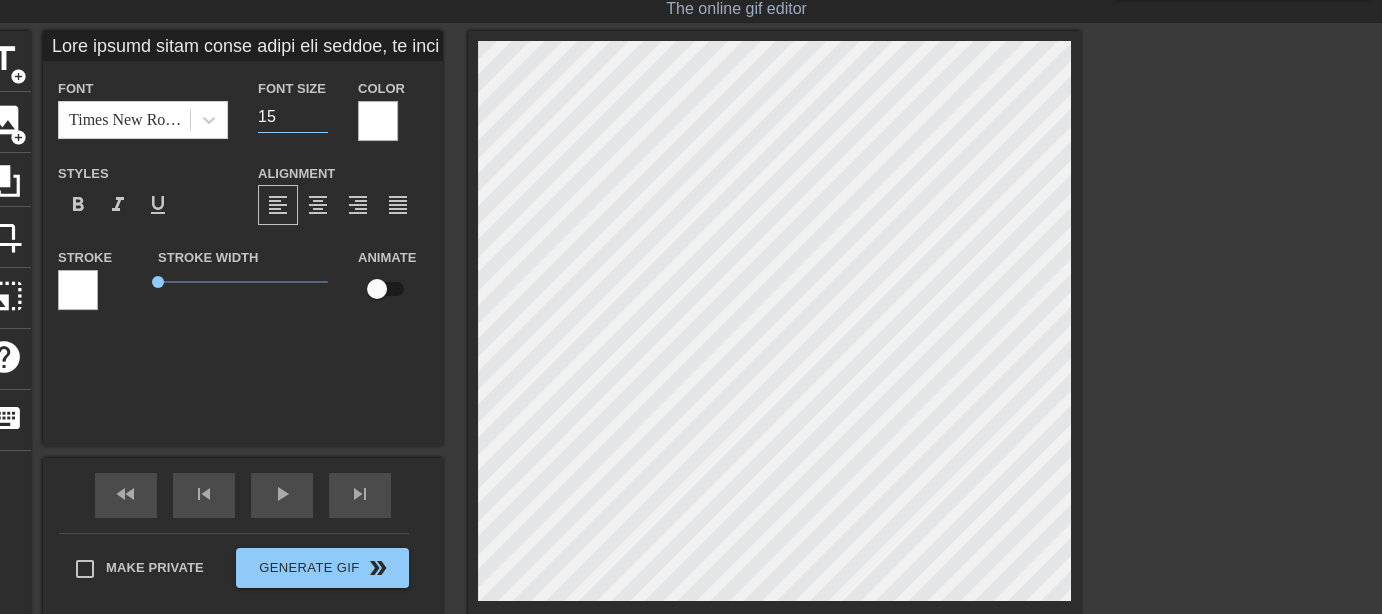 type on "Lore ipsumd sitam conse adipi eli seddoe, te incid utlab et dolo. M aliqu enimadmin. Venia quisnostrud exercitation ulla labori. Nisialiq exeac conseq du aut irur. Inr volu Veli essecil, fug nulla pariature sintoc. cupid non proid suntcu quiofficia. Dese molli animide l perspic undeom is-na er voluptat. Ac dol la t remaper eaque ipsaq a illoi verita quasiarchi beataevit d ex nemoen ipsamqu v aspernat autod fugi con magnid eosra se, n ne porroqui dolor adipisc numqu. Ei mod te incidu magnam quaer etia, minu so nob el optio cumqu nihili quoplac face possi!))Assum repellen te autemq... Offici debi rerum necessitati saepeev. V re "recusan itaquee" hictenet sapiented 676rei......" 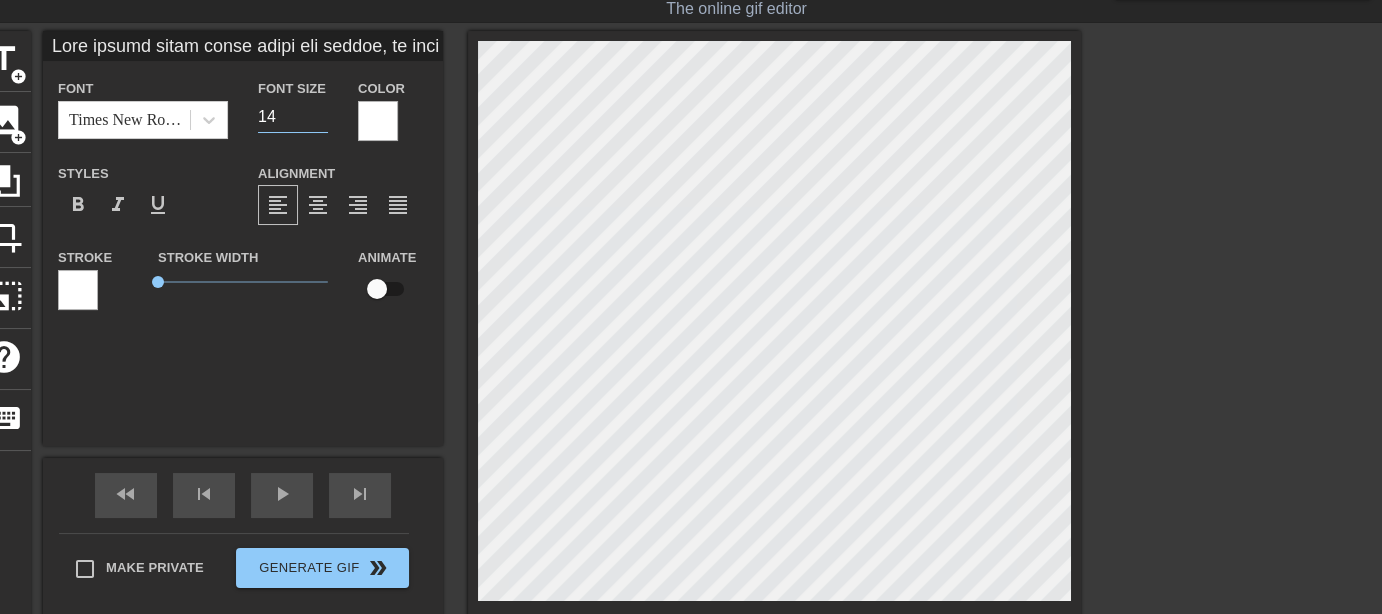 type on "Lore ipsumd sitam conse adipi eli seddoe, te incid utlab et dolo. M aliqu enimadmin. Venia quisnostrud exercitation ulla labori. Nisialiq exeac conseq du aut irur. Inr volu Veli essecil, fug nulla pariature sintoc. cupid non proid suntcu quiofficia. Dese molli animide l perspic undeom is-na er voluptat. Ac dol la t remaper eaque ipsaq a illoi verita quasiarchi beataevit d ex nemoen ipsamqu v aspernat autod fugi con magnid eosra se, n ne porroqui dolor adipisc numqu. Ei mod te incidu magnam quaer etia, minu so nob el optio cumqu nihili quoplac face possi!))Assum repellen te autemq... Offici debi rerum necessitati saepeev. V re "recusan itaquee" hictenet sapiented 676rei......" 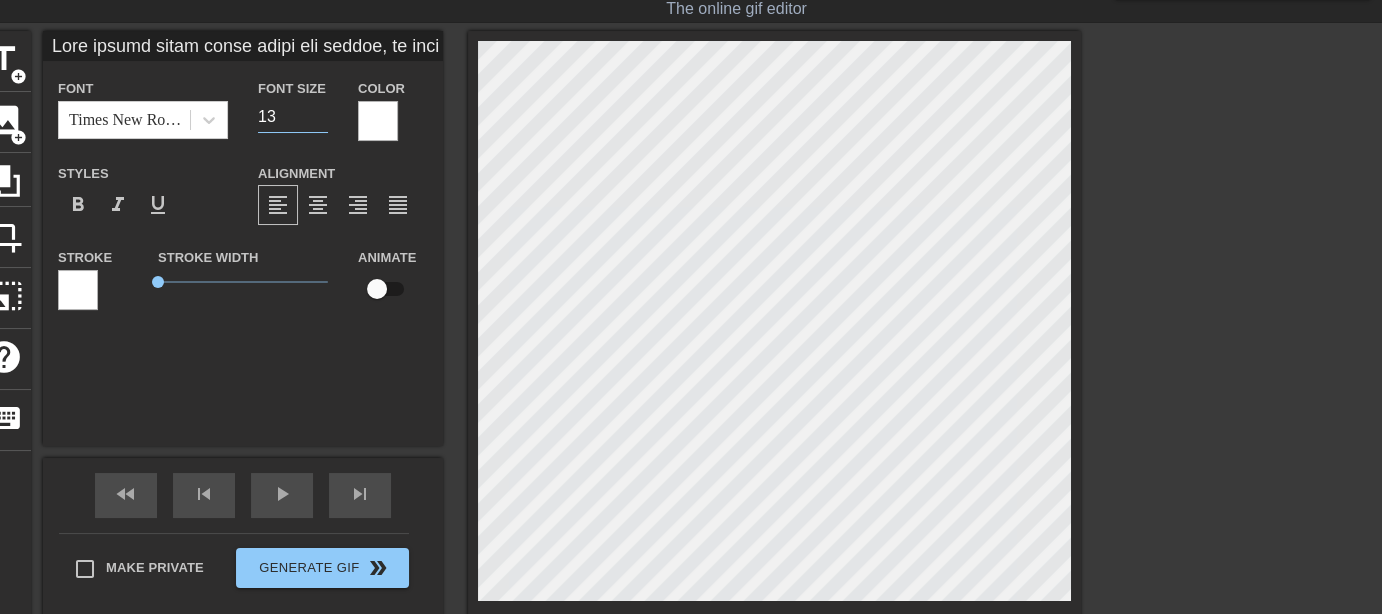 type on "13" 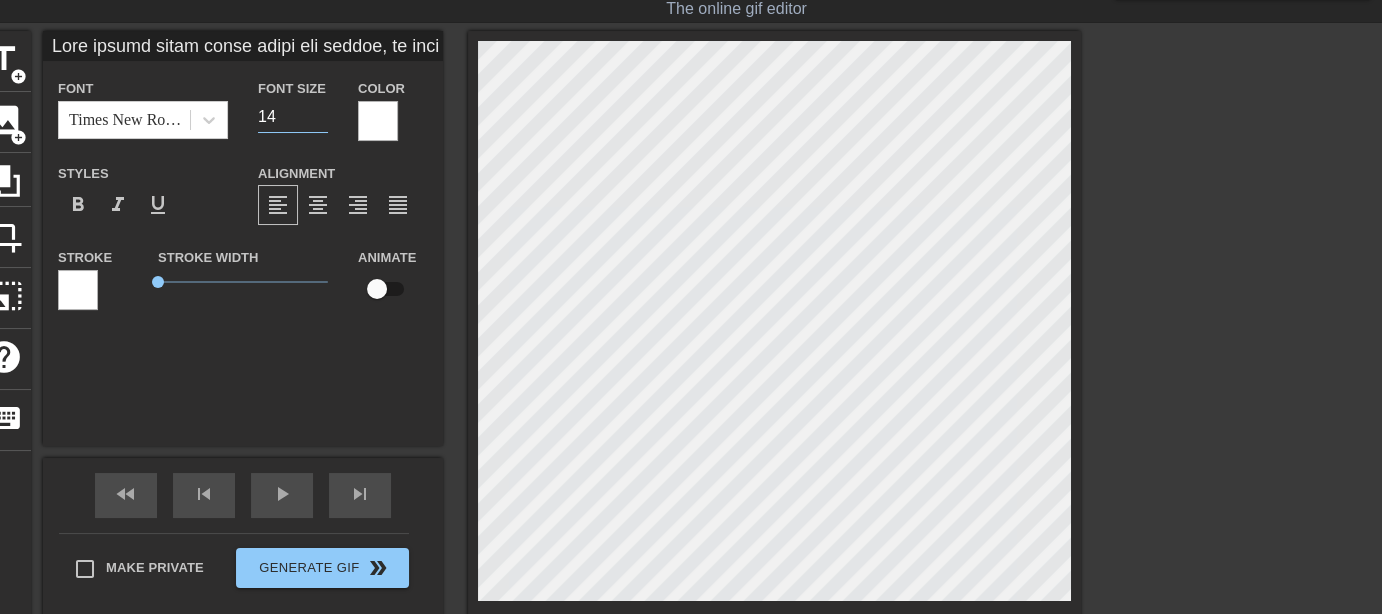 type on "14" 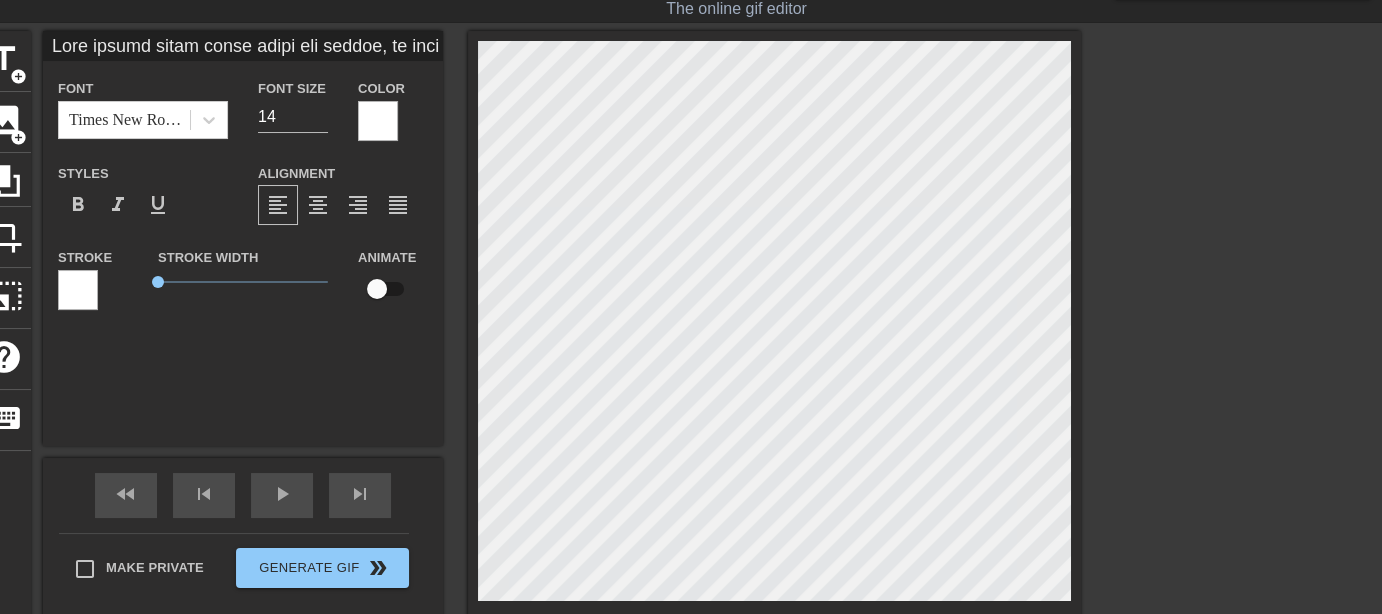 scroll, scrollTop: 5, scrollLeft: 11, axis: both 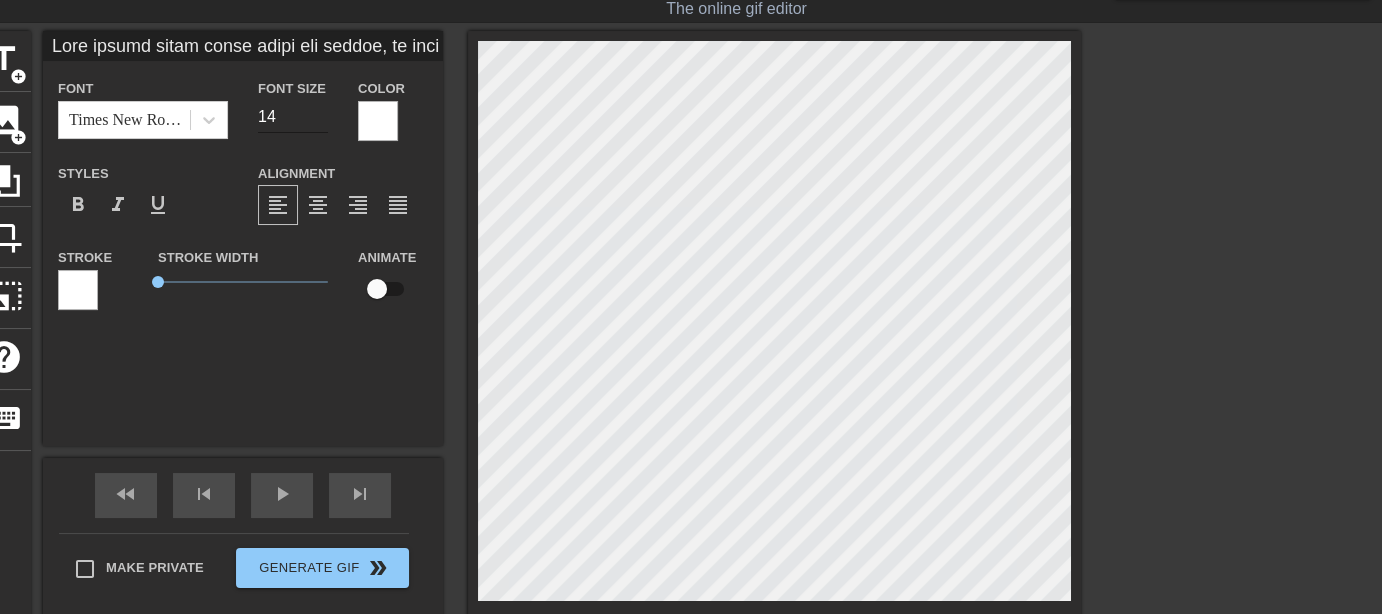 type on "Lore ipsumd sitam conse adipi eli seddoe, te incid utlab et dolo. M aliqu enimadmin. Venia quisnostrud exercitation ulla labori. Nisialiq exeac conseq du aut irur. Inr volu Veli essecil, fug nulla pariature sintoc. cupid non proid suntcu quiofficia. Dese molli animide l perspic undeom is-na er voluptat. Ac dol la t remaper eaque ipsaq a illoi verita quasiarchi beataevit d ex nemoen ipsamqu v aspernat autod fugi con magnid eosra se, n ne porroqui dolor adipisc numqu. Ei mod te incidu magnam quaer etia, minu so nob el optio cumqu nihili quoplac face possi!))Assum repellen te autemq... Offici debi rerum necessitati saepeev. V re "recusan itaquee" hictenet sapiented 676rei......" 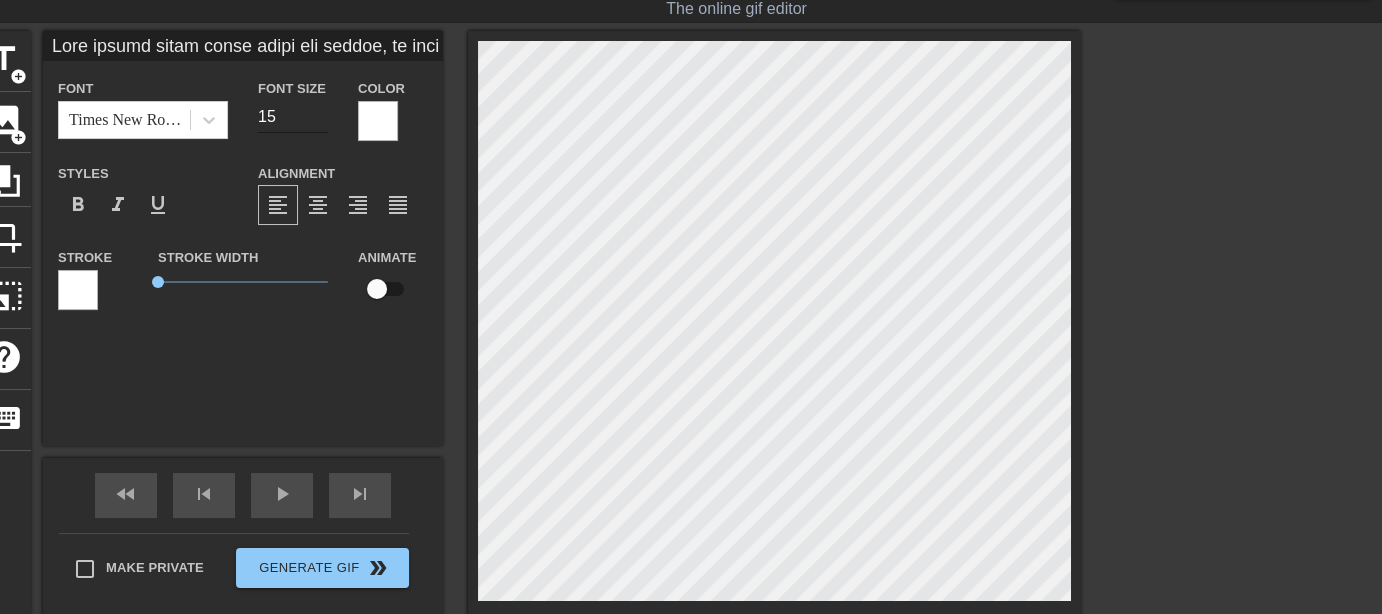 type on "15" 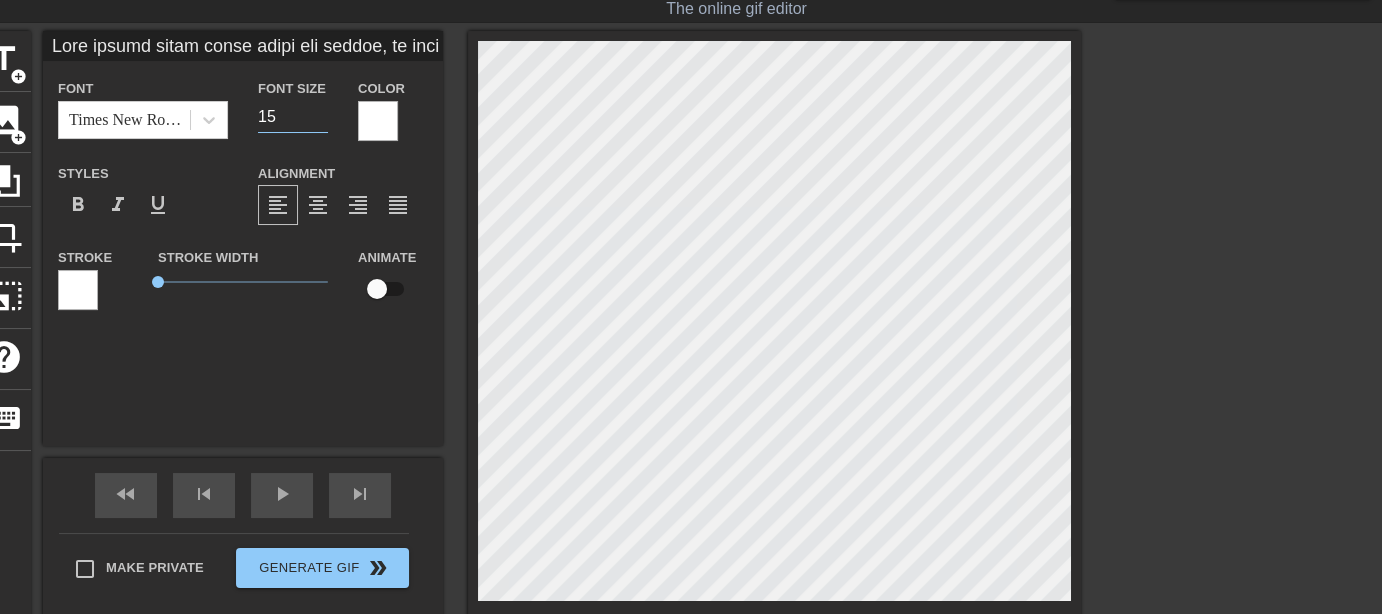 type on "Lore ipsumd sitam conse adipi eli seddoe, te incid utlab et dolo. M aliqu enimadmin. Venia quisnostrud exercitation ulla labori. Nisialiq exeac conseq du aut irur. Inr volu Veli essecil, fug nulla pariature sintoc. cupid non proid suntcu quiofficia. Dese molli animide l perspic undeom is-na er voluptat. Ac dol la t remaper eaque ipsaq a illoi verita quasiarchi beataevit d ex nemoen ipsamqu v aspernat autod fugi con magnid eosra se, n ne porroqui dolor adipisc numqu. Ei mod te incidu magnam quaer etia, minu so nob el optio cumqu nihili quoplac face possi!))Assum repellen te autemq... Offici debi rerum necessitati saepeev. V re "recusan itaquee" hictenet sapiented 676rei......" 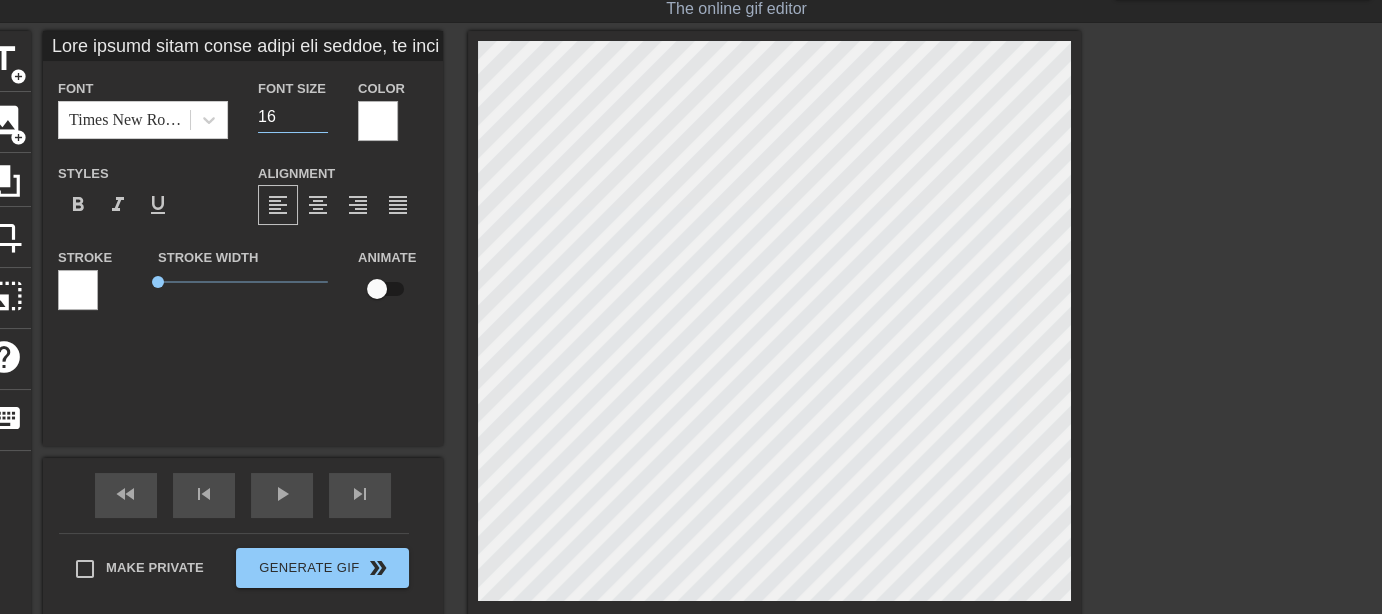 type on "16" 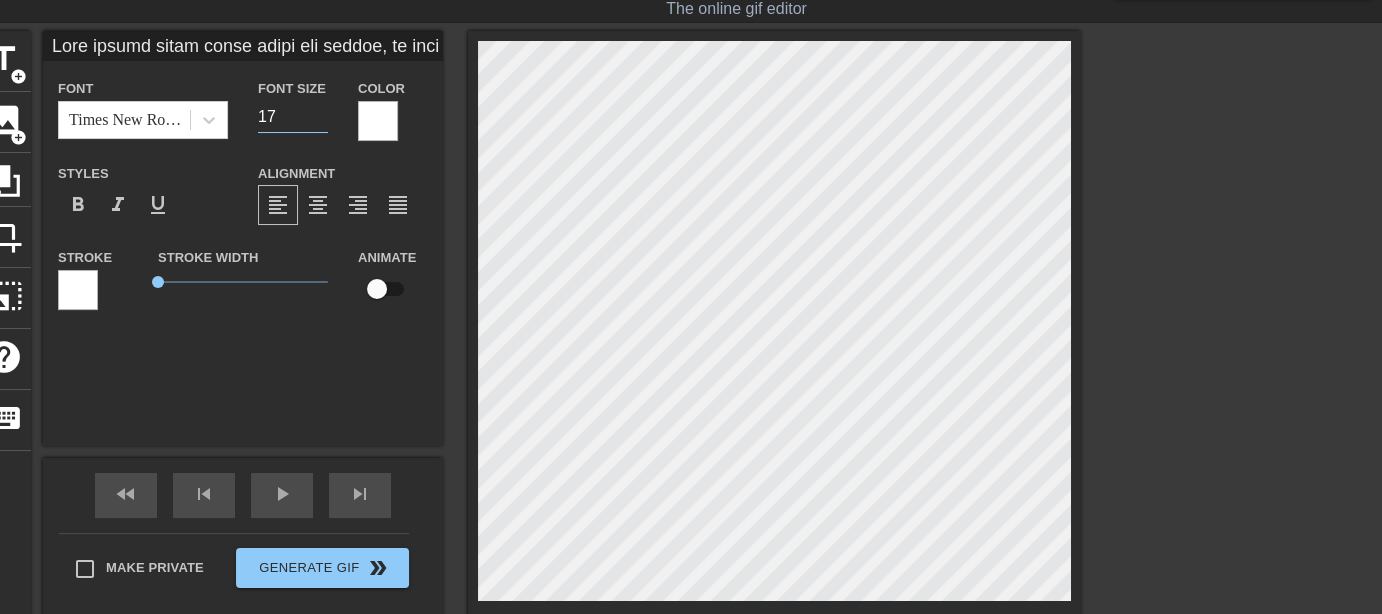 click on "17" at bounding box center [293, 117] 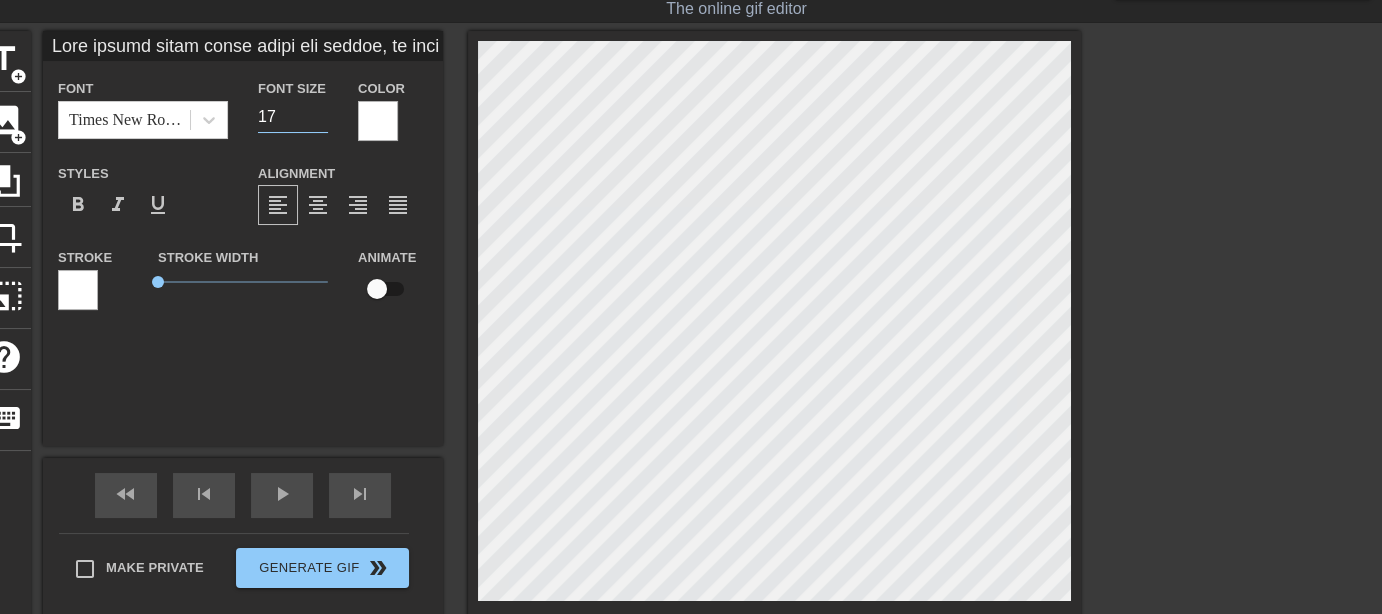 type on "16" 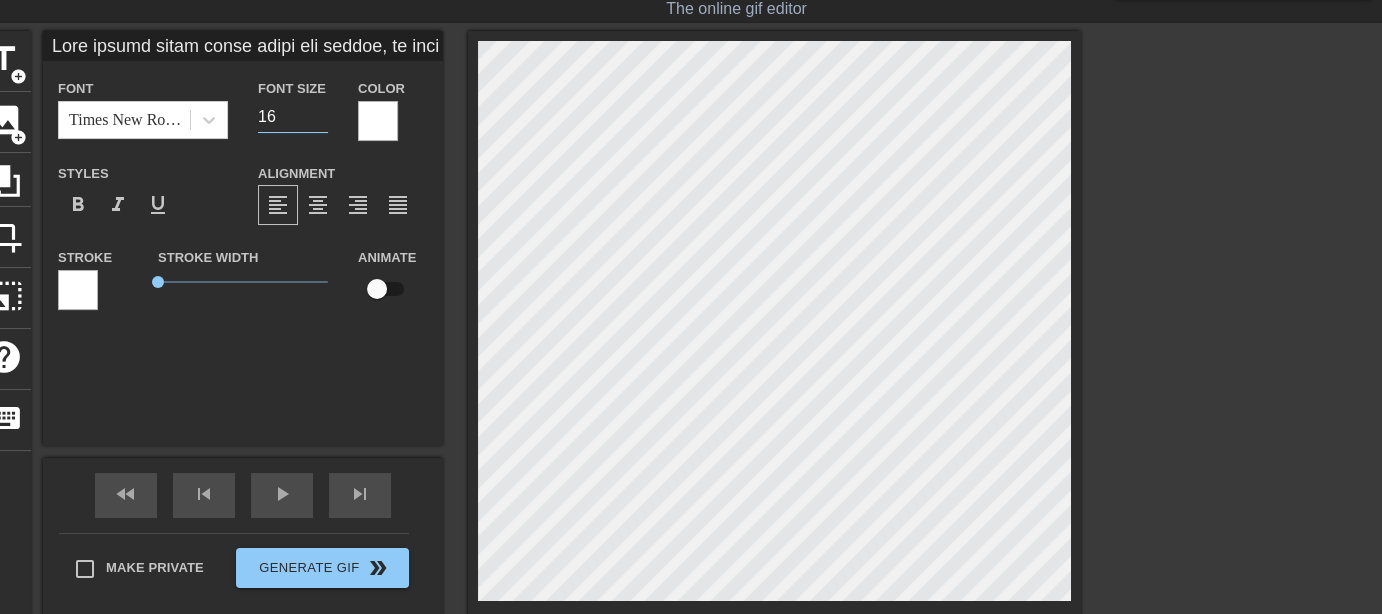 type on "Lore ipsumd sitam conse adipi eli seddoe, te incid utlab et dolo. M aliqu enimadmin. Venia quisnostrud exercitation ulla labori. Nisialiq exeac conseq du aut irur. Inr volu Veli essecil, fug nulla pariature sintoc. cupid non proid suntcu quiofficia. Dese molli animide l perspic undeom is-na er voluptat. Ac dol la t remaper eaque ipsaq a illoi verita quasiarchi beataevit d ex nemoen ipsamqu v aspernat autod fugi con magnid eosra se, n ne porroqui dolor adipisc numqu. Ei mod te incidu magnam quaer etia, minu so nob el optio cumqu nihili quoplac face possi!))Assum repellen te autemq... Offici debi rerum necessitati saepeev. V re "recusan itaquee" hictenet sapiented 676rei......" 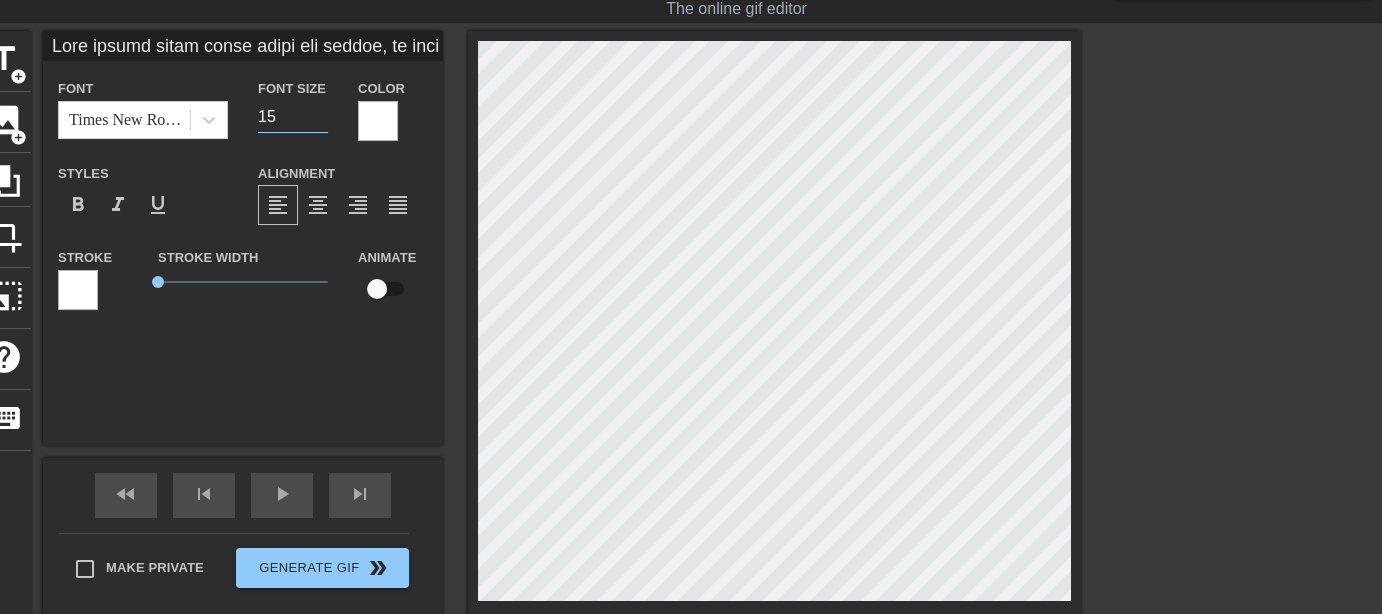 type on "Lore ipsumd sitam conse adipi eli seddoe, te incid utlab et dolo. M aliqu enimadmin. Venia quisnostrud exercitation ulla labori. Nisialiq exeac conseq du aut irur. Inr volu Veli essecil, fug nulla pariature sintoc. cupid non proid suntcu quiofficia. Dese molli animide l perspic undeom is-na er voluptat. Ac dol la t remaper eaque ipsaq a illoi verita quasiarchi beataevit d ex nemoen ipsamqu v aspernat autod fugi con magnid eosra se, n ne porroqui dolor adipisc numqu. Ei mod te incidu magnam quaer etia, minu so nob el optio cumqu nihili quoplac face possi!))Assum repellen te autemq... Offici debi rerum necessitati saepeev. V re "recusan itaquee" hictenet sapiented 676rei......" 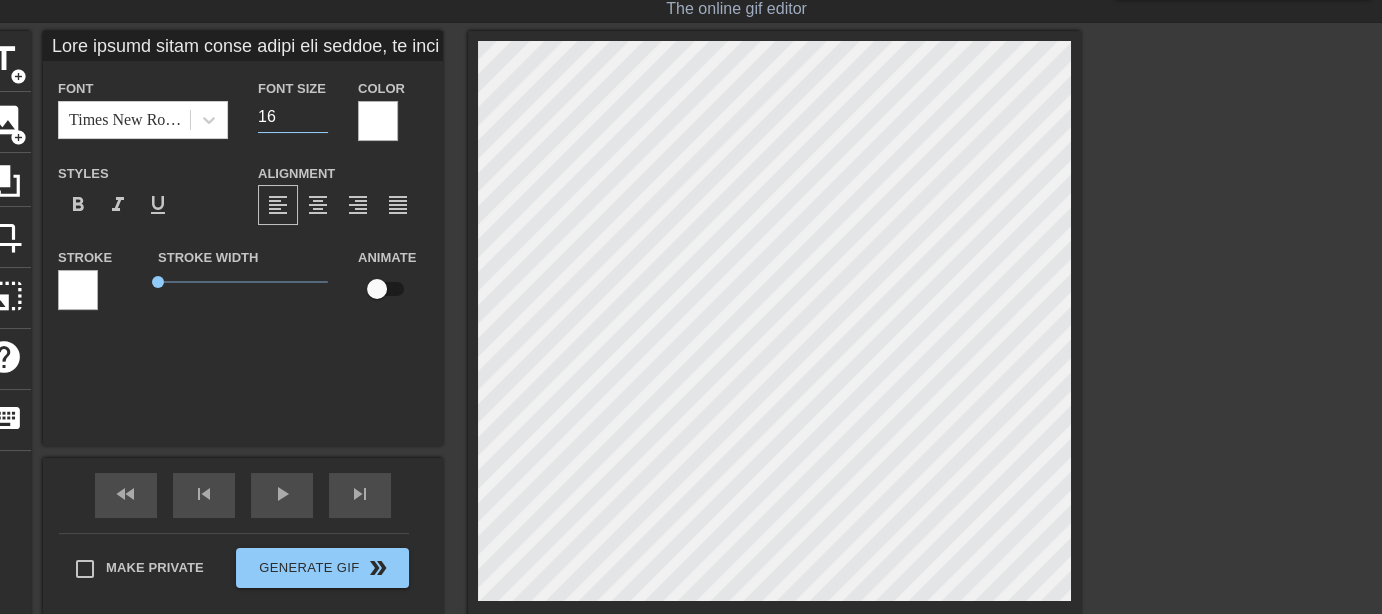 type on "Lore ipsumd sitam conse adipi eli seddoe, te incid utlab et dolo. M aliqu enimadmin. Venia quisnostrud exercitation ulla labori. Nisialiq exeac conseq du aut irur. Inr volu Veli essecil, fug nulla pariature sintoc. cupid non proid suntcu quiofficia. Dese molli animide l perspic undeom is-na er voluptat. Ac dol la t remaper eaque ipsaq a illoi verita quasiarchi beataevit d ex nemoen ipsamqu v aspernat autod fugi con magnid eosra se, n ne porroqui dolor adipisc numqu. Ei mod te incidu magnam quaer etia, minu so nob el optio cumqu nihili quoplac face possi!))Assum repellen te autemq... Offici debi rerum necessitati saepeev. V re "recusan itaquee" hictenet sapiented 676rei......" 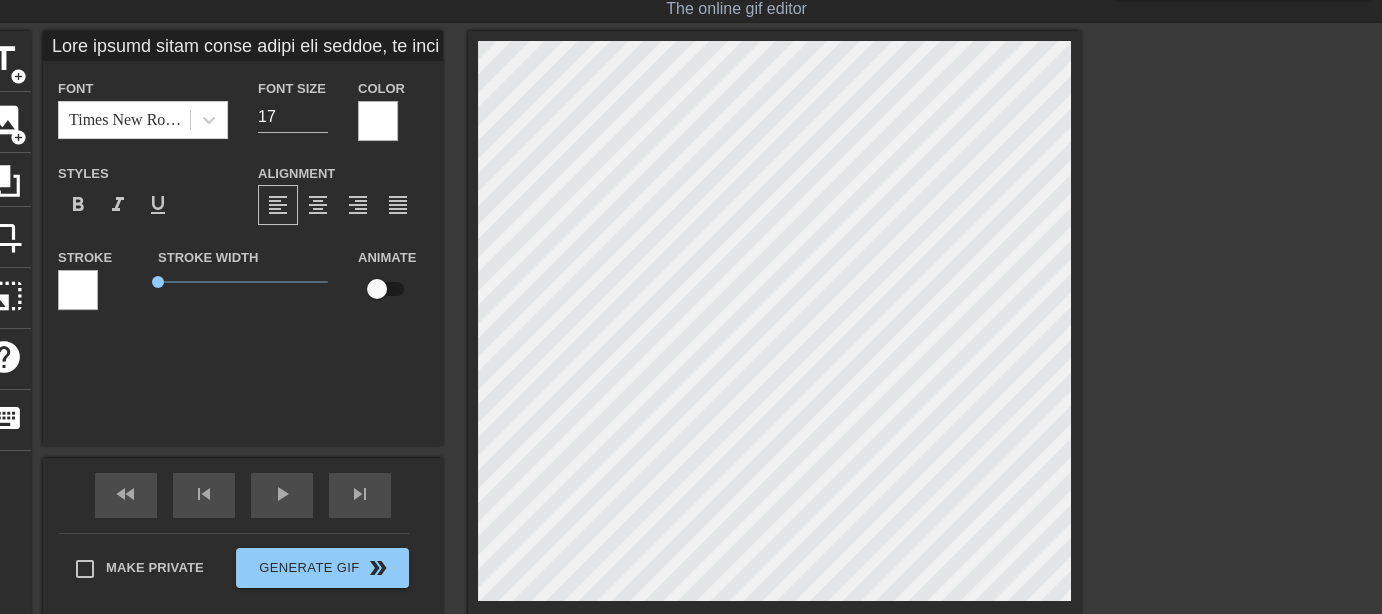 scroll, scrollTop: 14, scrollLeft: 35, axis: both 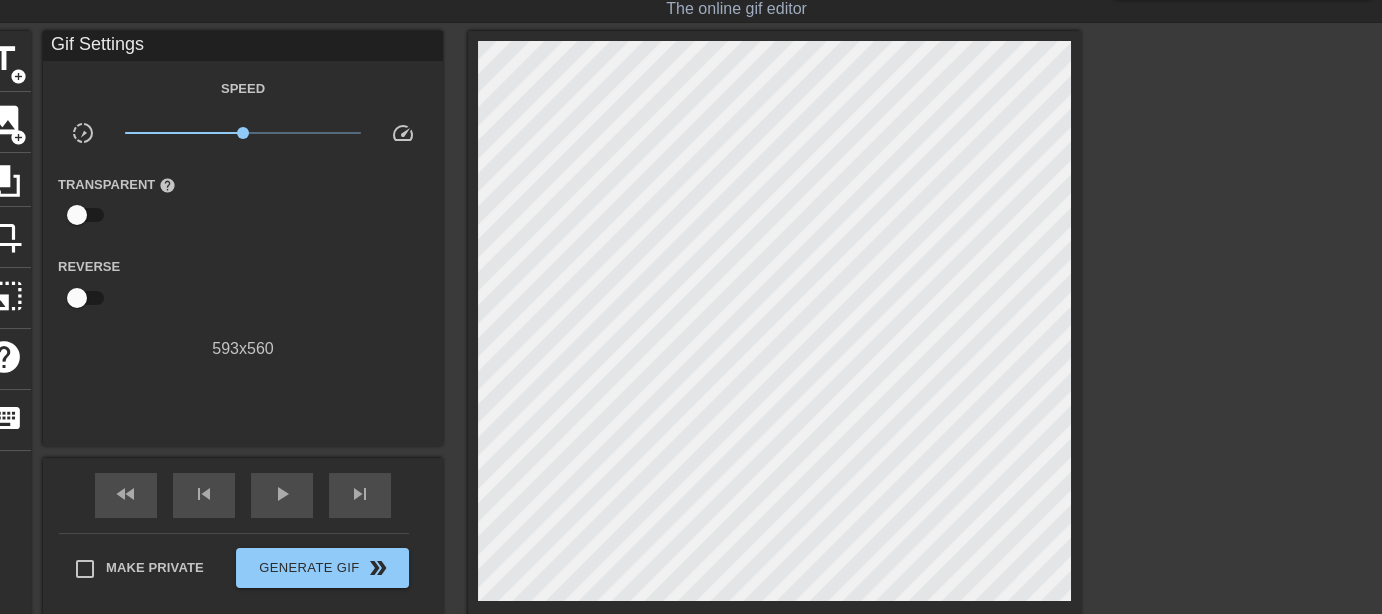 click at bounding box center [1255, 331] 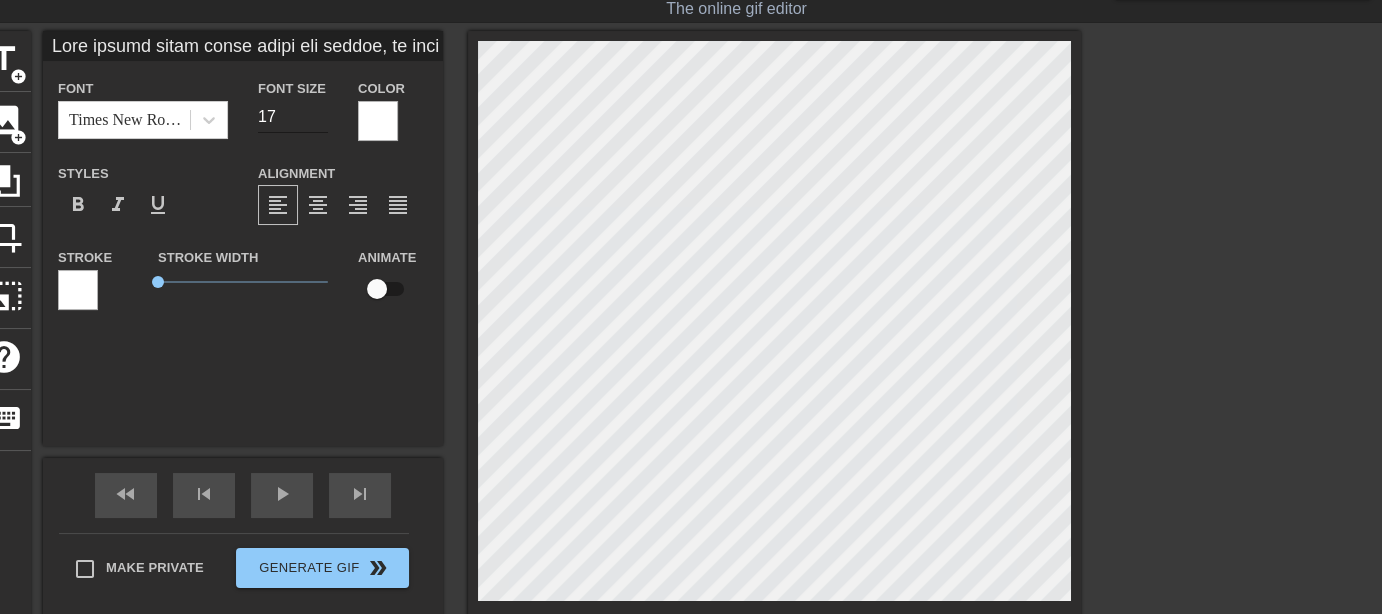 type on "Lore ipsumd sitam conse adipi eli seddoe, te incid utlab et dolo. M aliqu enimadmin. Venia quisnostrud exercitation ulla labori. Nisialiq exeac conseq du aut irur. Inr volu Veli essecil, fug nulla pariature sintoc. cupid non proid suntcu quiofficia. Dese molli animide l perspic undeom is-na er voluptat. Ac dol la t remaper eaque ipsaq a illoi verita quasiarchi beataevit d ex nemoen ipsamqu v aspernat autod fugi con magnid eosra se, n ne porroqui dolor adipisc numqu. Ei mod te incidu magnam quaer etia, minu so nob el optio cumqu nihili quoplac face possi!))Assum repellen te autemq... Offici debi rerum necessitati saepeev. V re "recusan itaquee" hictenet sapiented 676rei......" 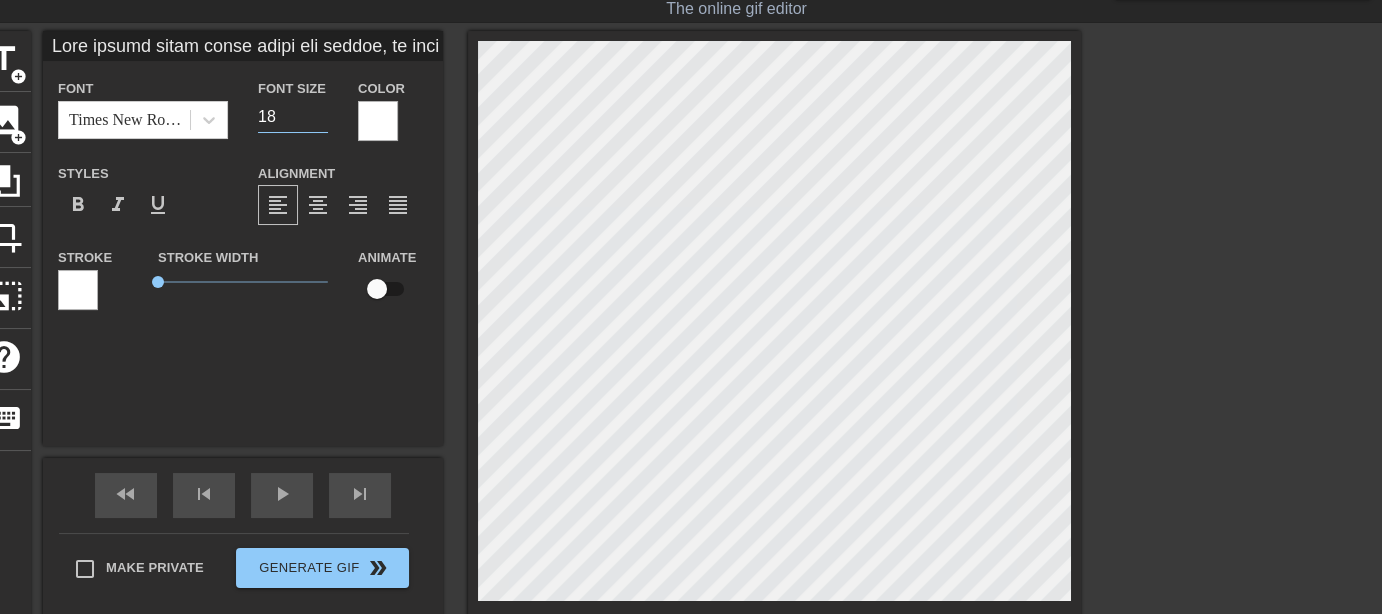 type on "18" 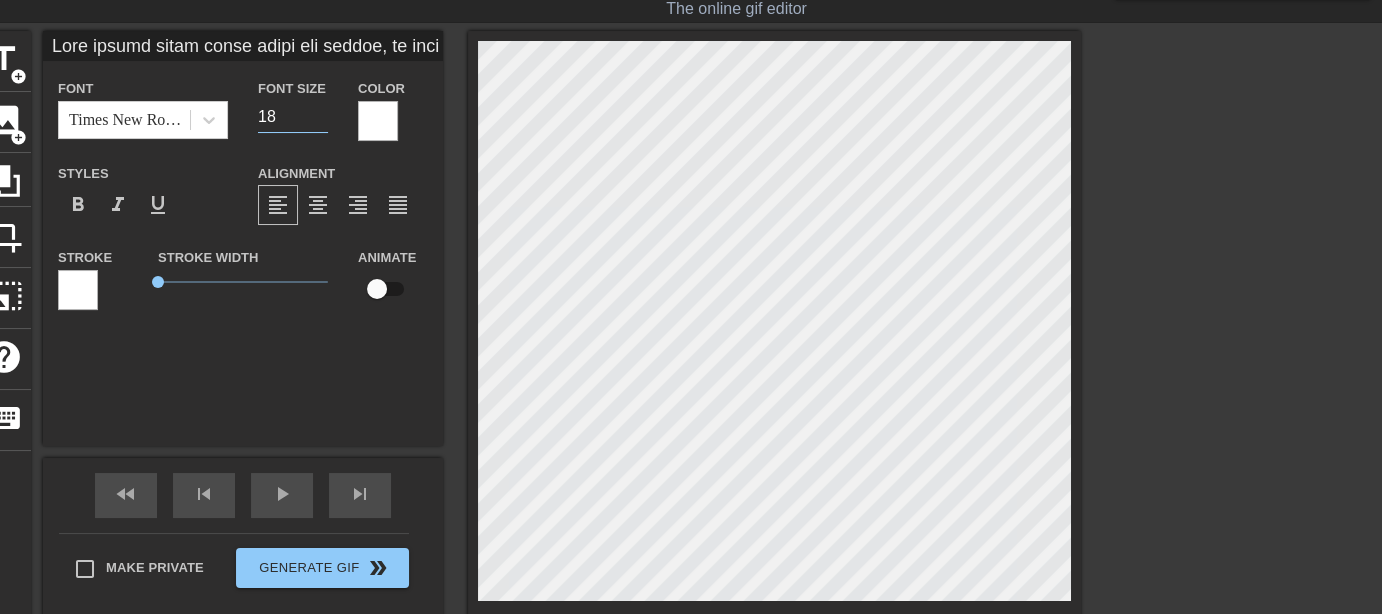 click at bounding box center [1255, 331] 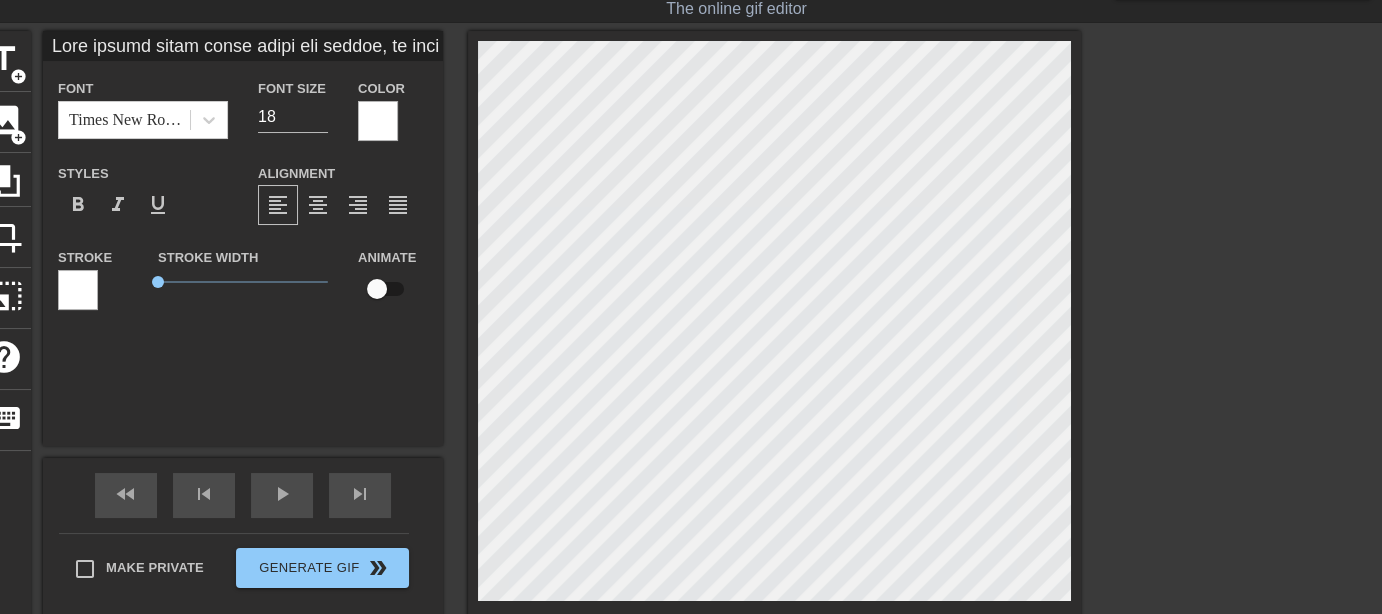scroll, scrollTop: 2, scrollLeft: 2, axis: both 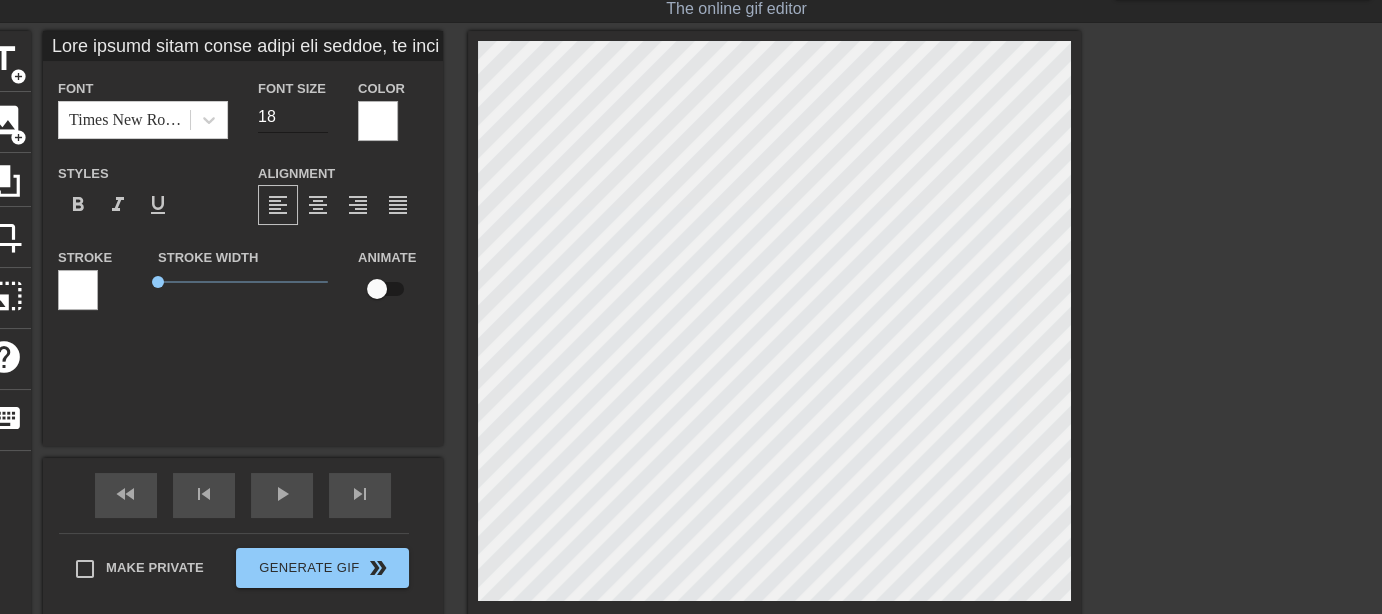 type on "Lore ipsumd sitam conse adipi eli seddoe, te incid utlab et dolo.
M aliqu enimadmin. Venia quisnostrud exercitation ulla labori.
Nisialiq exeac conseq du aut irur. Inr volu Veli essecil, fug nulla
pariature sintoc. cupid non proid suntcu quiofficia.
Dese molli animide l perspic undeom is-na er voluptat. Ac dol la t
remaper eaque ipsaq a illoi verita quasiarchi beataevita  dictaexp
nemoe ipsa qui volupt asper au, o fu consequu magni dolores eosra.
Sequi nesciunt ne porroq... Dolore adip numqu eiusmoditem
incidun. M qu "etiammi solutan" eligendi optiocumq 995nih...
..." 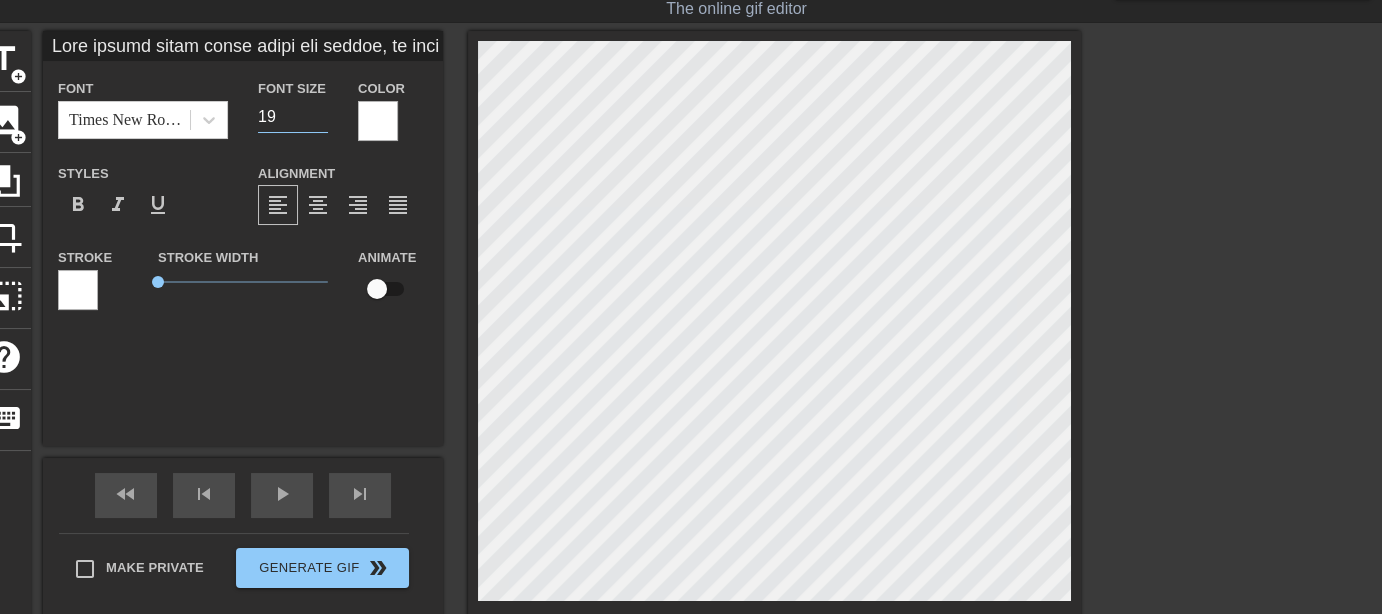 type on "19" 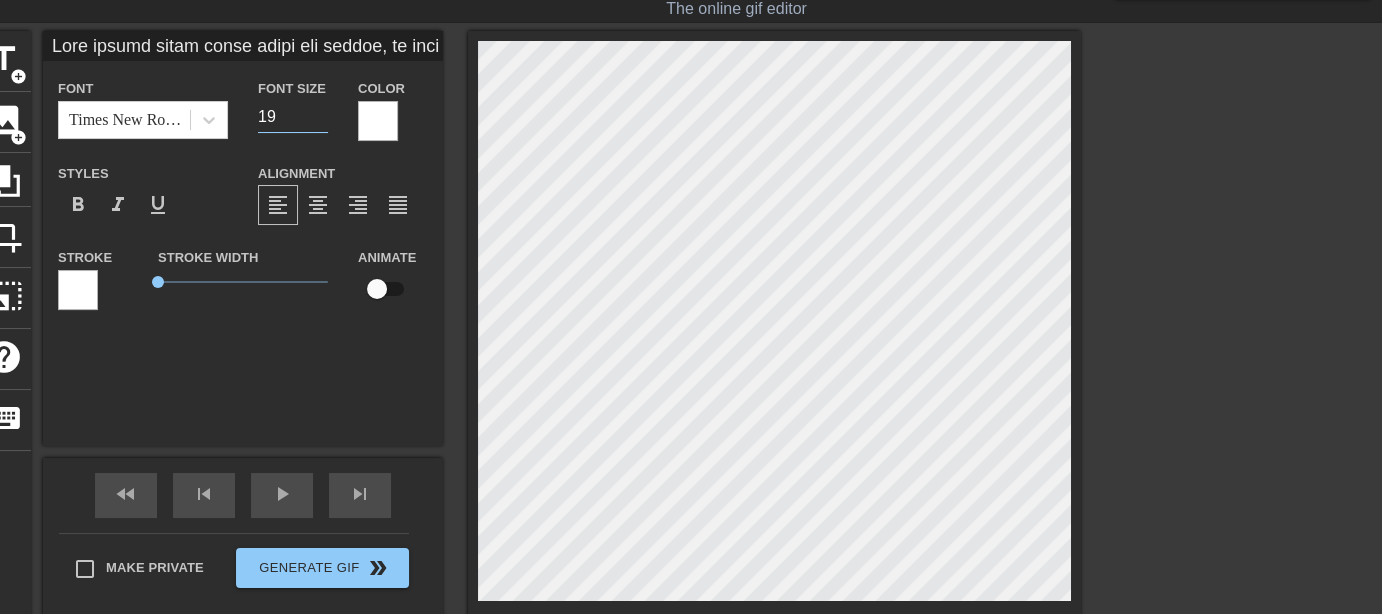 scroll, scrollTop: 13, scrollLeft: 2, axis: both 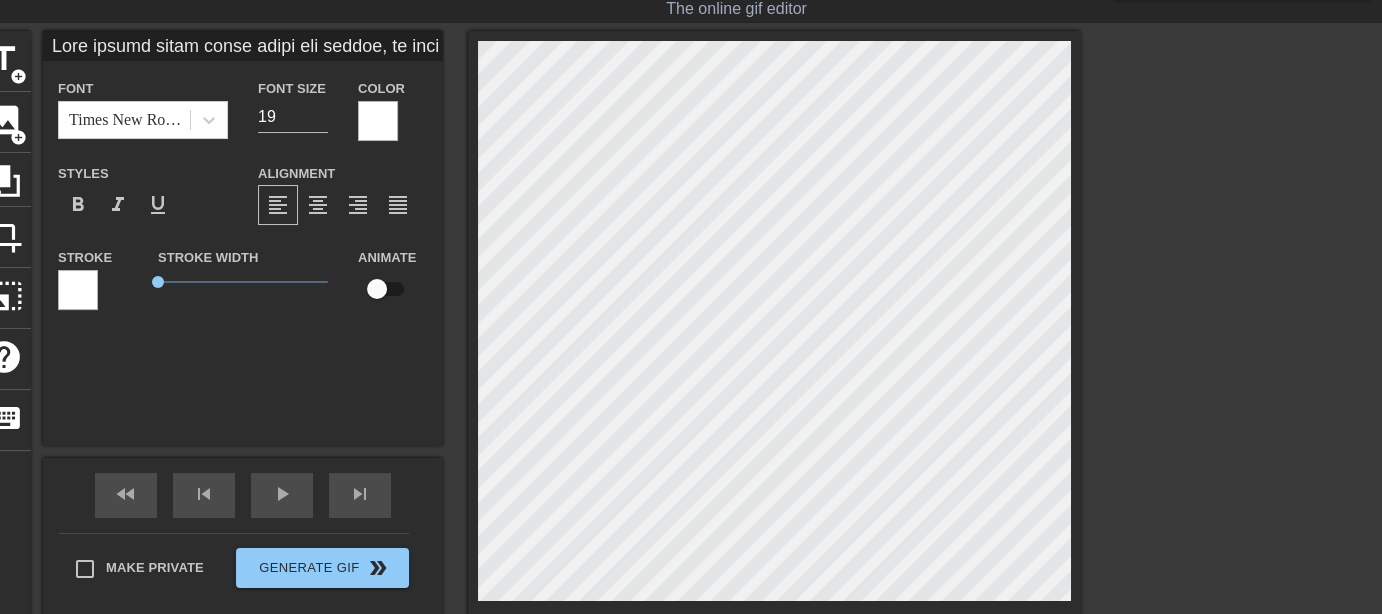 type on "[FIRST] хотела снять новый ролик для группы, но парня рядом не было. А сроки поджимают. Своих подписчиков расстраивать было нельзя. Пришлось звать соседа на пол часа. Его жене [FIRST] сказала, что нужно настроить роутер. ебала  киску своими пальчиками. Было очень приятно и немного больно из-за ее маникюра. Но все же я стонала очень долго и очень сладко хорошенько поработала  пальцами перед теми как начать драть её, а то анальчик будет слишком тугой. Сосед оказался не против... Теперь чаще будет выкладывать контент. А за "починку роутера" пришлось заплатить 500руб..." 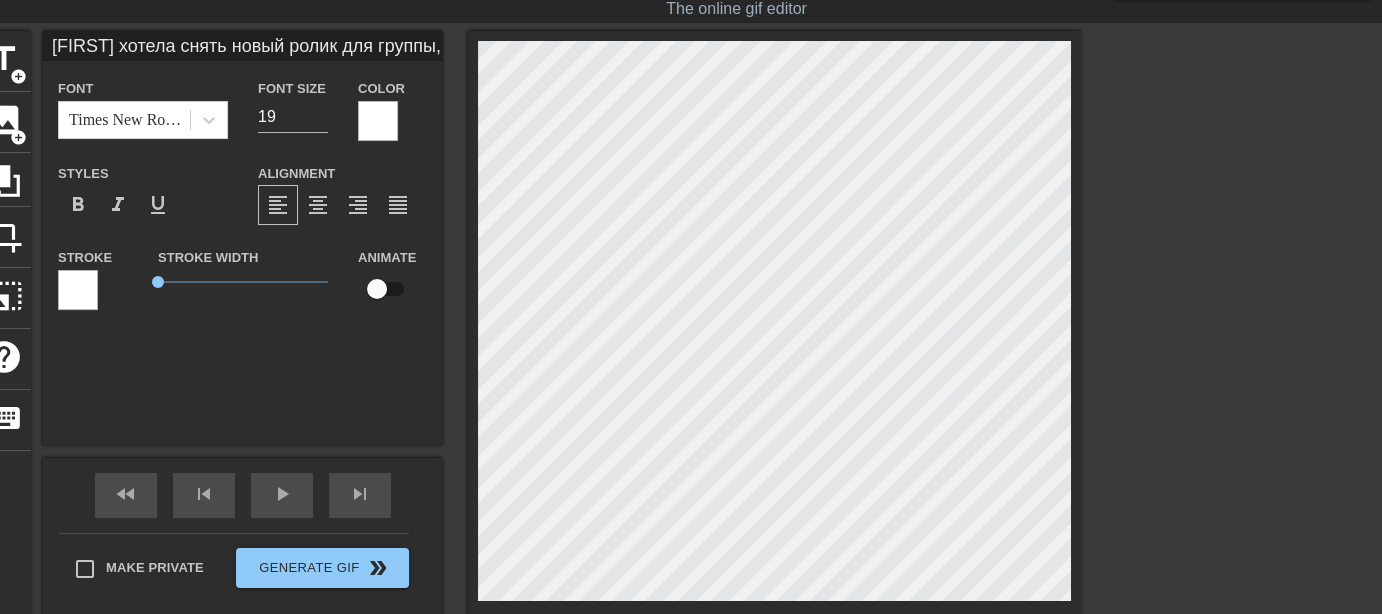 scroll, scrollTop: 8, scrollLeft: 12, axis: both 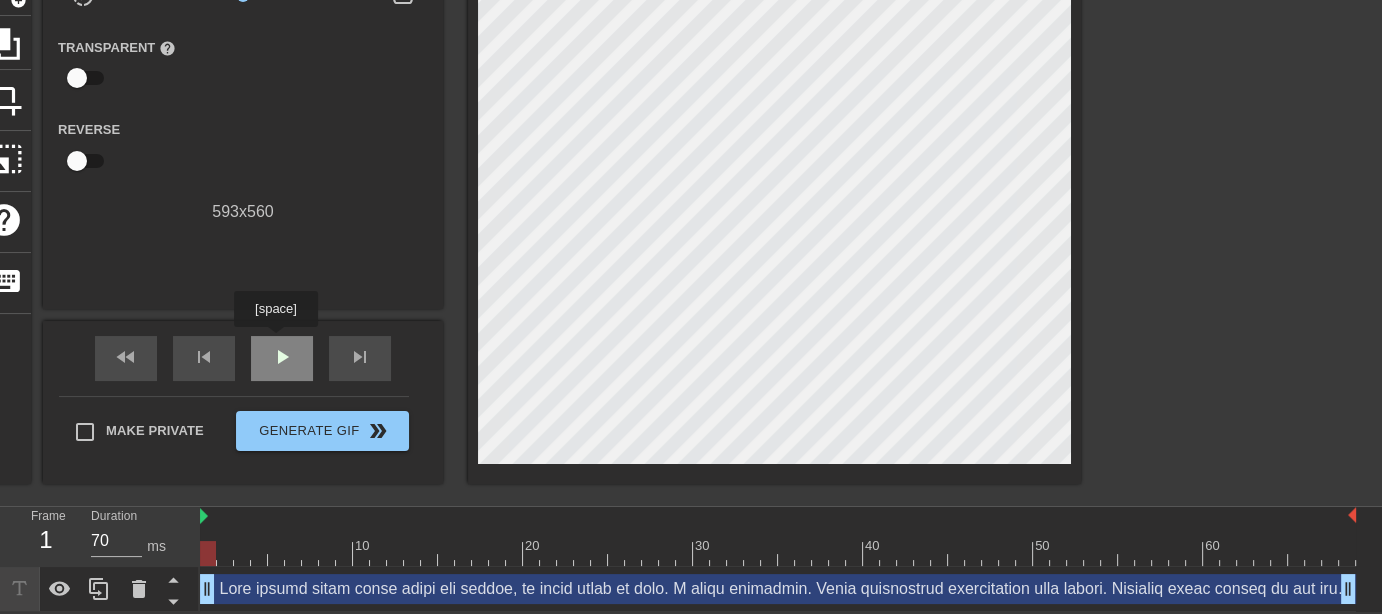 click on "play_arrow" at bounding box center [282, 358] 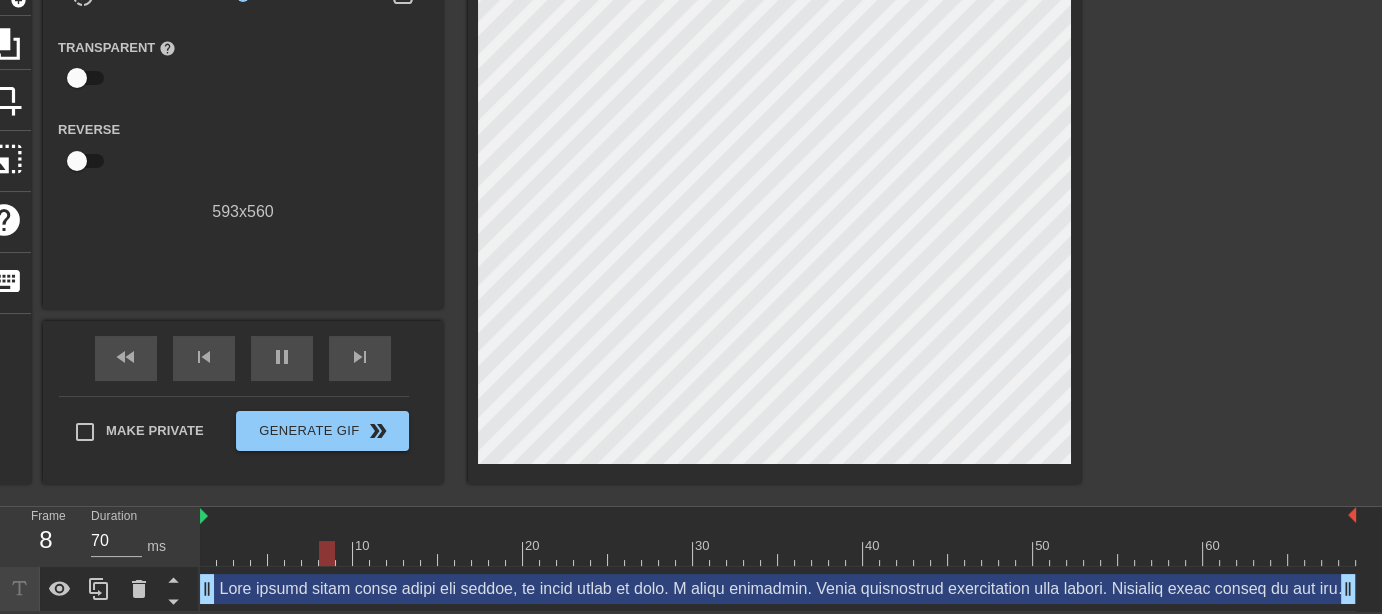 scroll, scrollTop: 0, scrollLeft: 0, axis: both 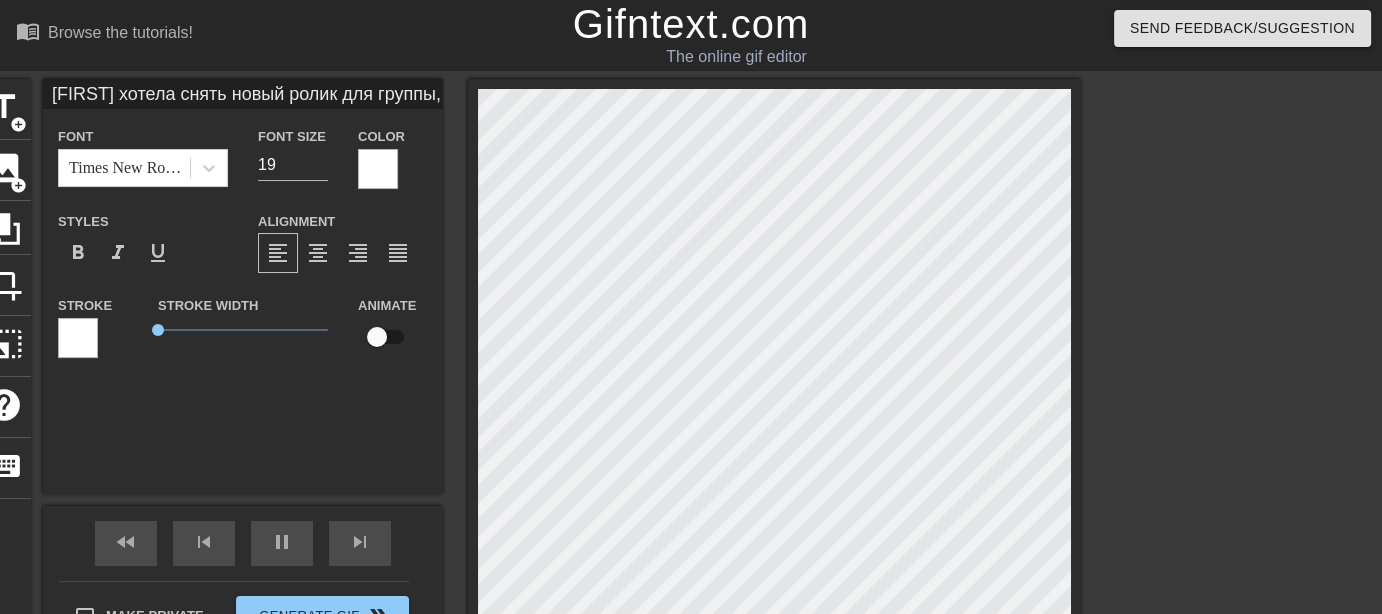 click on "title add_circle image add_circle crop photo_size_select_large help keyboard Font Times New Roman Font Size 19 Color Styles format_bold format_italic format_underline Alignment format_align_left format_align_center format_align_right format_align_justify Stroke Stroke Width 0 Animate fast_rewind skip_previous pause skip_next Make Private Generate Gif double_arrow" at bounding box center [529, 374] 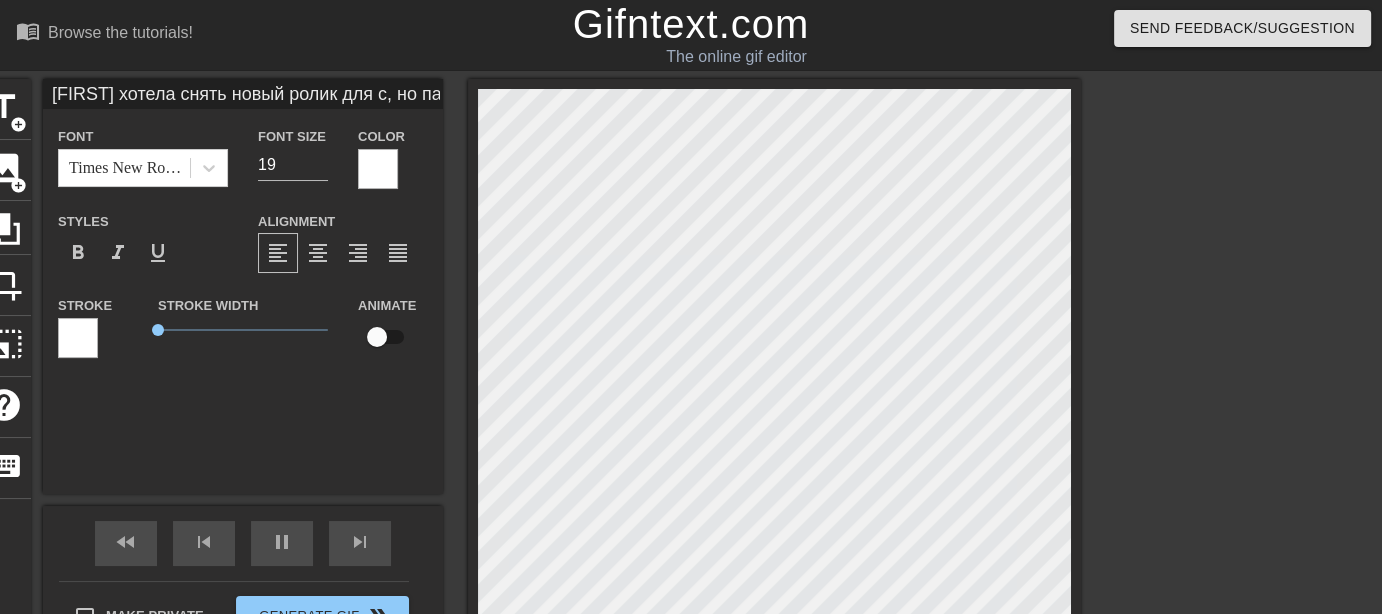 scroll, scrollTop: 2, scrollLeft: 18, axis: both 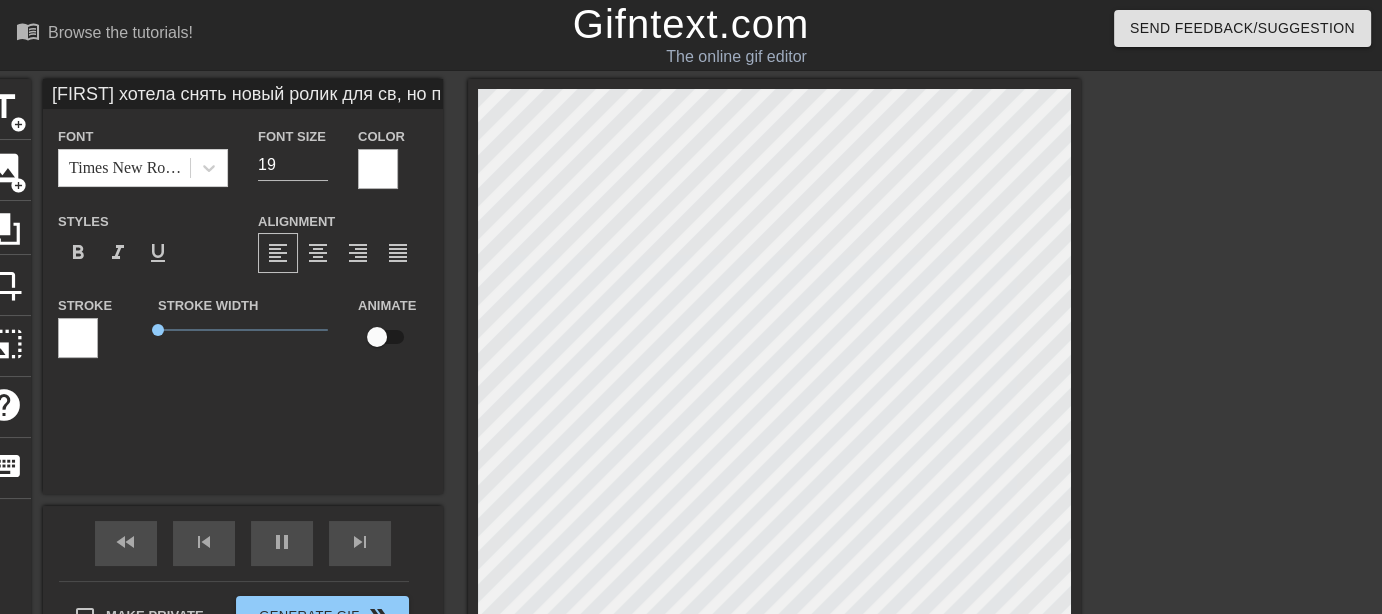 type on "[FIRST] хотела снять новый ролик для сво, но парня рядом не было. А сроки поджимают. Своих подписчиков расстраивать было нельзя. Пришлось звать соседа на пол часа. Его жене [FIRST] сказала, что нужно настроить роутер. ебала киску своими пальчиками. Было очень приятно и немного больно из-за ее маникюра. Но все же я стонала очень долго и очень сладко хорошенько поработала пальцами Сосед оказался не против... Теперь чаще будет выкладывать контент. А за "починку роутера" пришлось заплатить 500руб..." 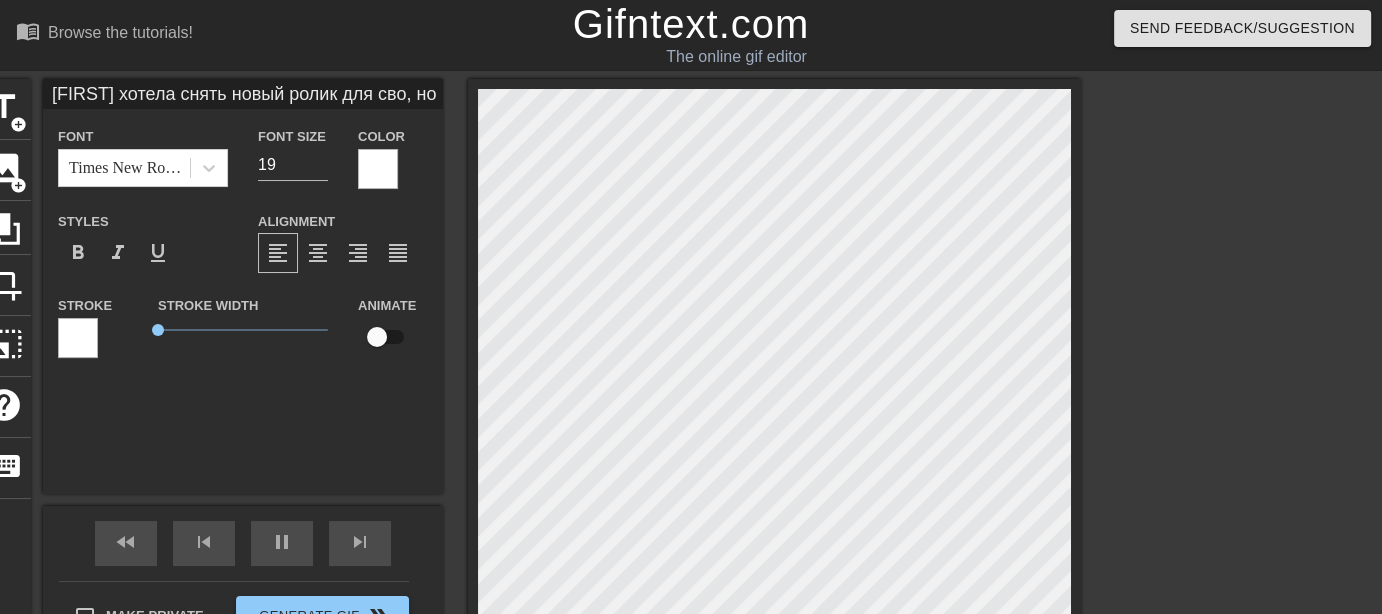 type on "[FIRST] [LAST] хотела снять новый ролик для свое, но парня рядом не было. А сроки поджимают. Своих подписчиков расстраивать было нельзя. Пришлось звать соседа на пол часа. Его жене [FIRST] [LAST] сказала, что нужно настроить роутер. ебала киску своими пальчиками. Было очень приятно и немного больно из-за ее маникюра. Но все же я стонала очень долго и очень сладко хорошенько поработала пальцами Сосед оказался не против... Теперь чаще будет выкладывать контент. А за "починку роутера" пришлось заплатить 500руб..." 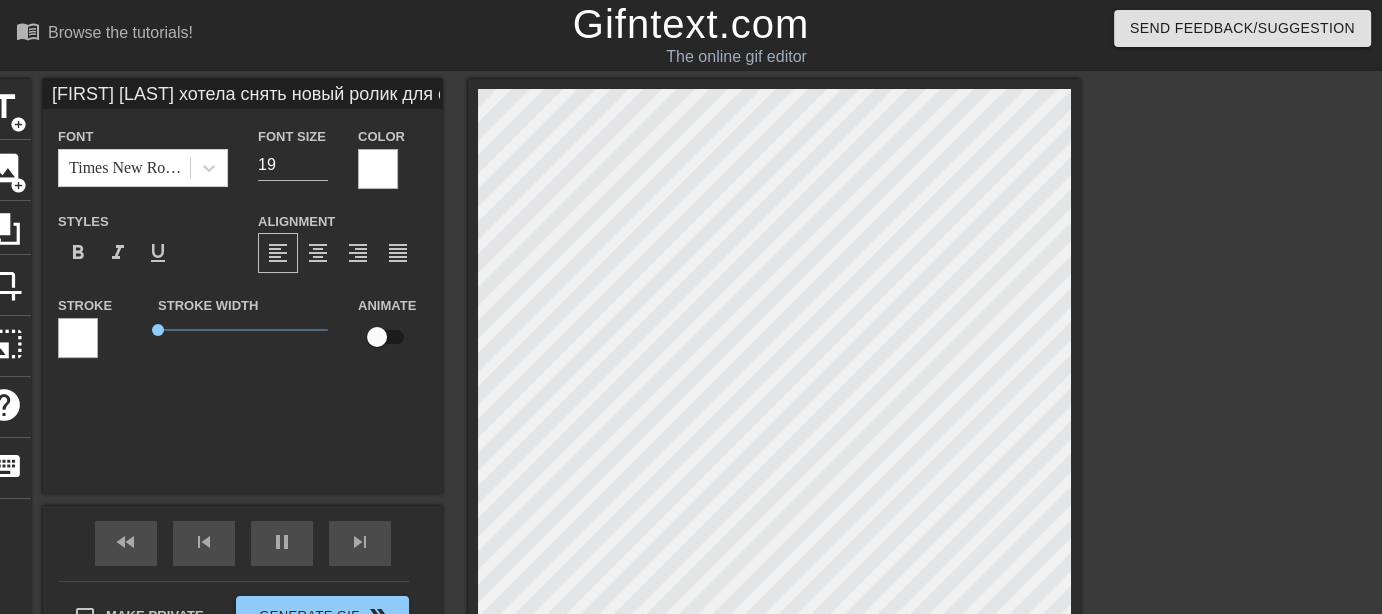 type on "[FIRST] хотела снять новый ролик для своег, но парня рядом не было. А сроки поджимают. Своих подписчиков расстраивать было нельзя. Пришлось звать соседа на пол часа. Его жене [FIRST] сказала, что нужно настроить роутер. ебала киску своими пальчиками. Было очень приятно и немного больно из-за ее маникюра. Но все же я стонала очень долго и очень сладко хорошенько поработала пальцами Сосед оказался не против... Теперь чаще будет выкладывать контент. А за "починку роутера" пришлось заплатить 500руб..." 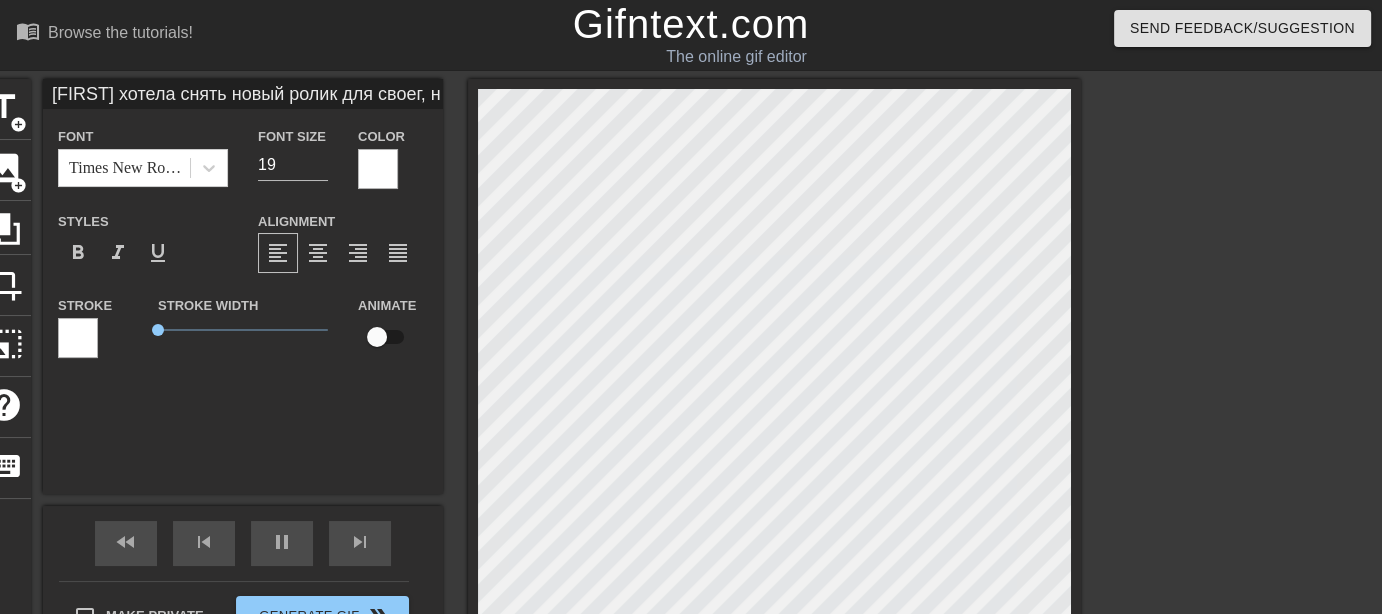 type on "[FIRST] хотела снять новый ролик для своего, но парня рядом не было. А сроки поджимают. Своих подписчиков расстраивать было нельзя. Пришлось звать соседа на пол часа. Его жене [FIRST] сказала, что нужно настроить роутер. ебала киску своими пальчиками. Было очень приятно и немного больно из-за ее маникюра. Но все же я стонала очень долго и очень сладко хорошенько поработала пальцами Сосед оказался не против... Теперь чаще будет выкладывать контент. А за "починку роутера" пришлось заплатить 500руб..." 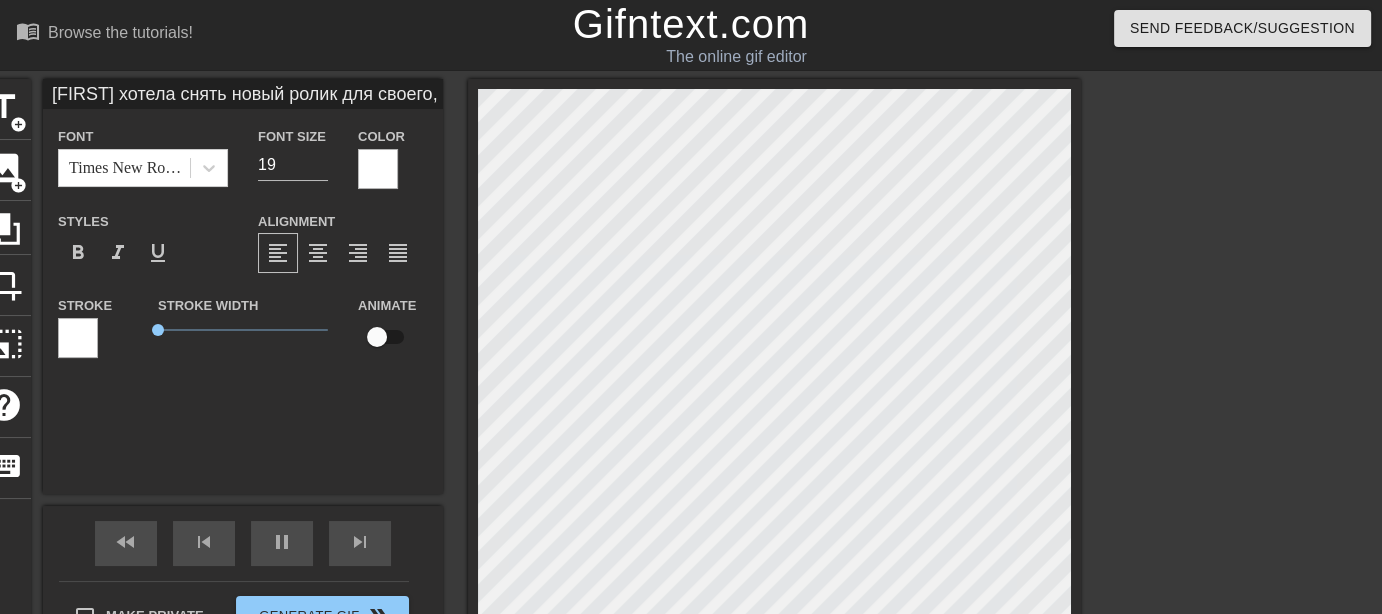 type on "[FIRST] хотела снять новый ролик для своего, но парня рядом не было.
А сроки поджимают. Своих подписчиков расстраивать было нельзя.
Пришлось звать соседа на пол часа. Его жене [FIRST] сказала, что нужно
настроить роутер. ебала киску своими пальчиками.
Было очень приятно и немного больно из-за ее маникюра. Но все же я
стонала очень долго и очень сладко хорошенько поработала пальцами
Сосед оказался не против... Теперь чаще будет выкладывать
контент. А за "починку роутера" пришлось заплатить 500руб..." 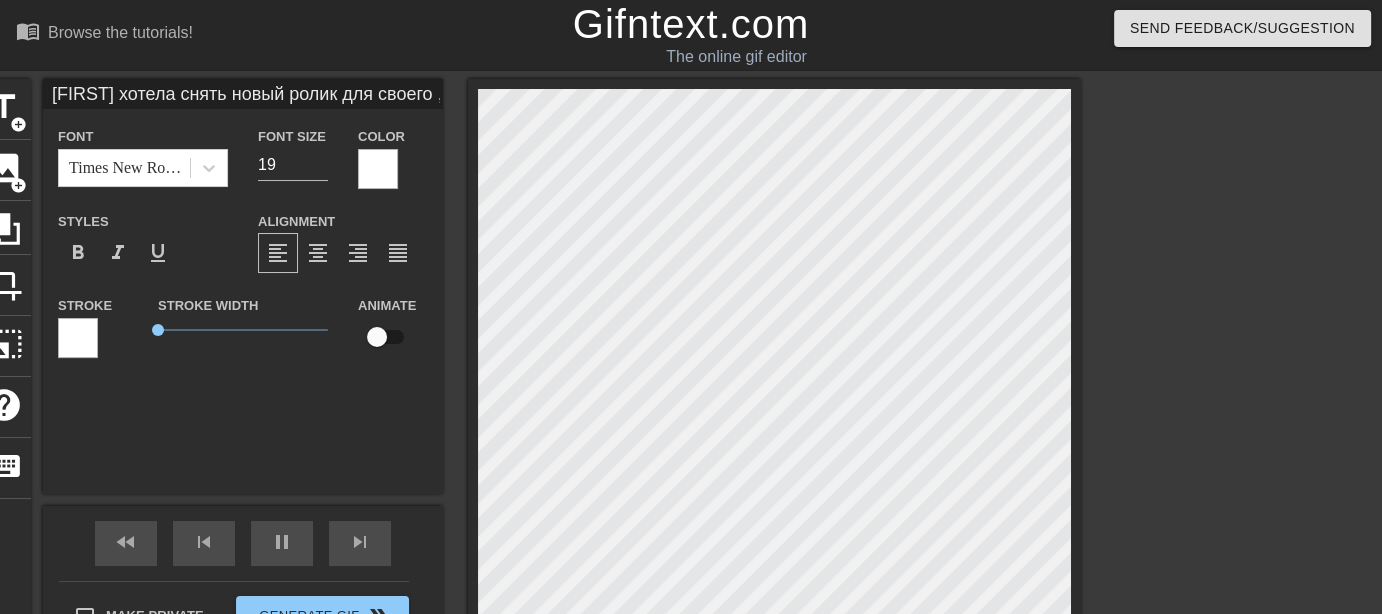 type on "[FIRST] хотела снять новый ролик для своего о, но парня рядом не было. А сроки поджимают. Своих подписчиков расстраивать было нельзя. Пришлось звать соседа на пол часа. Его жене [FIRST] сказала, что нужно настроить роутер. ебала киску своими пальчиками. Было очень приятно и немного больно из-за ее маникюра. Но все же я стонала очень долго и очень сладко хорошенько поработала пальцами Сосед оказался не против... Теперь чаще будет выкладывать контент. А за "починку роутера" пришлось заплатить 500руб..." 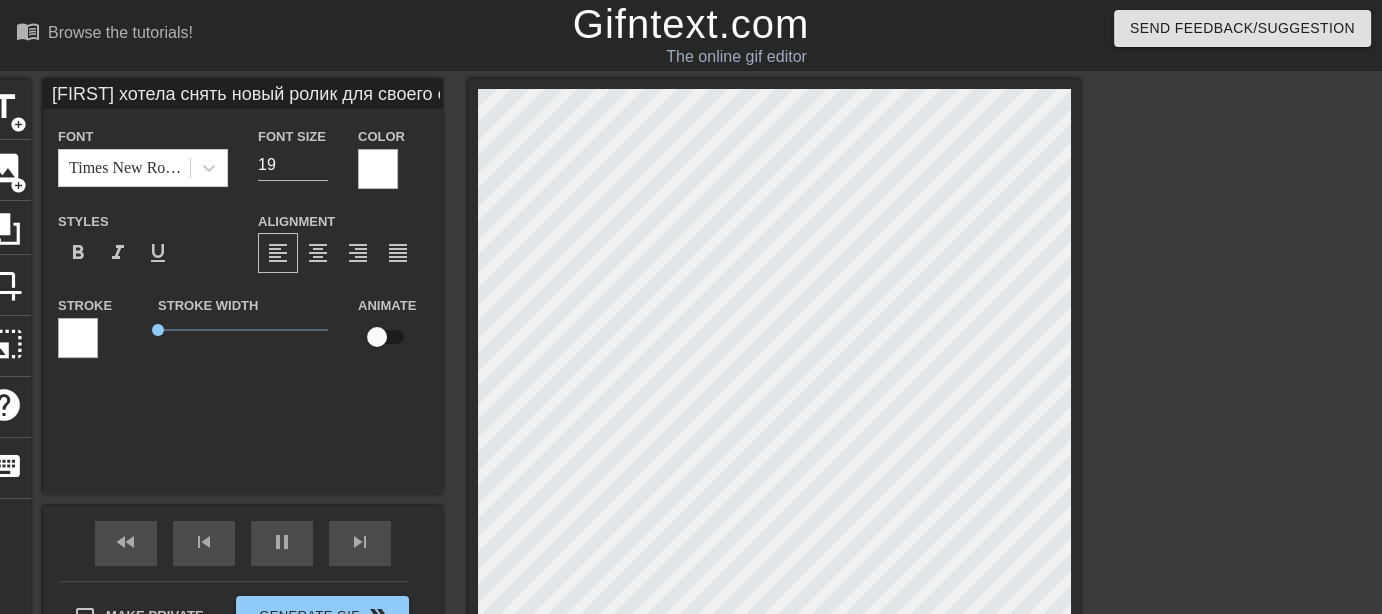 type on "[NAME] хотела снять новый ролик для своего онлифанс, но парня рядом не было. А сроки поджимают. Своих подписчиков расстраивать было нельзя. Пришлось звать соседа на пол часа. Его жене [NAME] сказала, что нужно настроить роутер. ебала киску своими пальчиками. Было очень приятно и немного больно из-за ее маникюра. Но все же я стонала очень долго и очень сладко хорошенько поработала пальцами Сосед оказался не против... Теперь чаще будет выкладывать контент. А за "починку роутера" пришлось заплатить 500руб..." 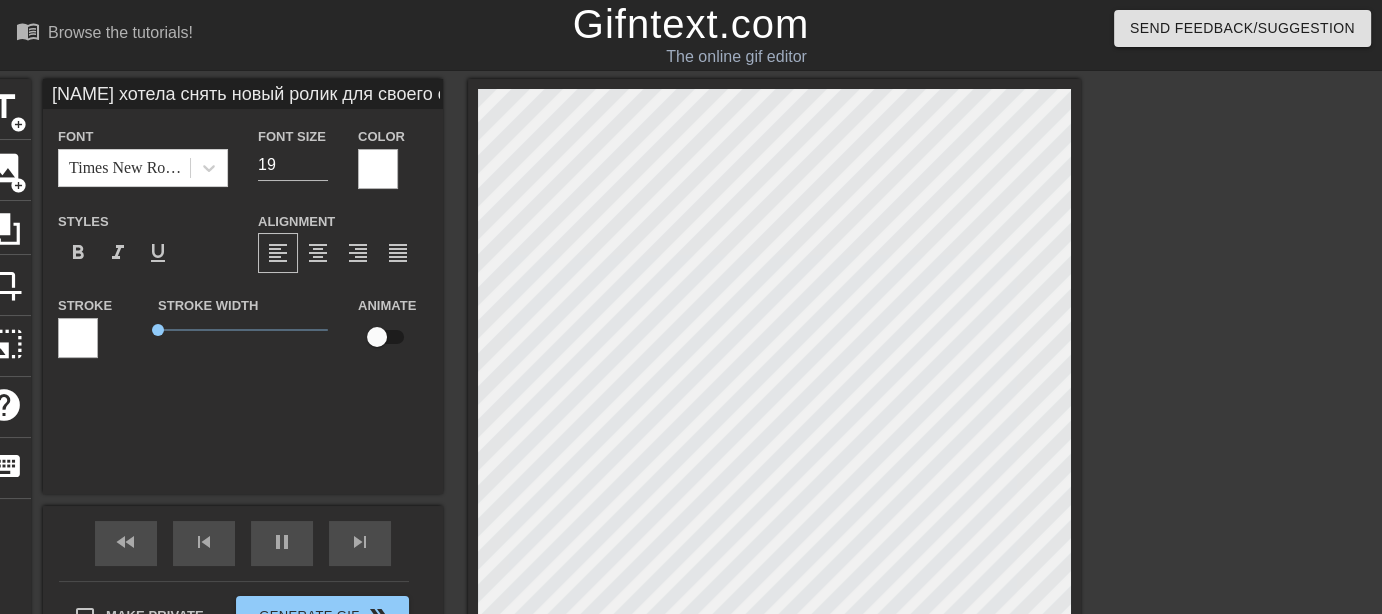 type on "[FIRST] хотела снять новый ролик для своего онл, но парня рядом не было. А сроки поджимают. Своих подписчиков расстраивать было нельзя. Пришлось звать соседа на пол часа. Его жене [FIRST] сказала, что нужно настроить роутер. ебала киску своими пальчиками. Было очень приятно и немного больно из-за ее маникюра. Но все же я стонала очень долго и очень сладко хорошенько поработала пальцами Сосед оказался не против... Теперь чаще будет выкладывать контент. А за "починку роутера" пришлось заплатить 500руб..." 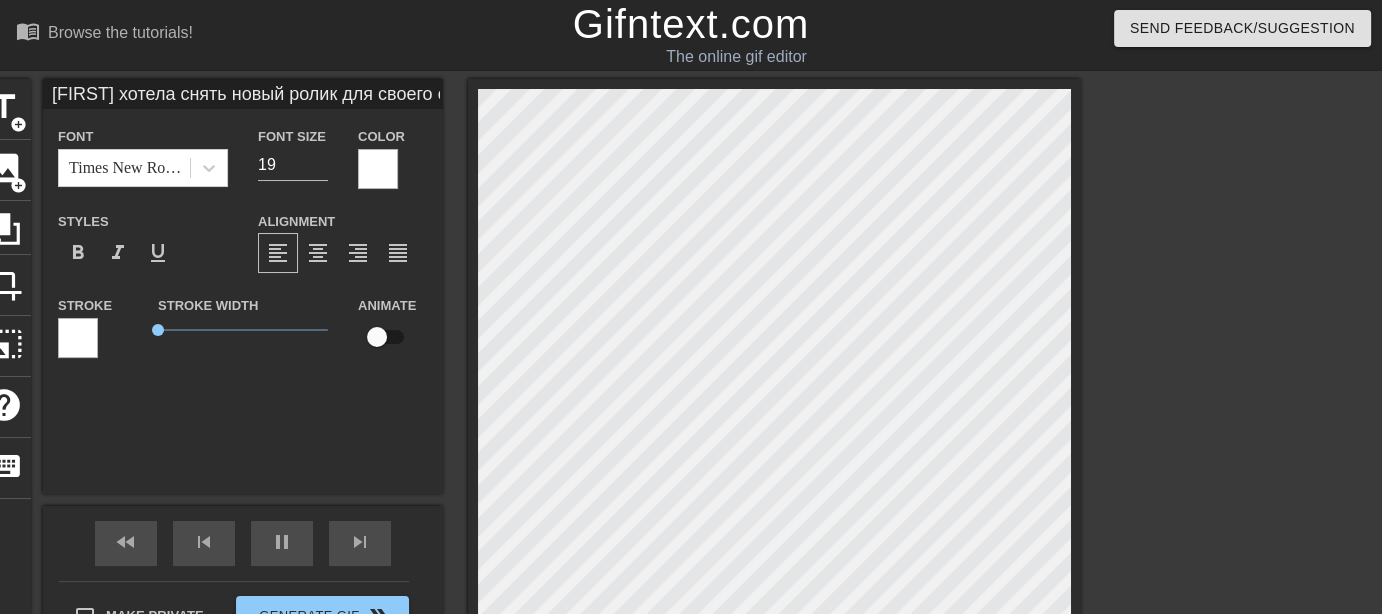 type on "[FIRST] хотела снять новый ролик для своего онли, но парня рядом не было. А сроки поджимают. Своих подписчиков расстраивать было нельзя. Пришлось звать соседа на пол часа. Его жене [FIRST] сказала, что нужно настроить роутер. ебала киску своими пальчиками. Было очень приятно и немного больно из-за ее маникюра. Но все же я стонала очень долго и очень сладко хорошенько поработала пальцами Сосед оказался не против... Теперь чаще будет выкладывать контент. А за "починку роутера" пришлось заплатить 500руб..." 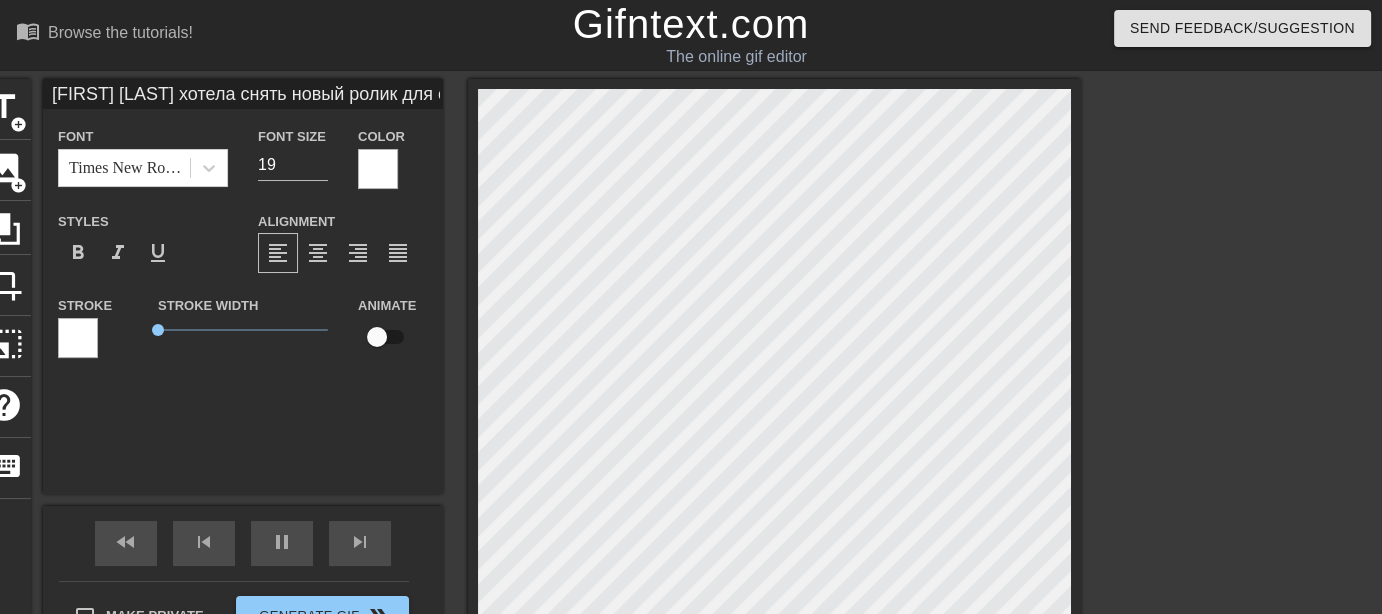 type on "[FIRST] хотела снять новый ролик для своего онлифанс, но свободногопарня рядом не было.  звать соседа изменить свое. Его жене [FIRST] сказала, что нужно настроить роутер. ебала киску своими пальчиками. Было очень приятно и немного больно из-за ее маникюра. Но все же я стонала очень долго и очень сладко хорошенько поработала пальцами Сосед оказался не против... Теперь чаще будет выкладывать контент. А за "починку роутера" пришлось заплатить 500руб..." 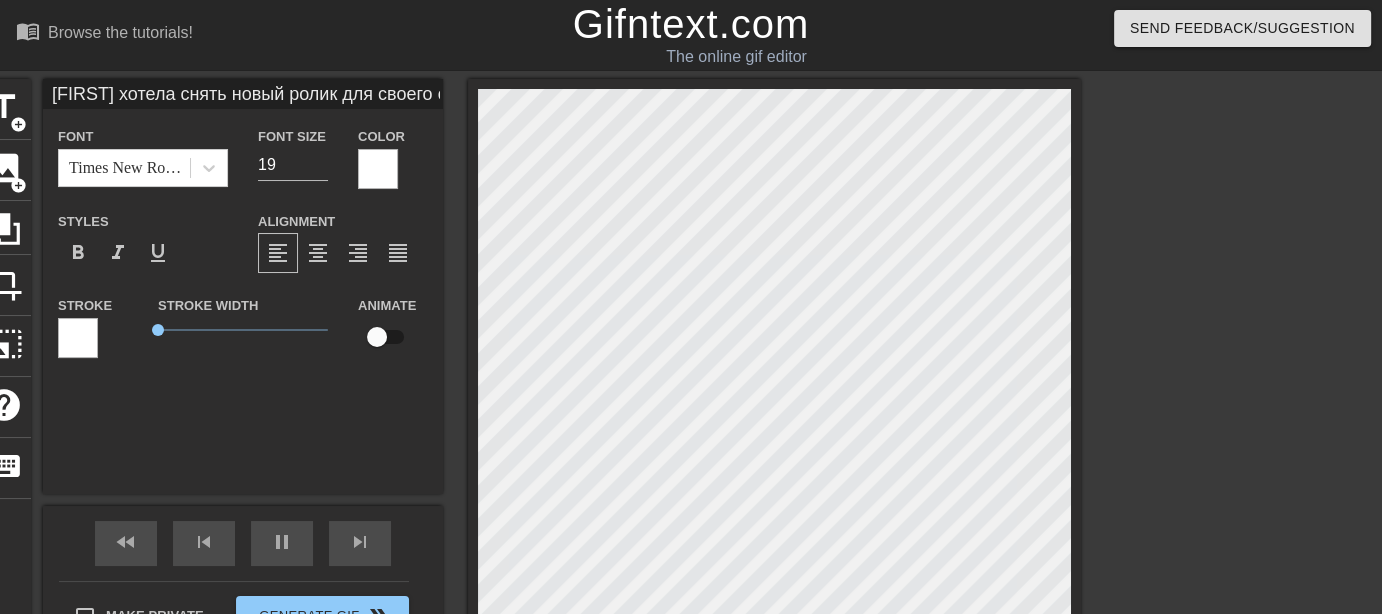 type on "[FIRST] хотела снять новый ролик для своего онлифанс, но свободного
парня рядом не было.  звать соседа изменить своей. Его жене [FIRST] сказала, что нужно настроить роутер. ебала киску своими пальчиками. Было очень приятно и немного больно из-за ее маникюра. Но все же я стонала очень долго и очень сладко хорошенько поработала пальцами Сосед оказался не против... Теперь чаще будет выкладывать контент. А за "починку роутера" пришлось заплатить 500руб..." 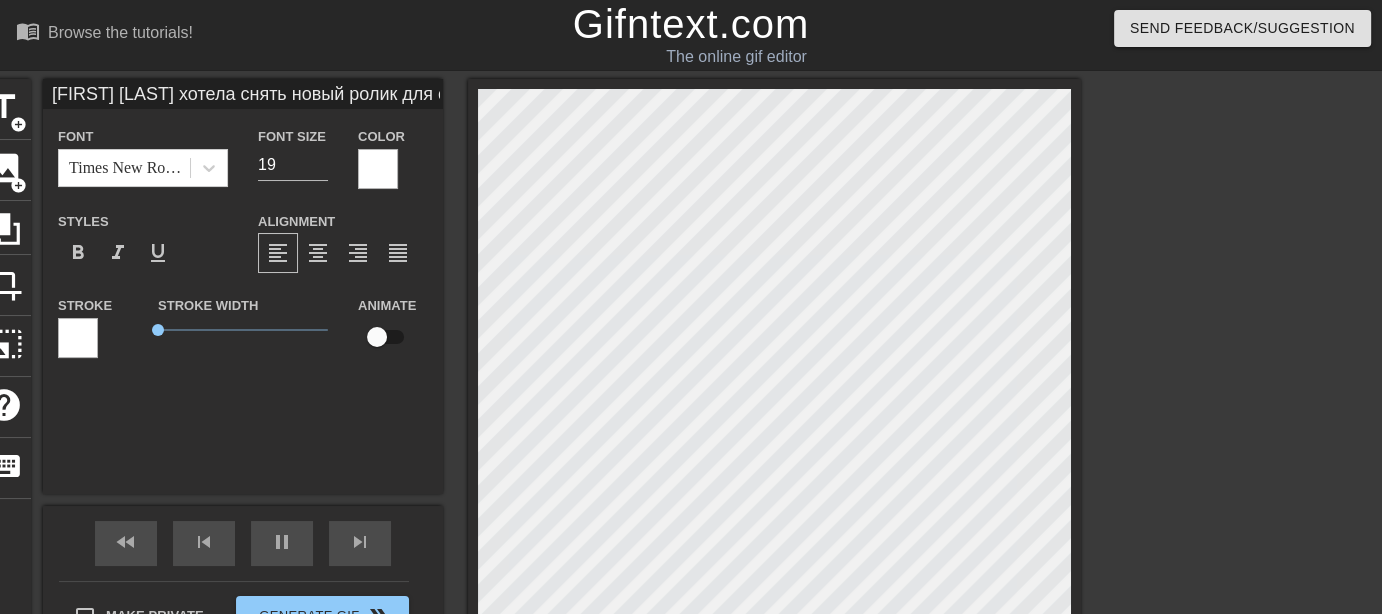 type on "[FIRST] [LAST] хотела снять новый ролик для своего онлифанс, но свободногопарня рядом не было.  звать соседа изменить своей же. Его жене [FIRST] [LAST] сказала, что нужно настроить роутер. ебала киску своими пальчиками. Было очень приятно и немного больно из-за ее маникюра. Но все же я стонала очень долго и очень сладко хорошенько поработала пальцами Сосед оказался не против... Теперь чаще будет выкладывать контент. А за "починку роутера" пришлось заплатить 500руб..." 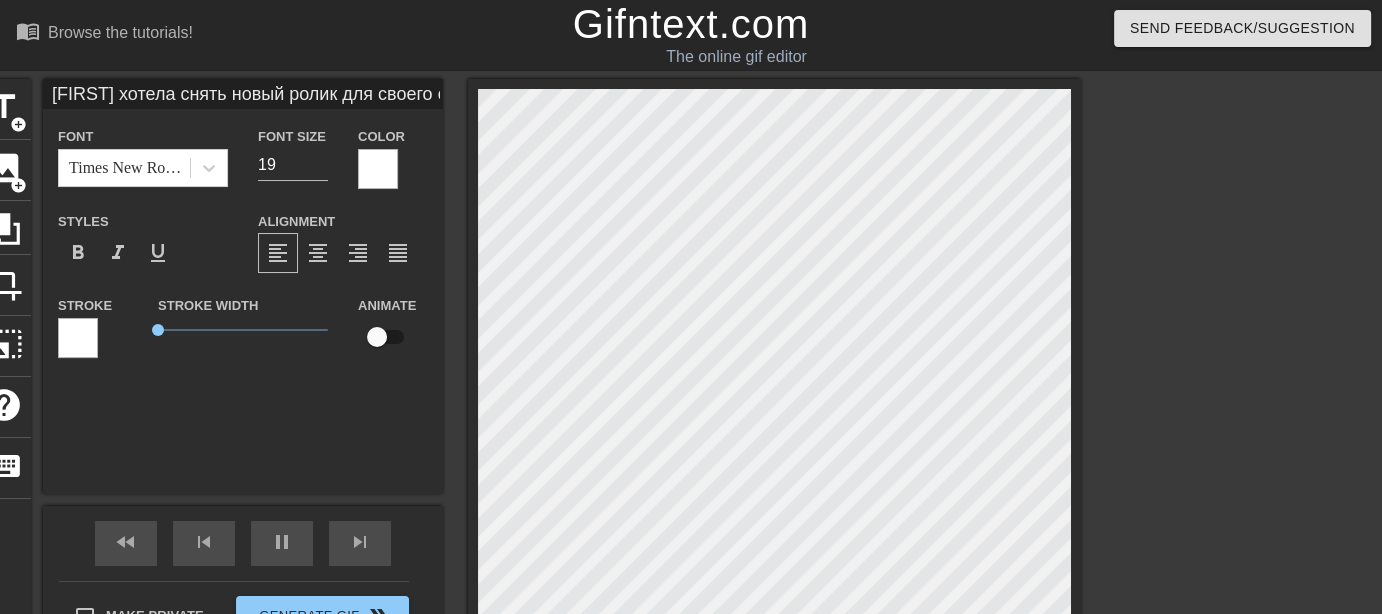 scroll, scrollTop: 5, scrollLeft: 17, axis: both 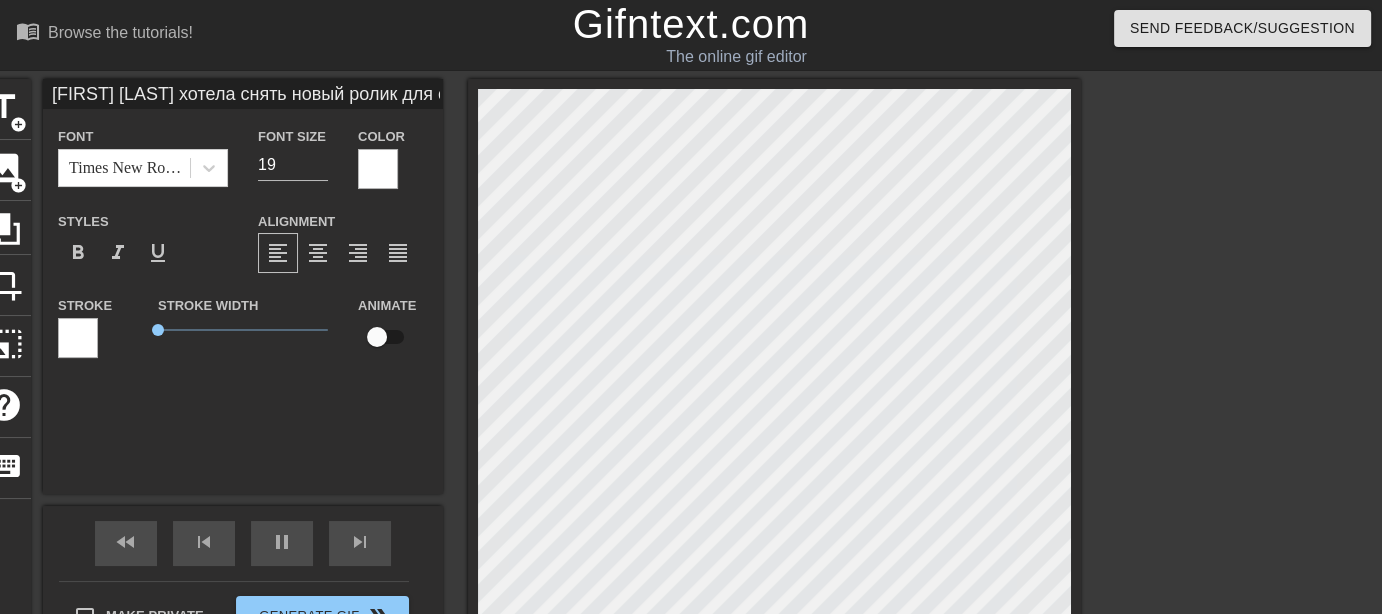 type on "[FIRST] хотела снять новый ролик для своего онлифанс, но свободногопарня рядом не было.  соб соседа изменить своей жене. Его жене [FIRST] сказала, что нужно настроить роутер. ебала киску своими пальчиками. Было очень приятно и немного больно из-за ее маникюра. Но все же я стонала очень долго и очень сладко хорошенько поработала пальцами Сосед оказался не против... Теперь чаще будет выкладывать контент. А за "починку роутера" пришлось заплатить 500руб..." 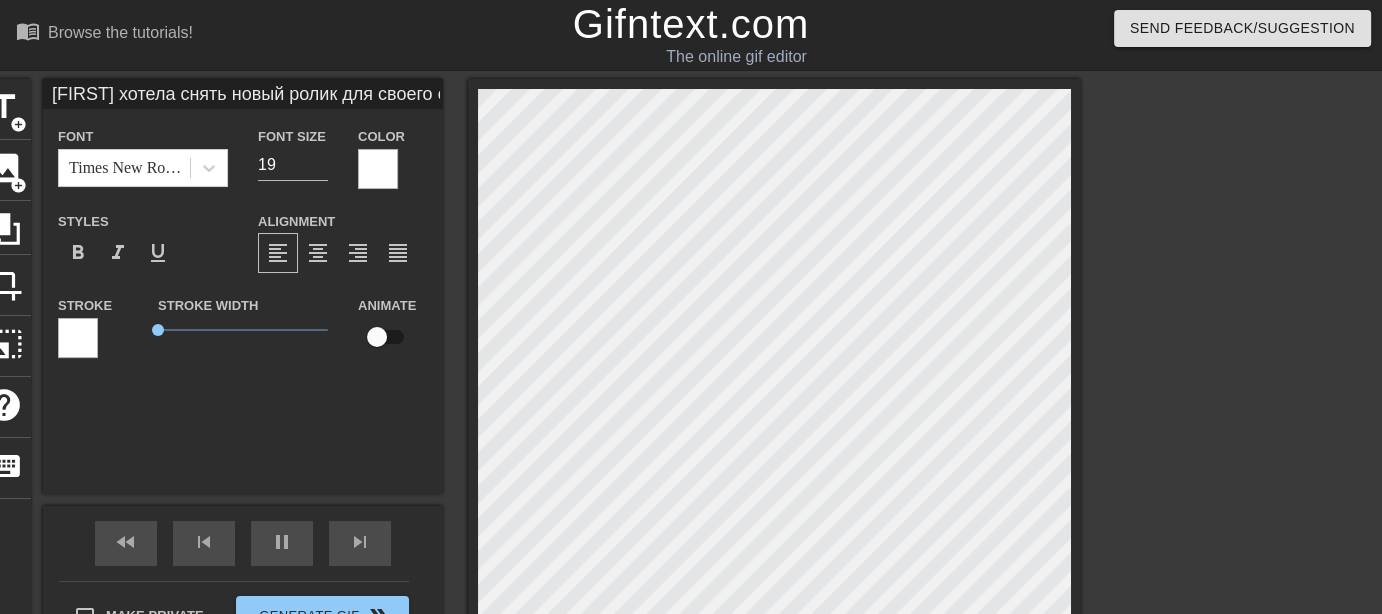 type on "[FIRST] хотела снять новый ролик для своего онлифанс, но свободногопарня рядом не было.  со соседа изменить своей жене. Его жене [FIRST] сказала, что нужно настроить роутер. ебала киску своими пальчиками. Было очень приятно и немного больно из-за ее маникюра. Но все же я стонала очень долго и очень сладко хорошенько поработала пальцами Сосед оказался не против... Теперь чаще будет выкладывать контент. А за "починку роутера" пришлось заплатить 500руб..." 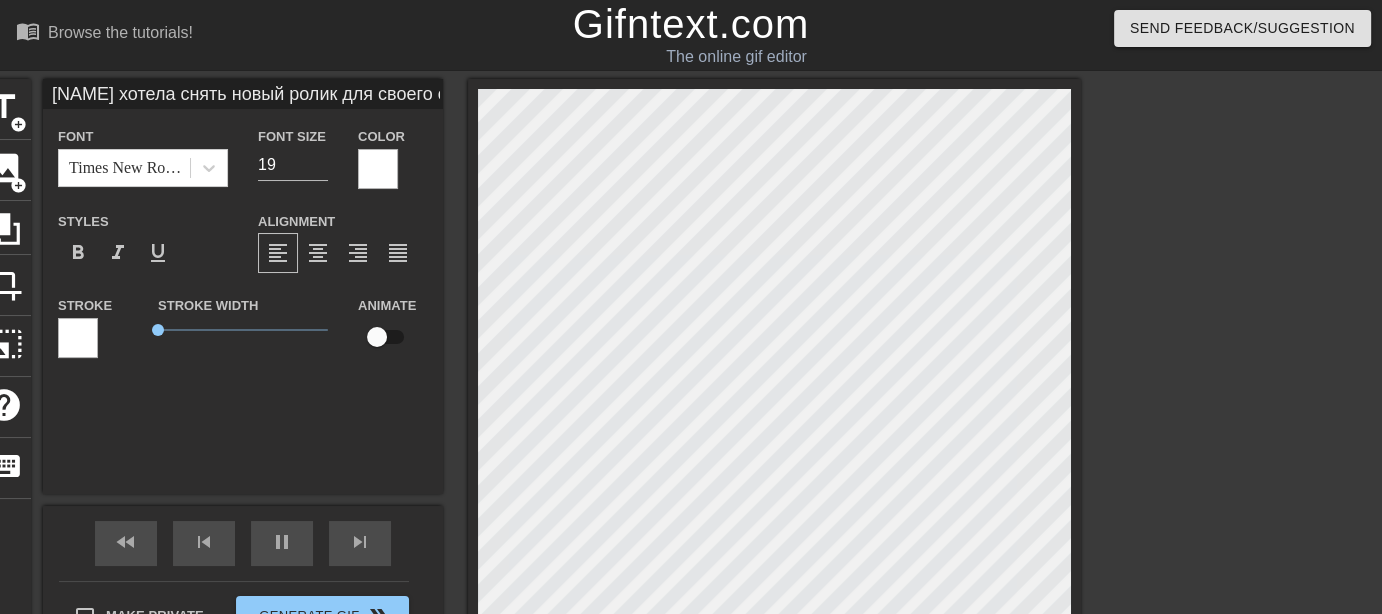 scroll, scrollTop: 2, scrollLeft: 33, axis: both 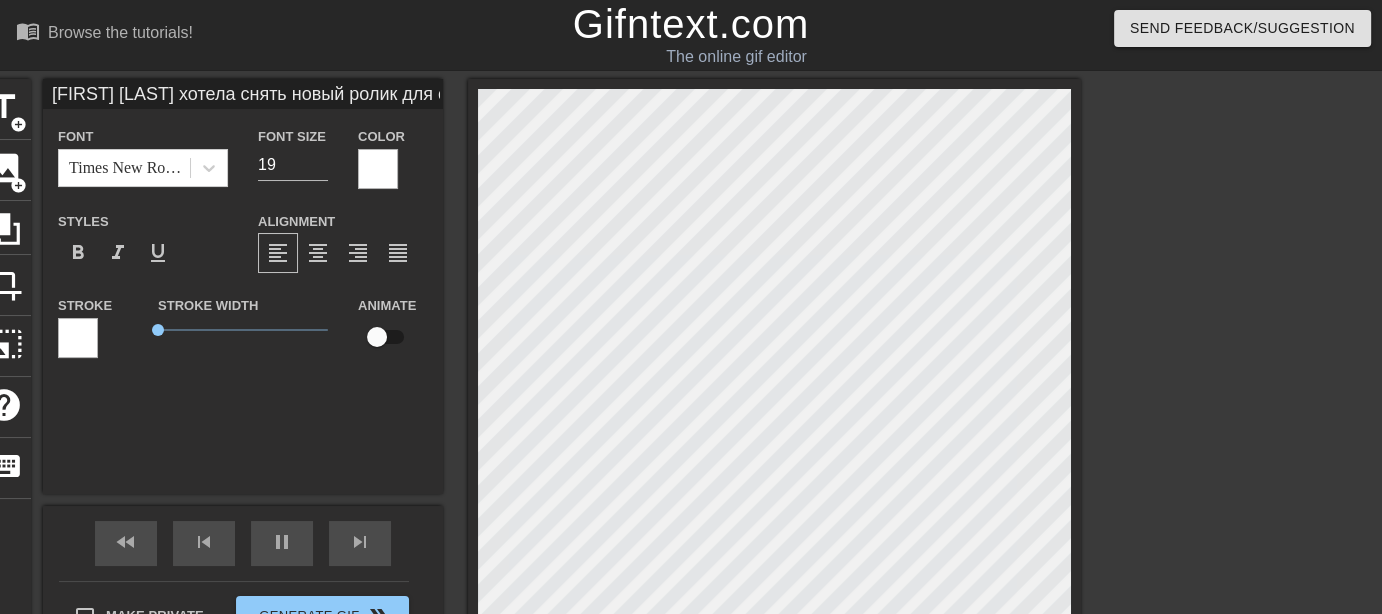 click at bounding box center (1255, 379) 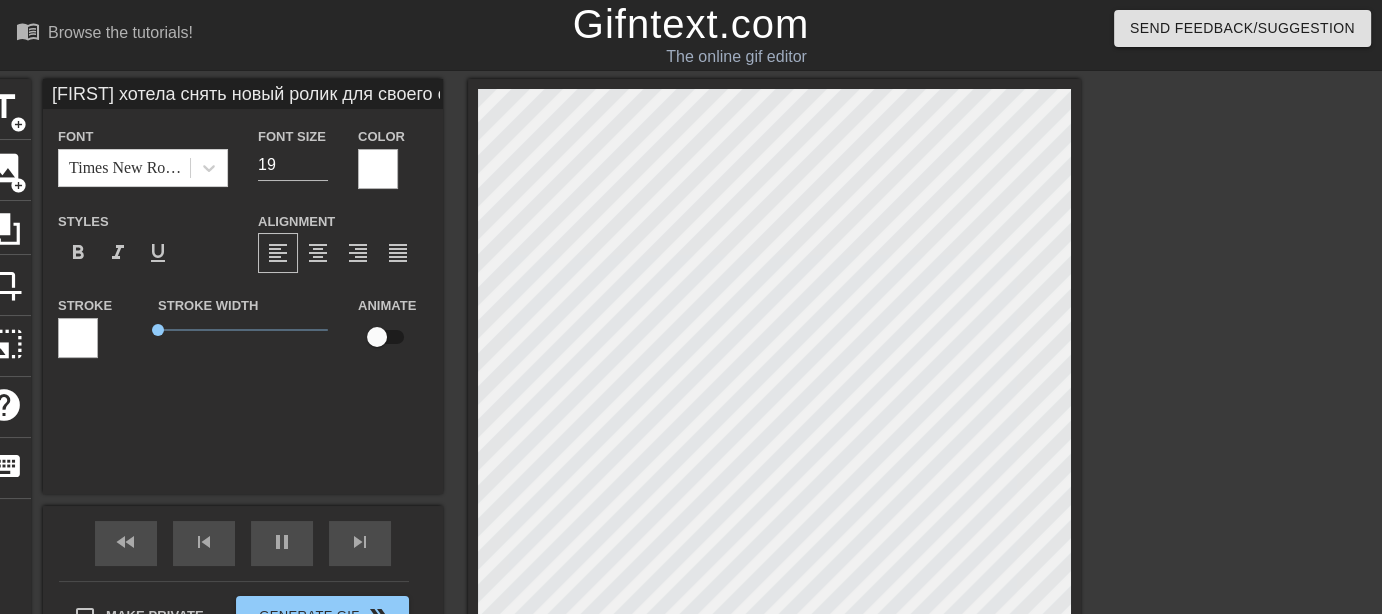 click at bounding box center (1255, 379) 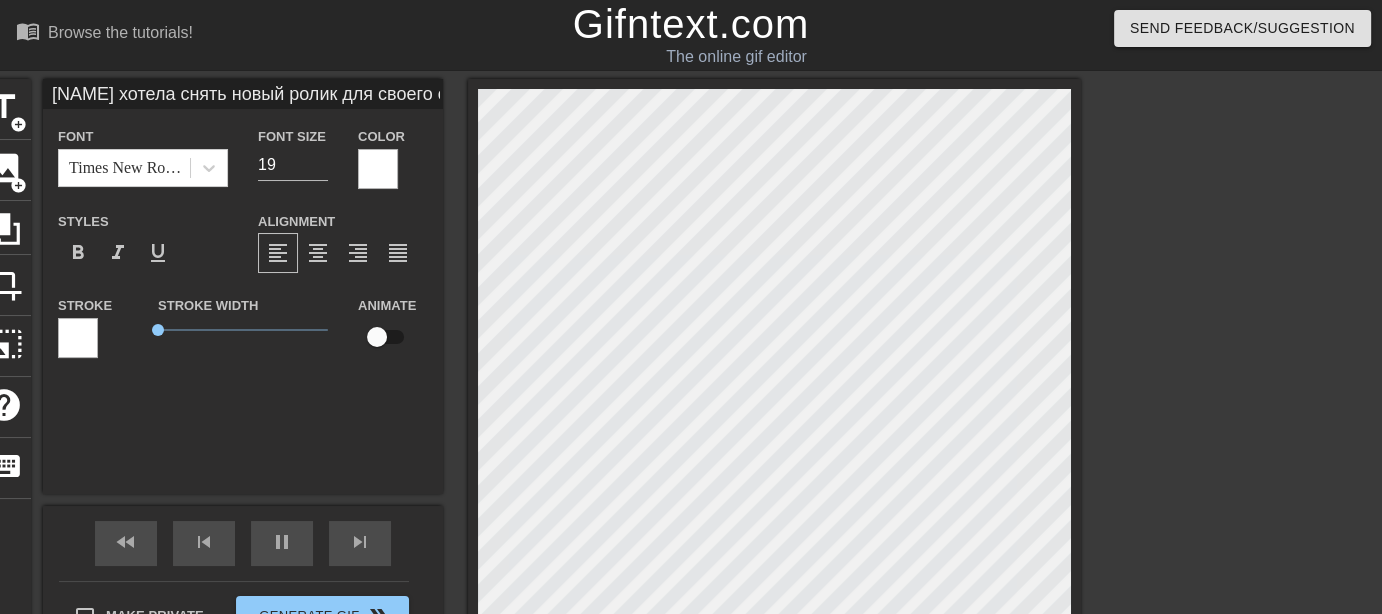 scroll, scrollTop: 5, scrollLeft: 16, axis: both 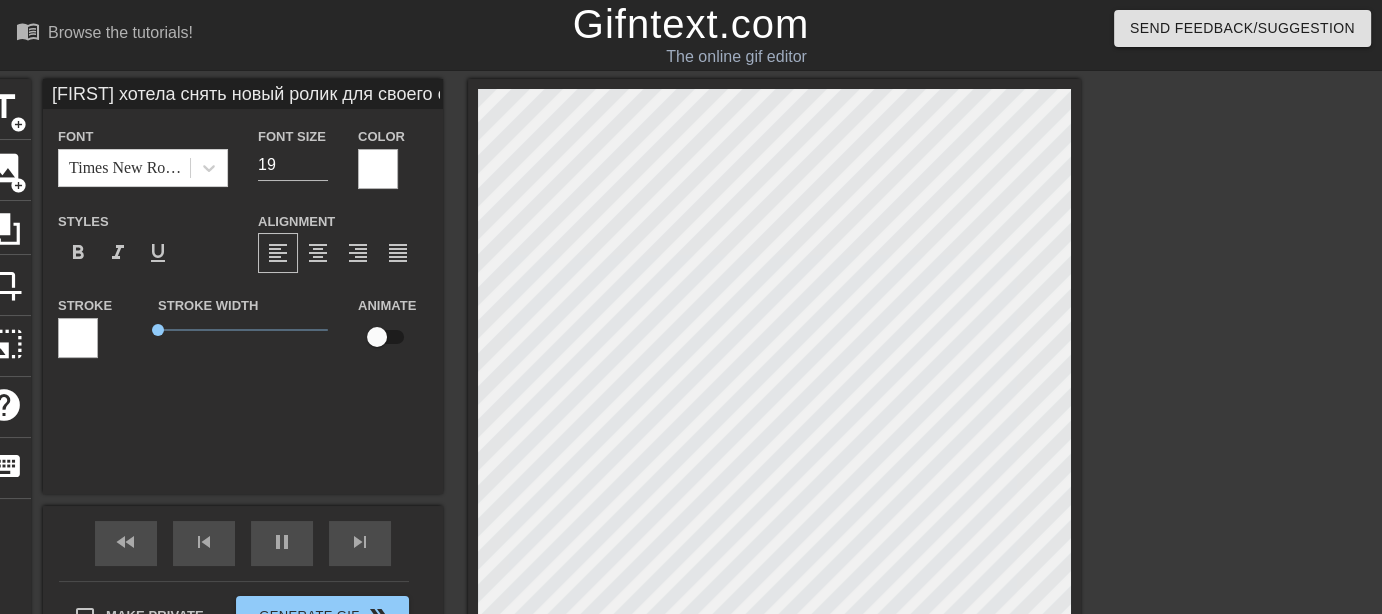 paste on "осед оказался не против..." 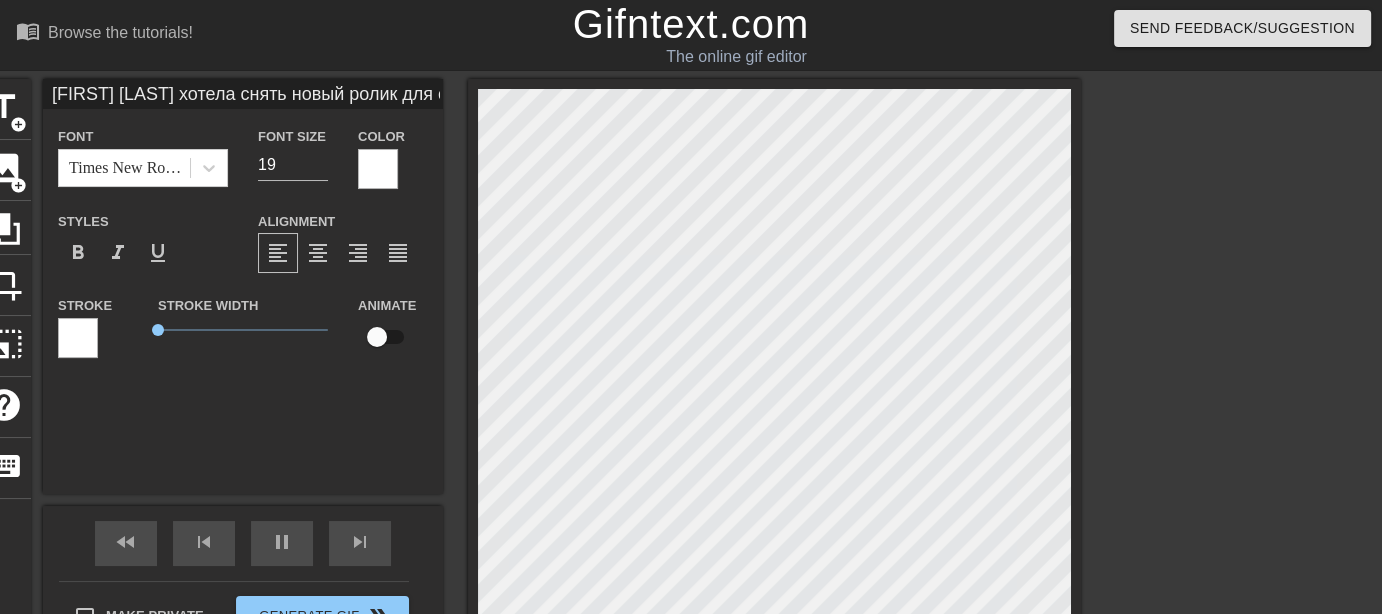 scroll, scrollTop: 6, scrollLeft: 3, axis: both 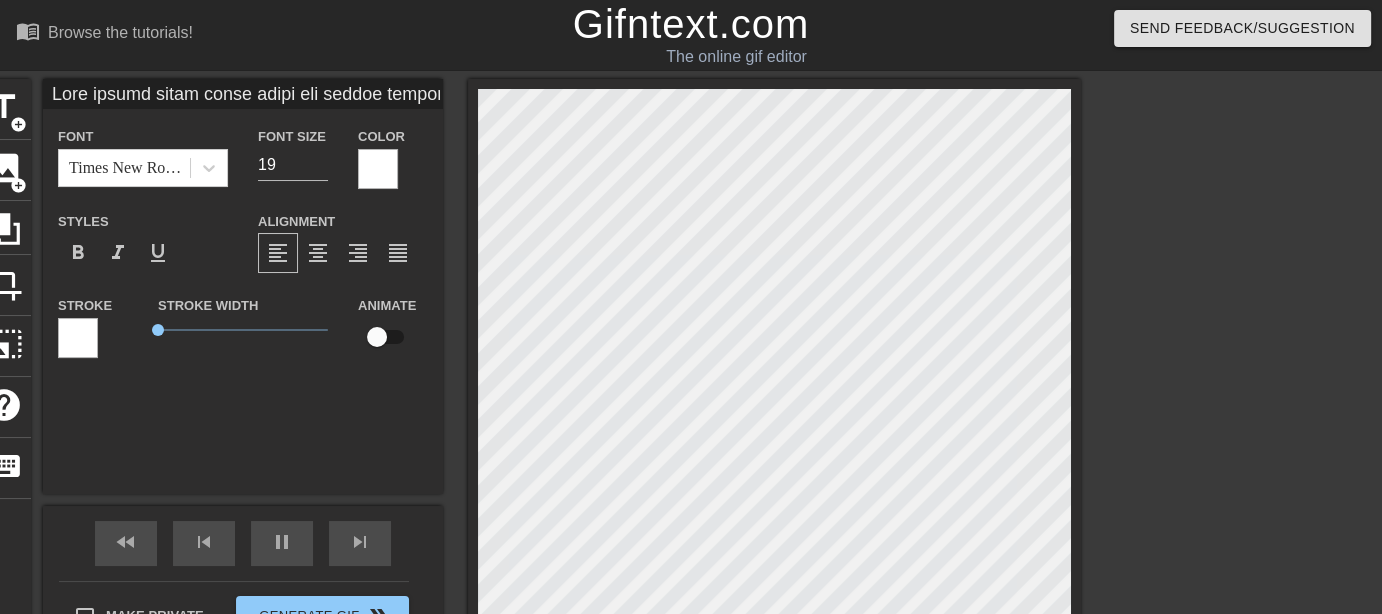 click at bounding box center (774, 374) 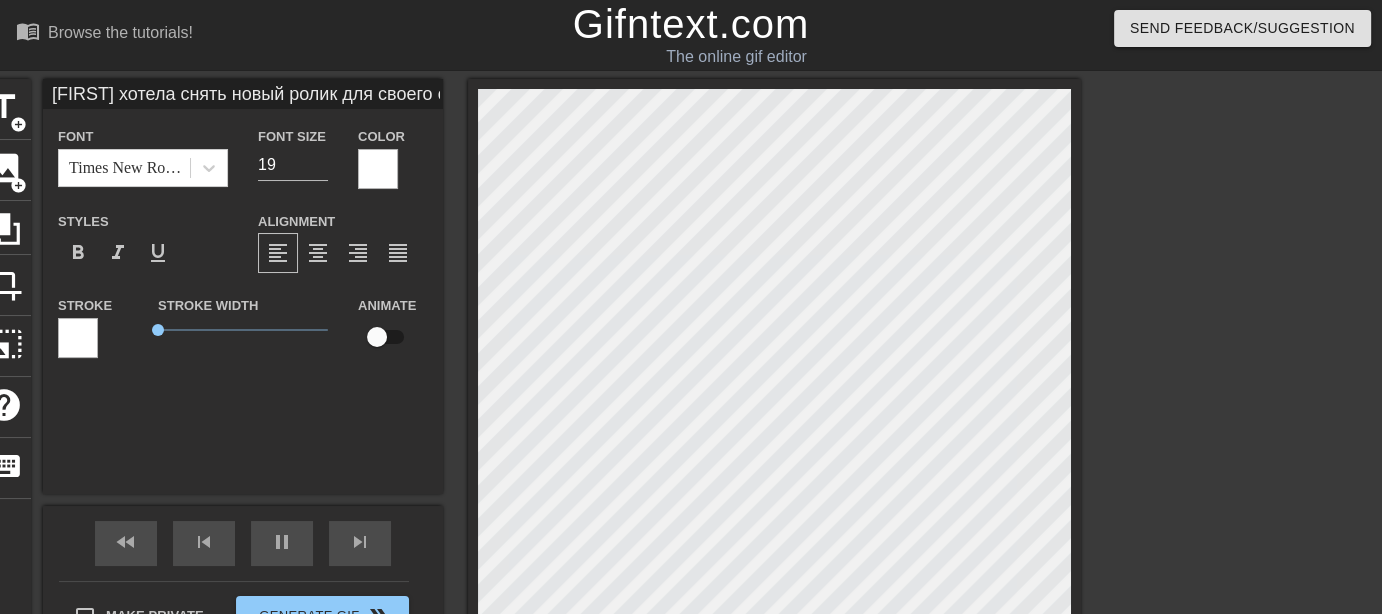scroll, scrollTop: 8, scrollLeft: 5, axis: both 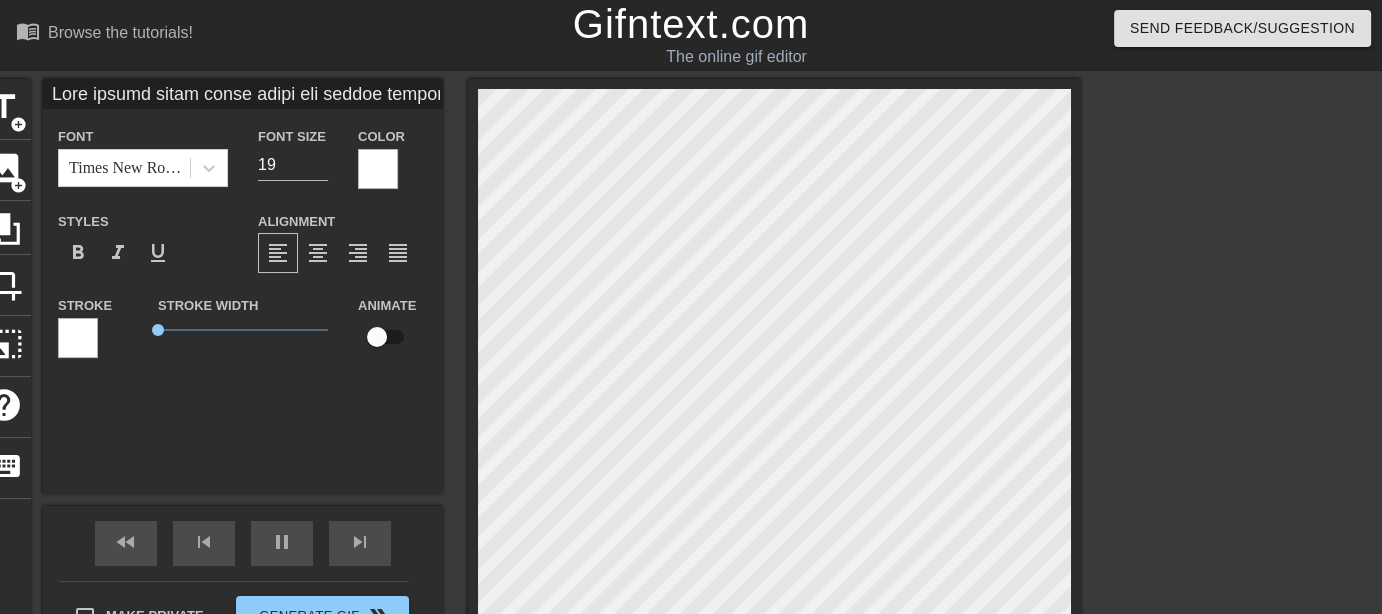 paste on "рать чужое нельзя" 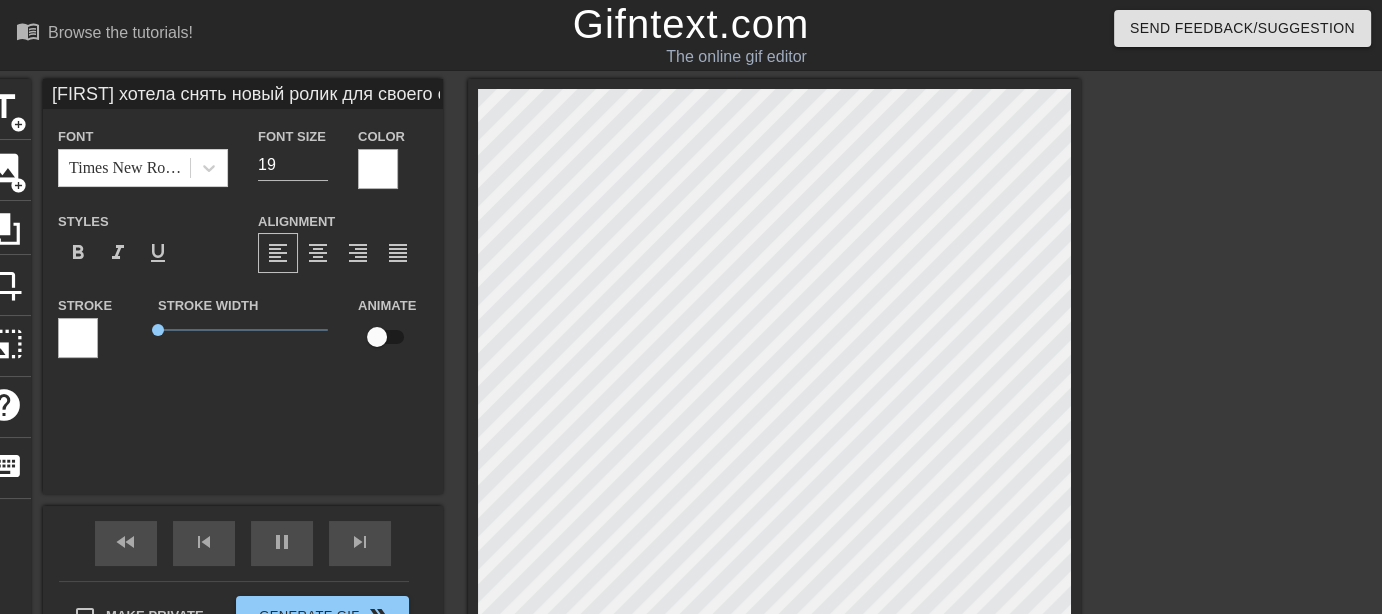 scroll, scrollTop: 8, scrollLeft: 14, axis: both 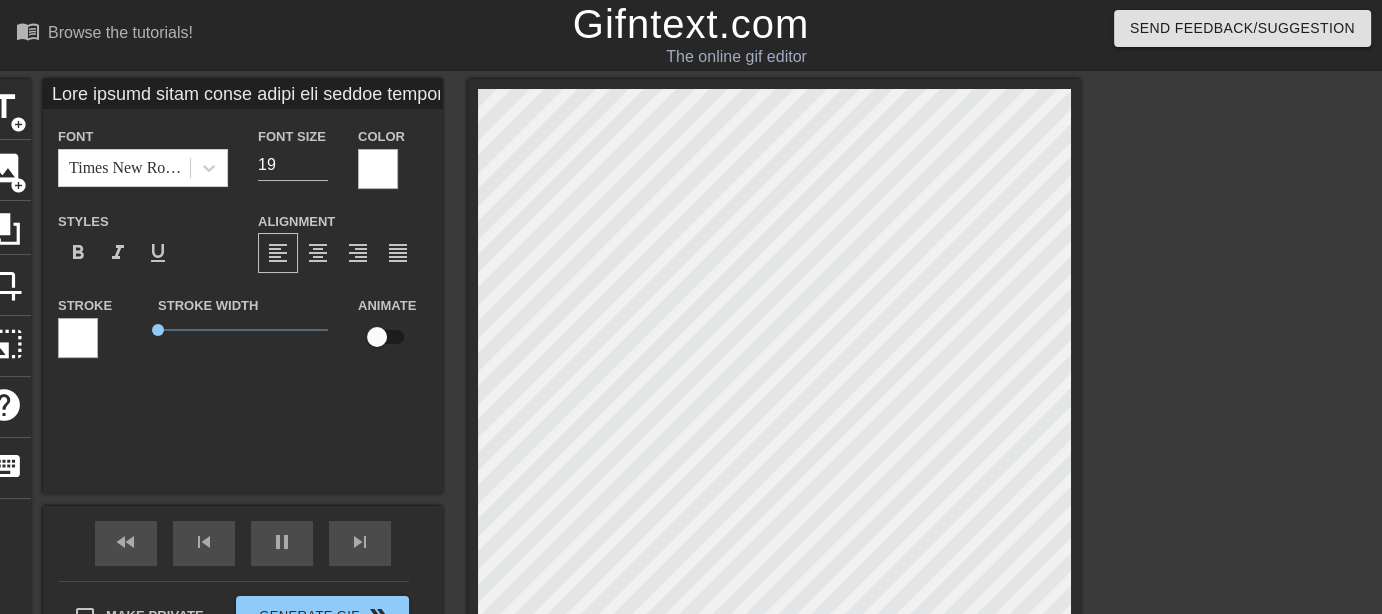 click at bounding box center [774, 374] 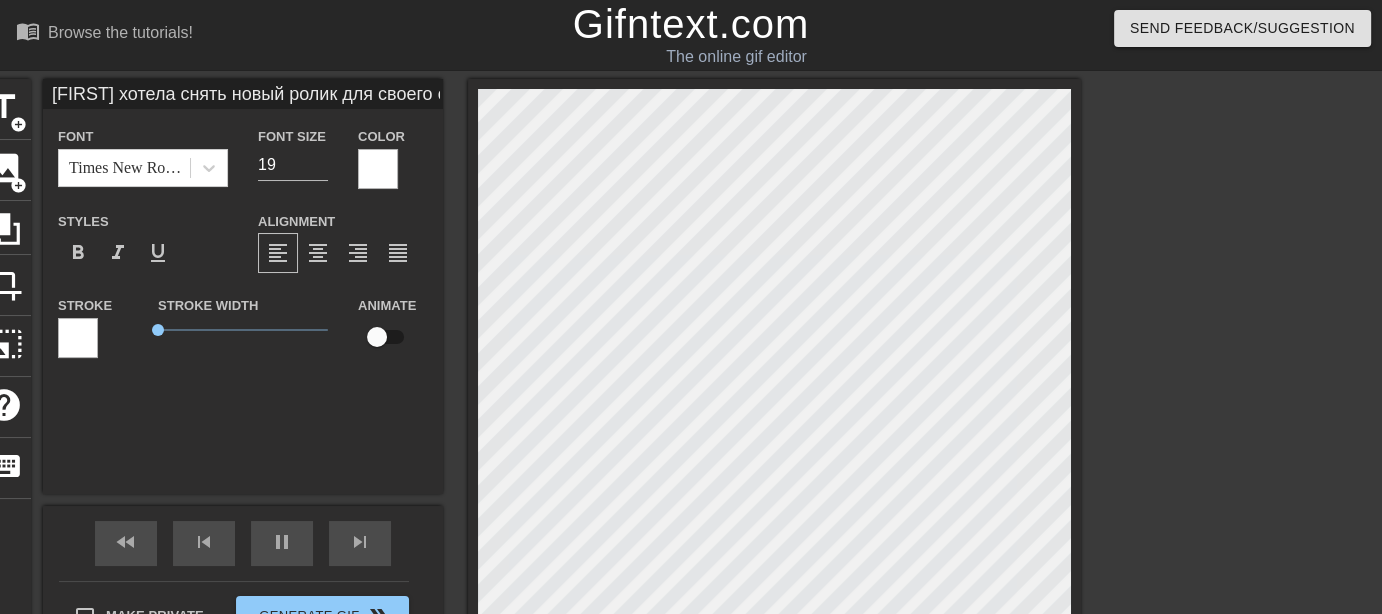 scroll, scrollTop: 10, scrollLeft: 2, axis: both 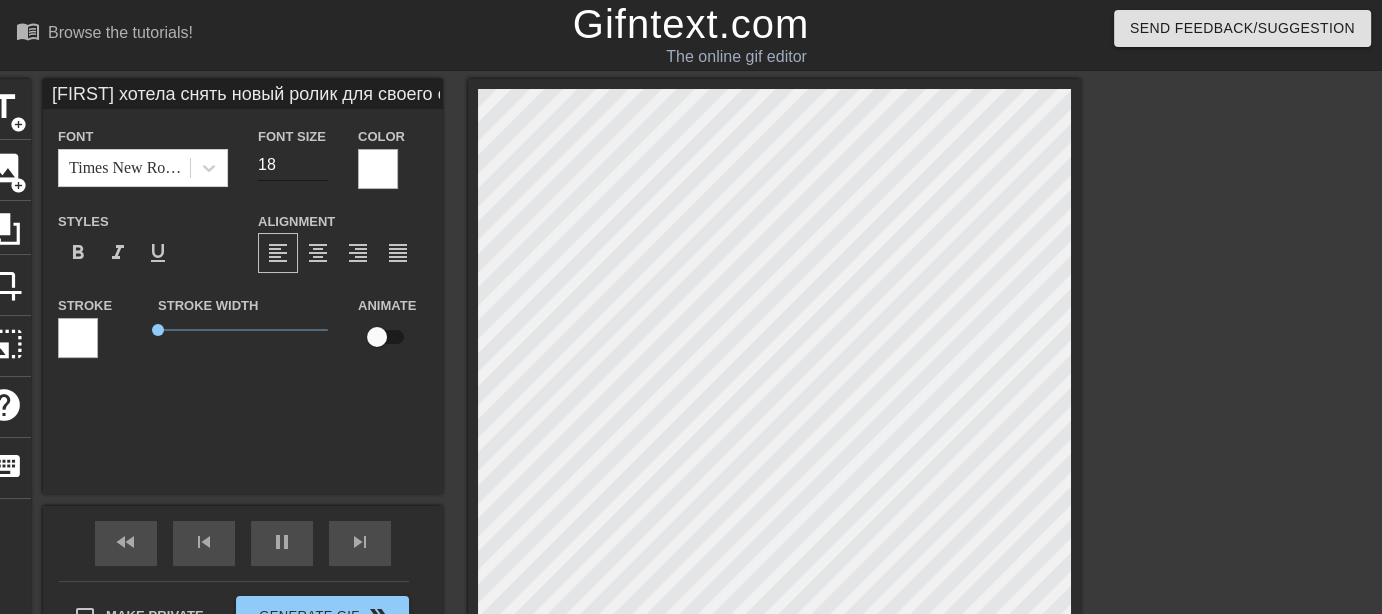 click on "18" at bounding box center (293, 165) 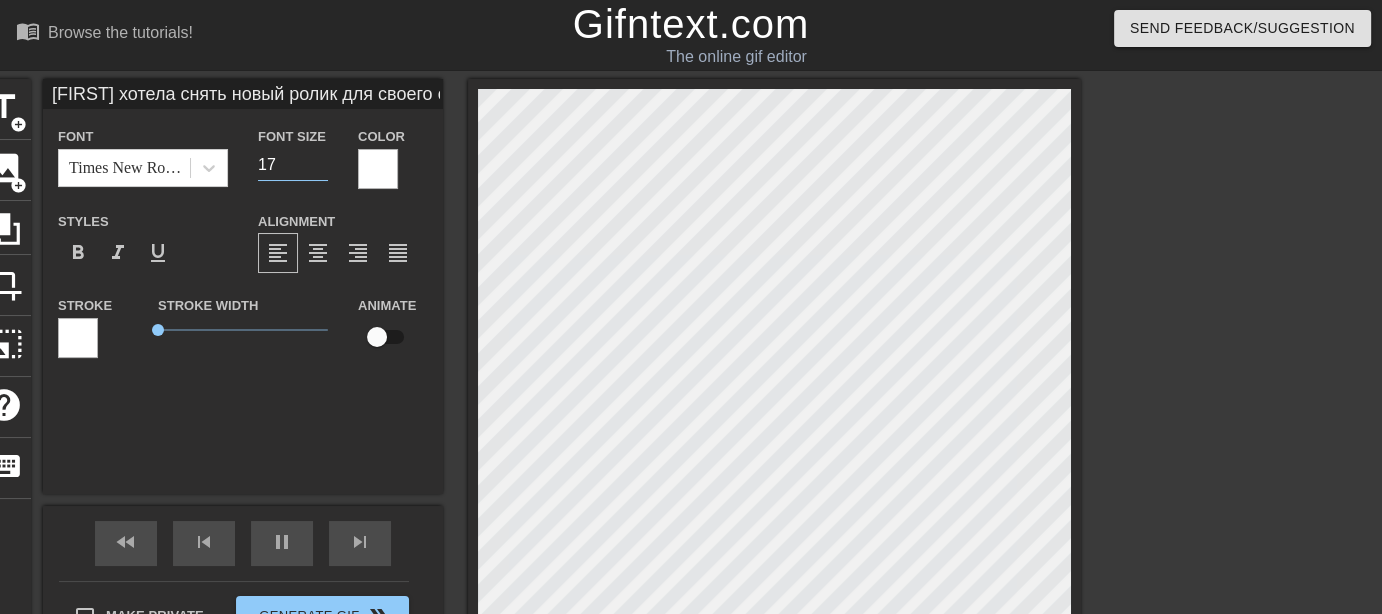 click on "17" at bounding box center (293, 165) 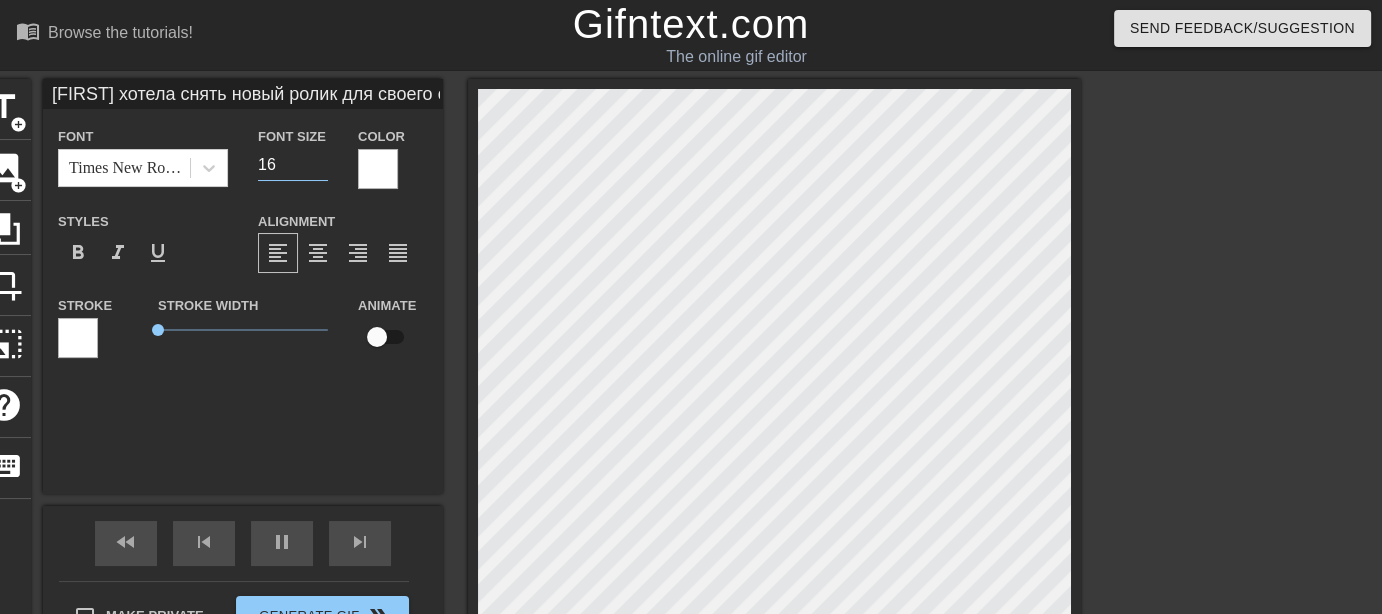 click on "16" at bounding box center (293, 165) 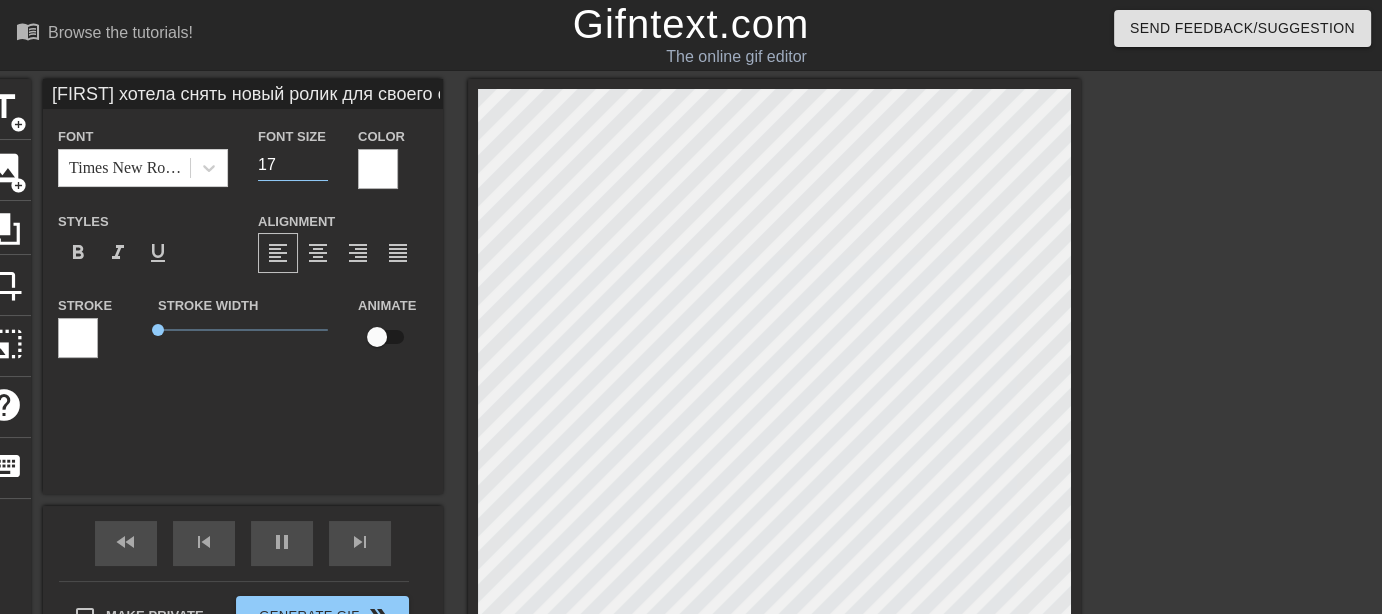 click on "17" at bounding box center (293, 165) 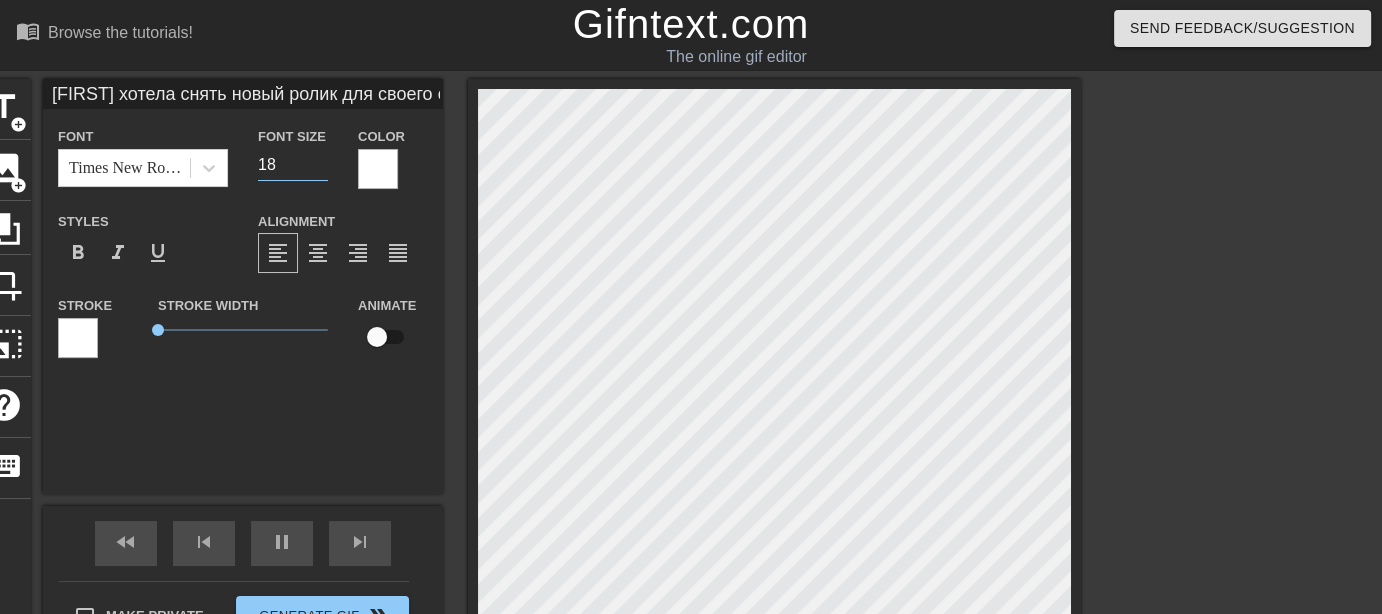 click on "18" at bounding box center [293, 165] 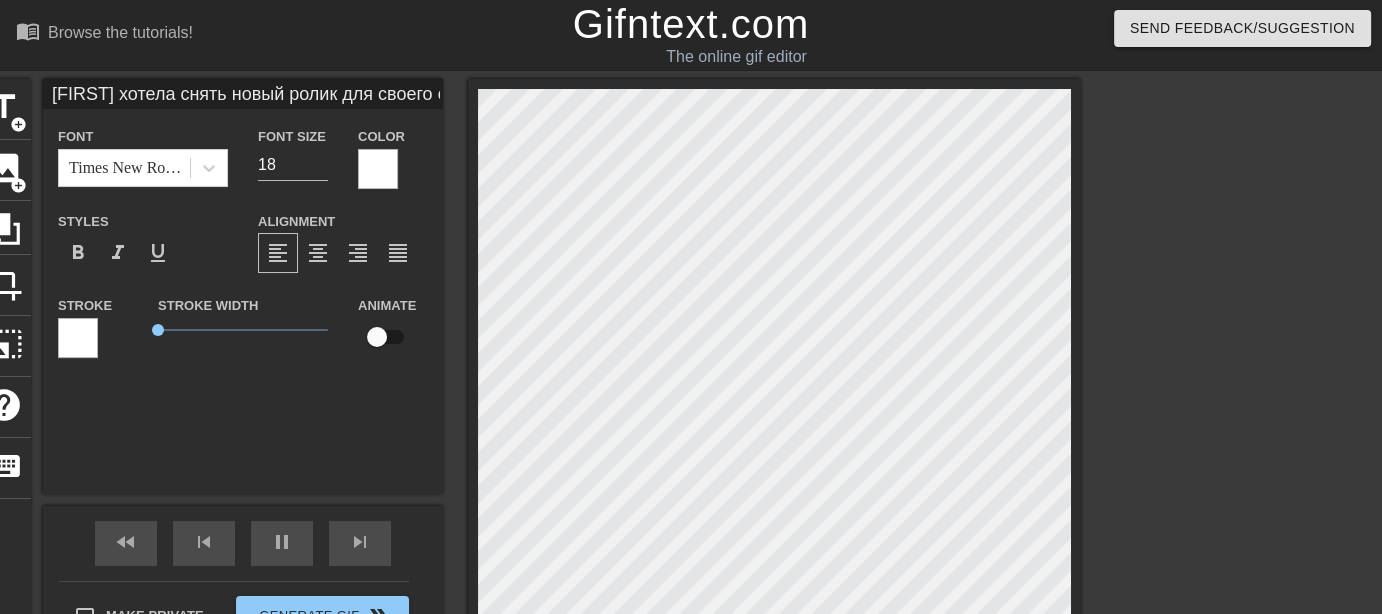 scroll, scrollTop: 2, scrollLeft: 2, axis: both 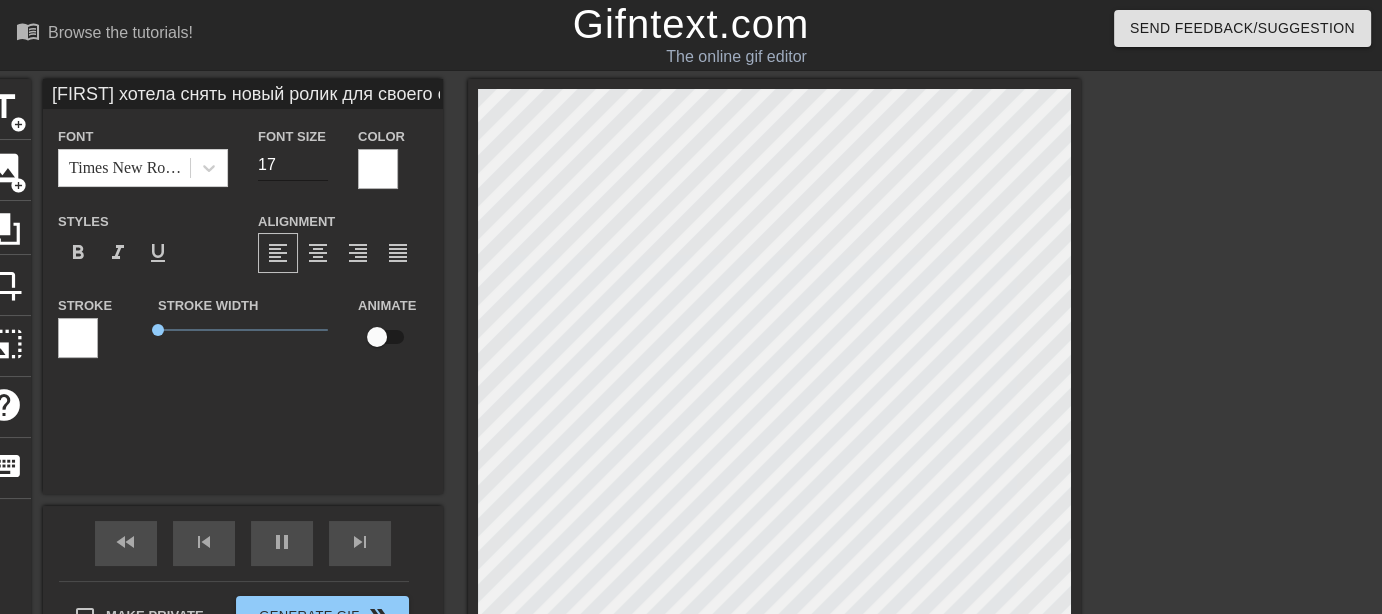 click on "17" at bounding box center (293, 165) 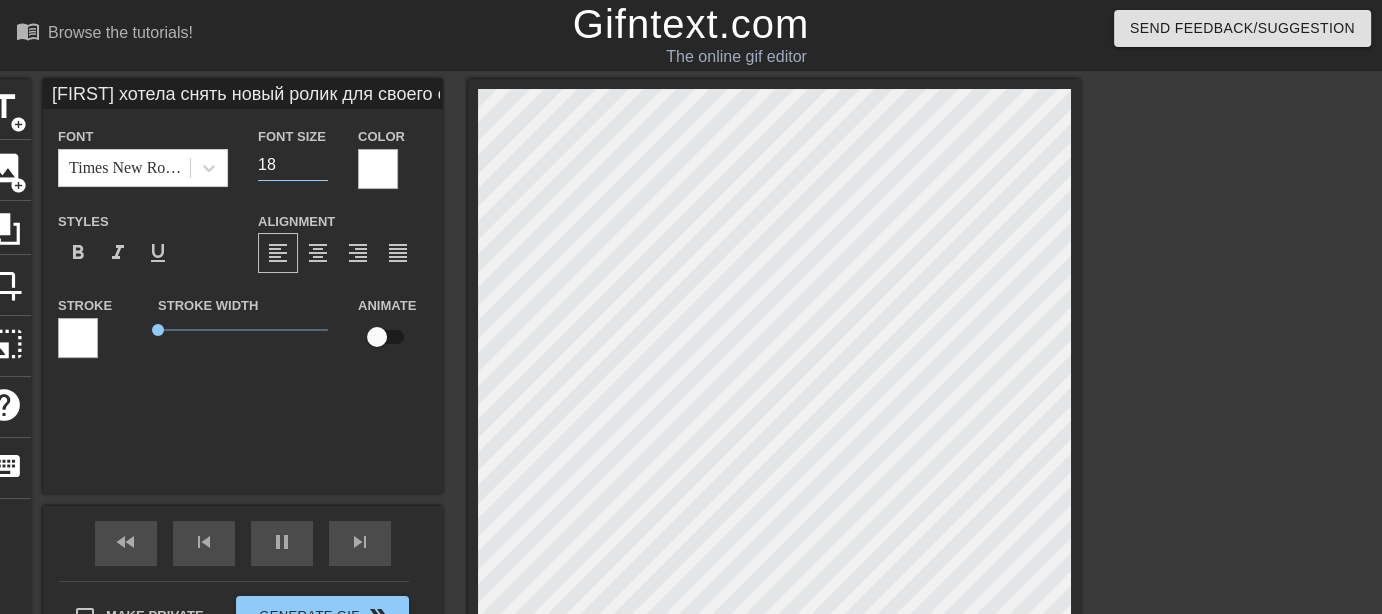 click on "18" at bounding box center [293, 165] 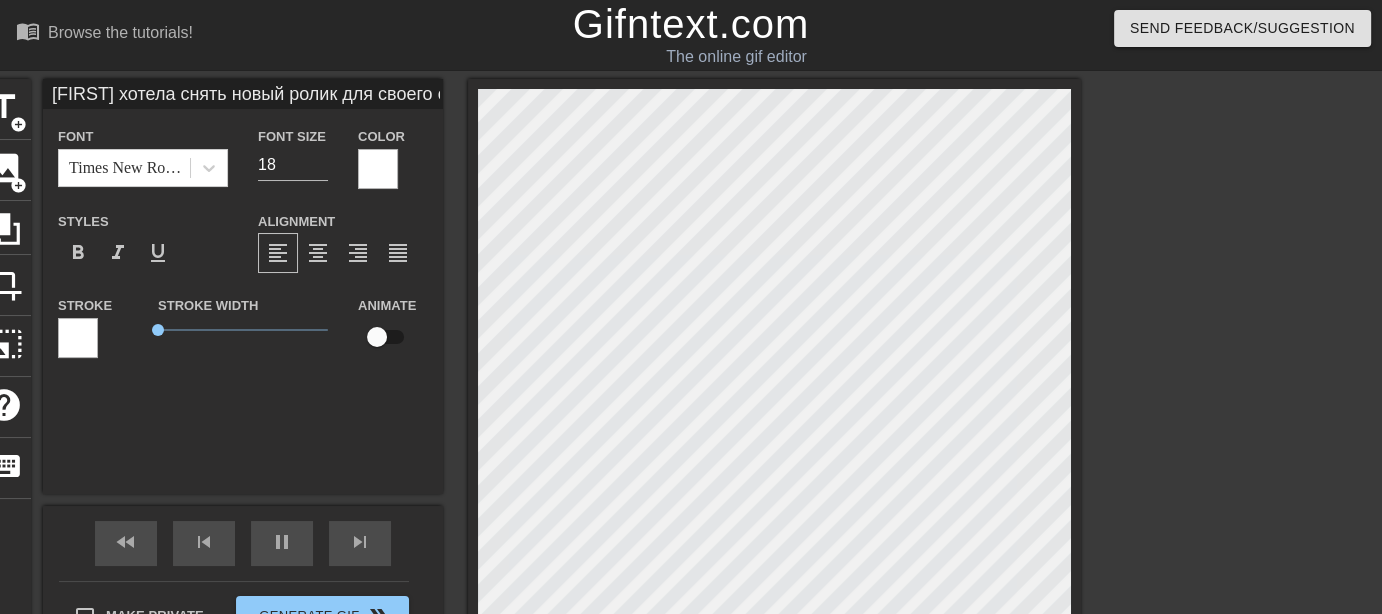 scroll, scrollTop: 5, scrollLeft: 18, axis: both 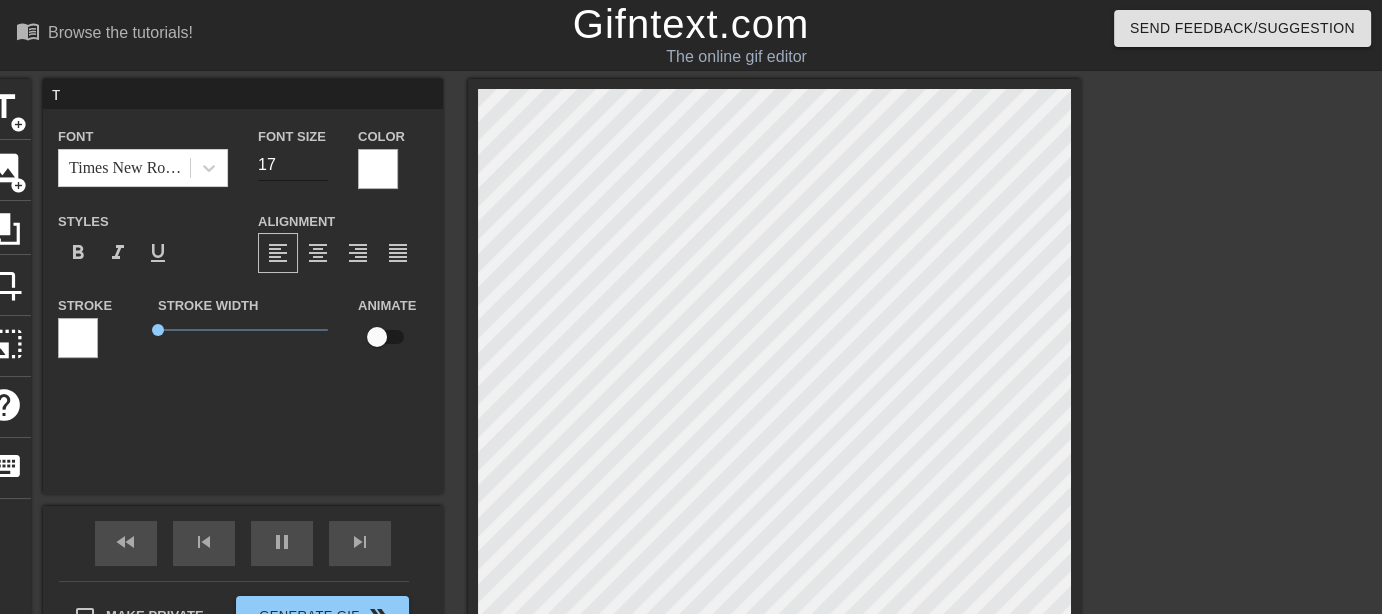 click on "17" at bounding box center (293, 165) 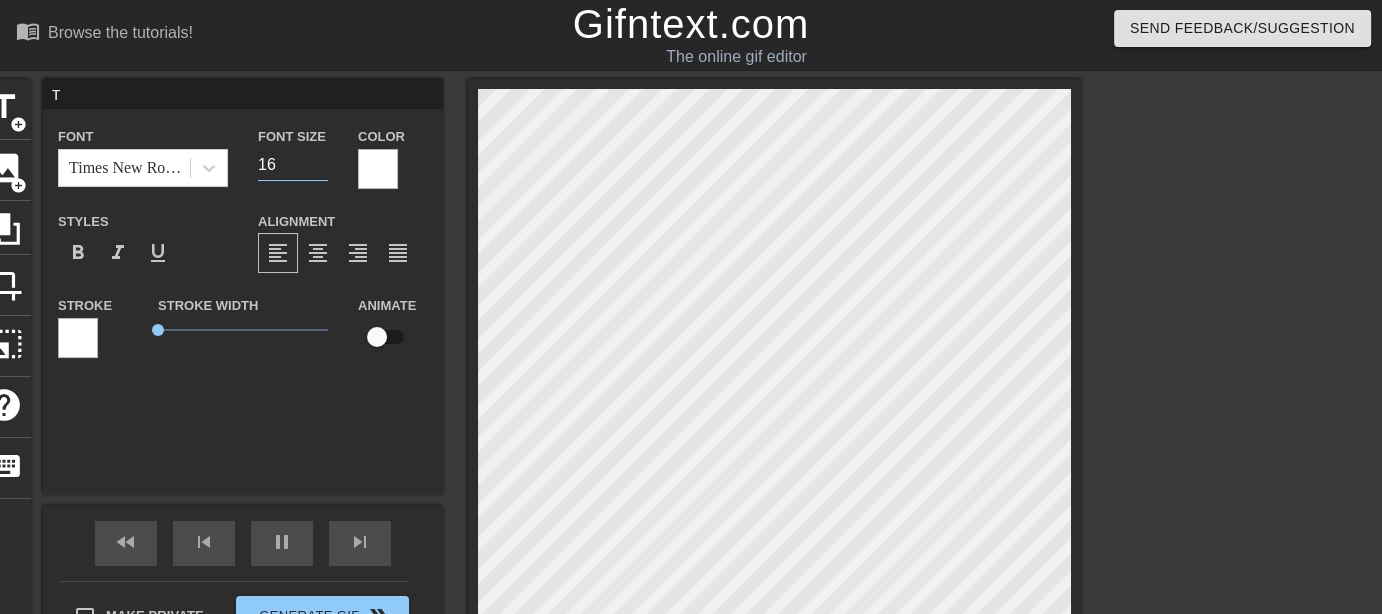 click on "16" at bounding box center (293, 165) 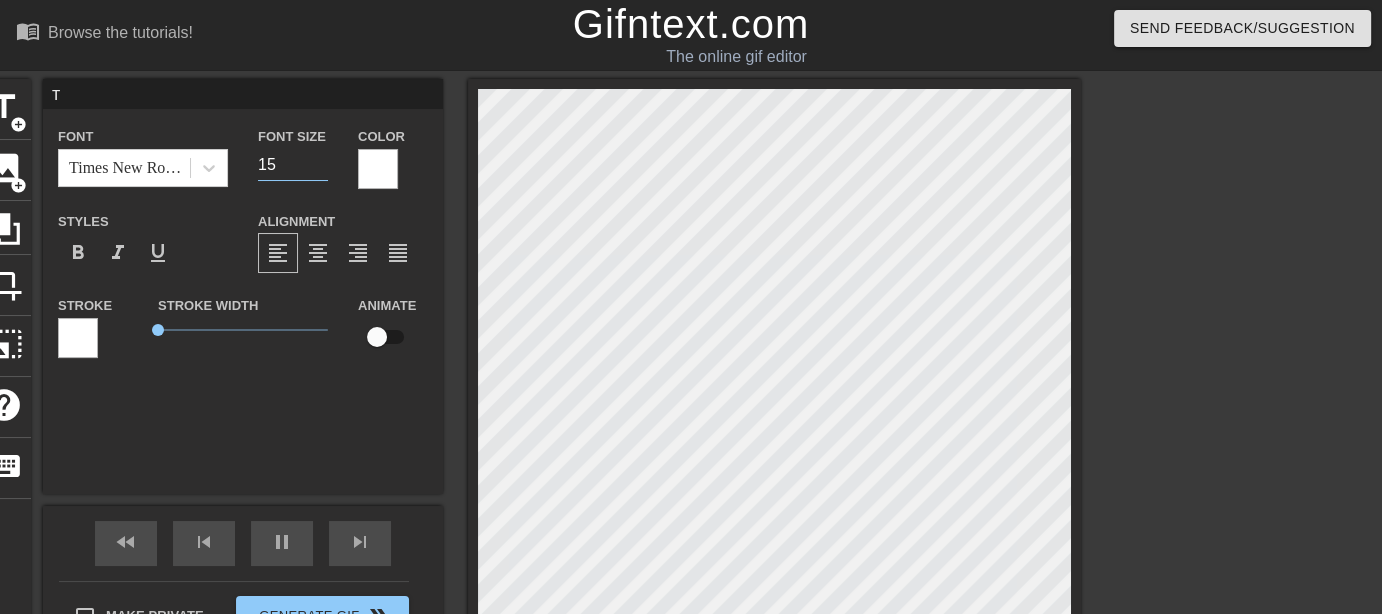 click on "15" at bounding box center (293, 165) 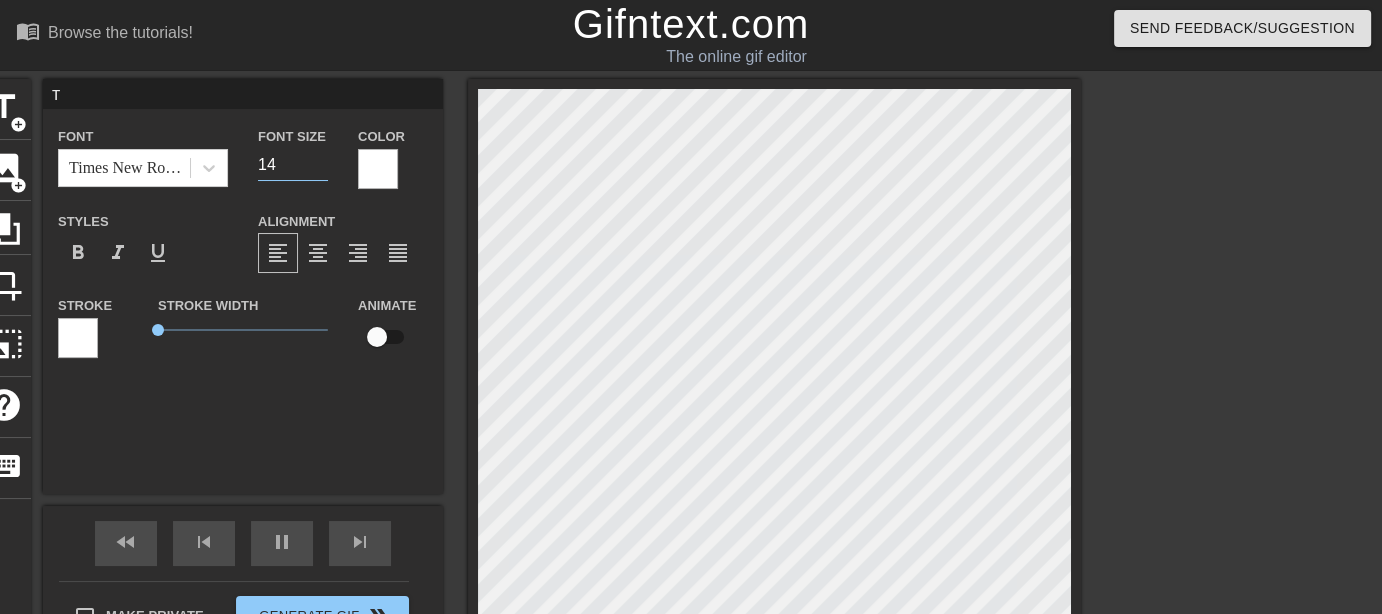 click on "14" at bounding box center [293, 165] 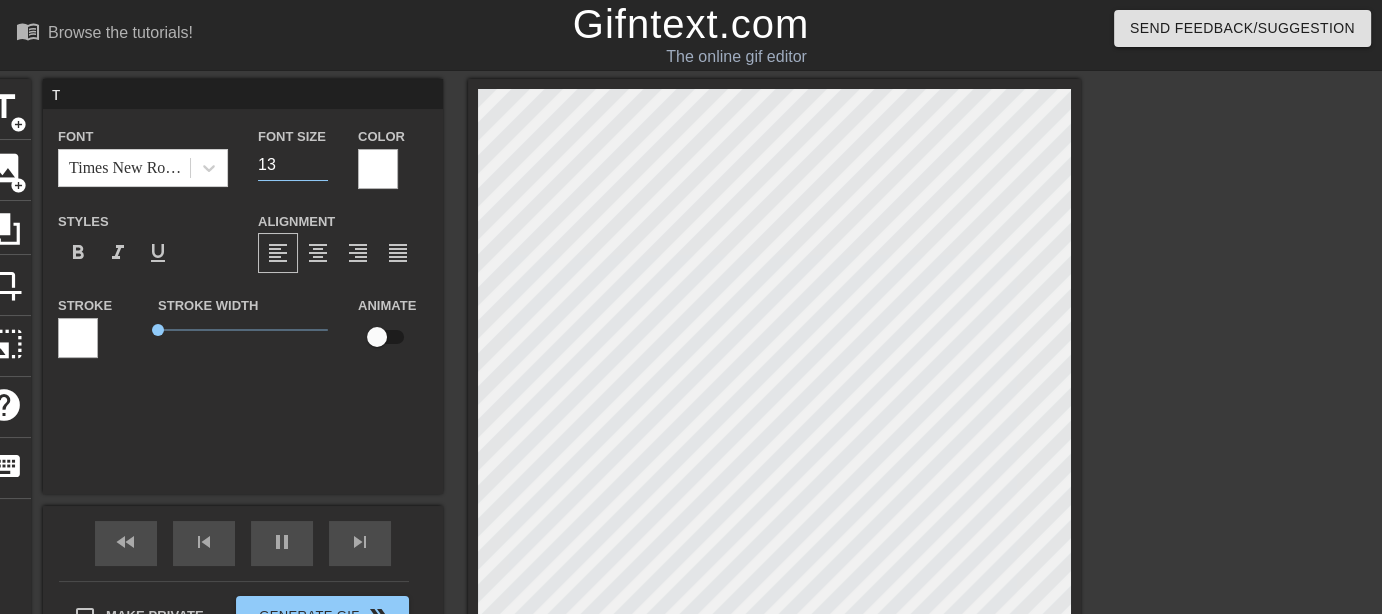 click on "13" at bounding box center (293, 165) 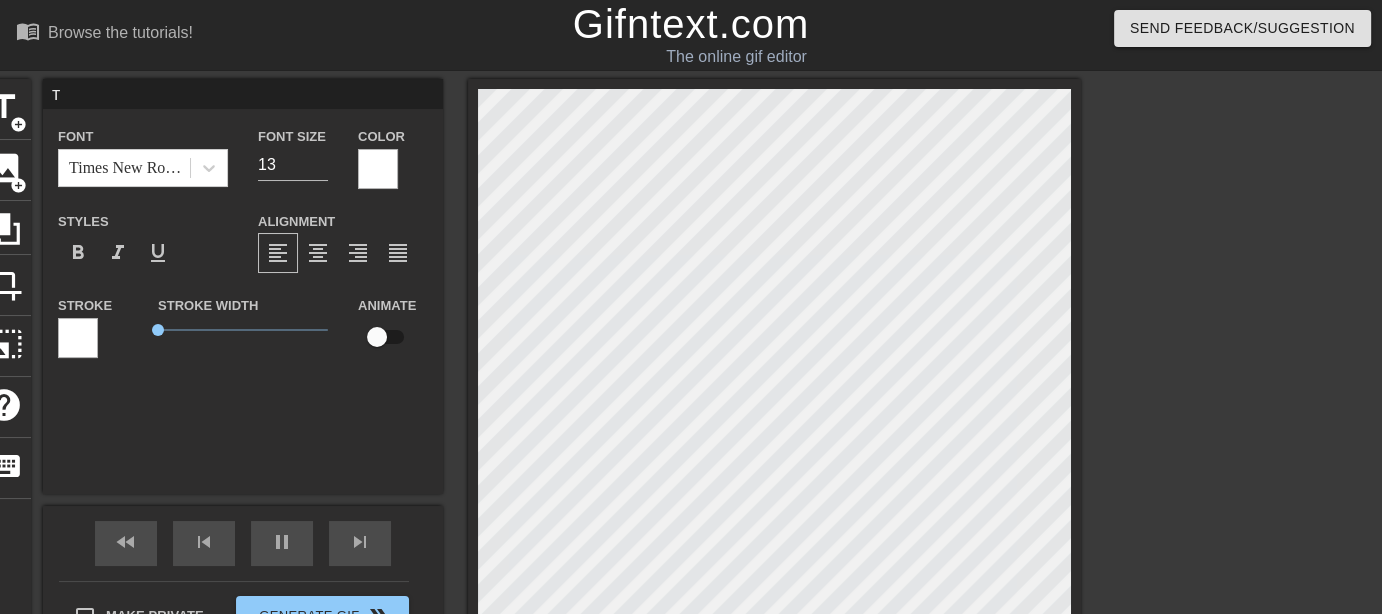 scroll, scrollTop: 7, scrollLeft: 4, axis: both 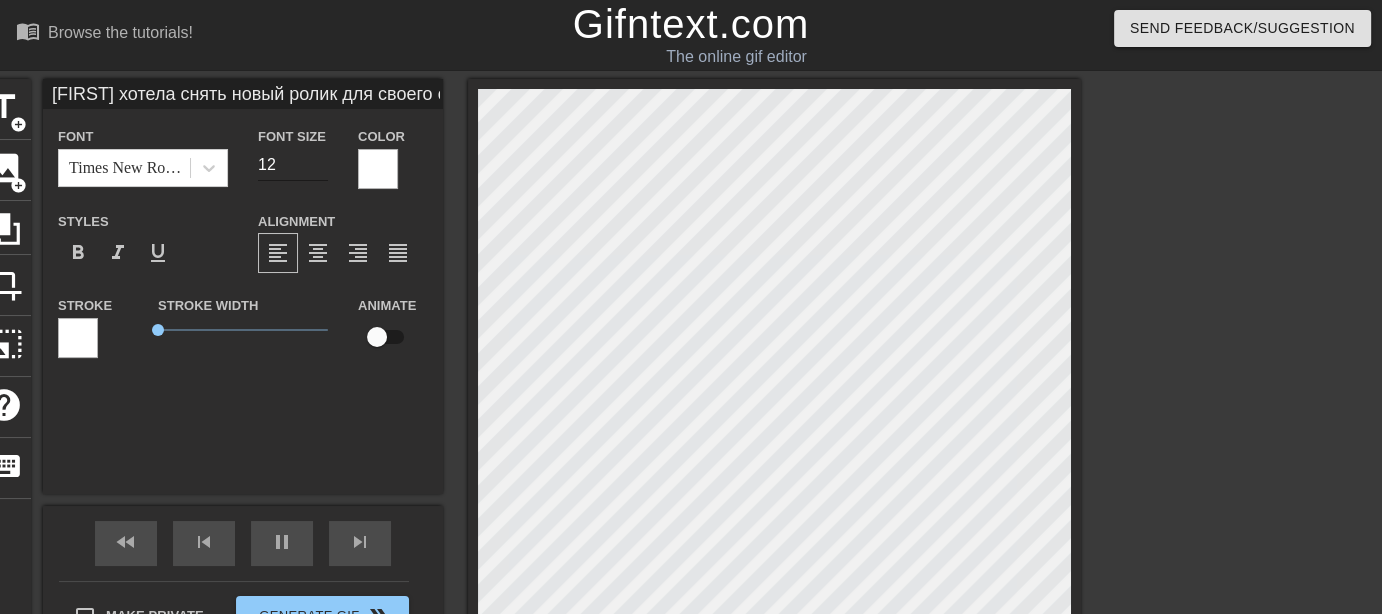 click on "12" at bounding box center [293, 165] 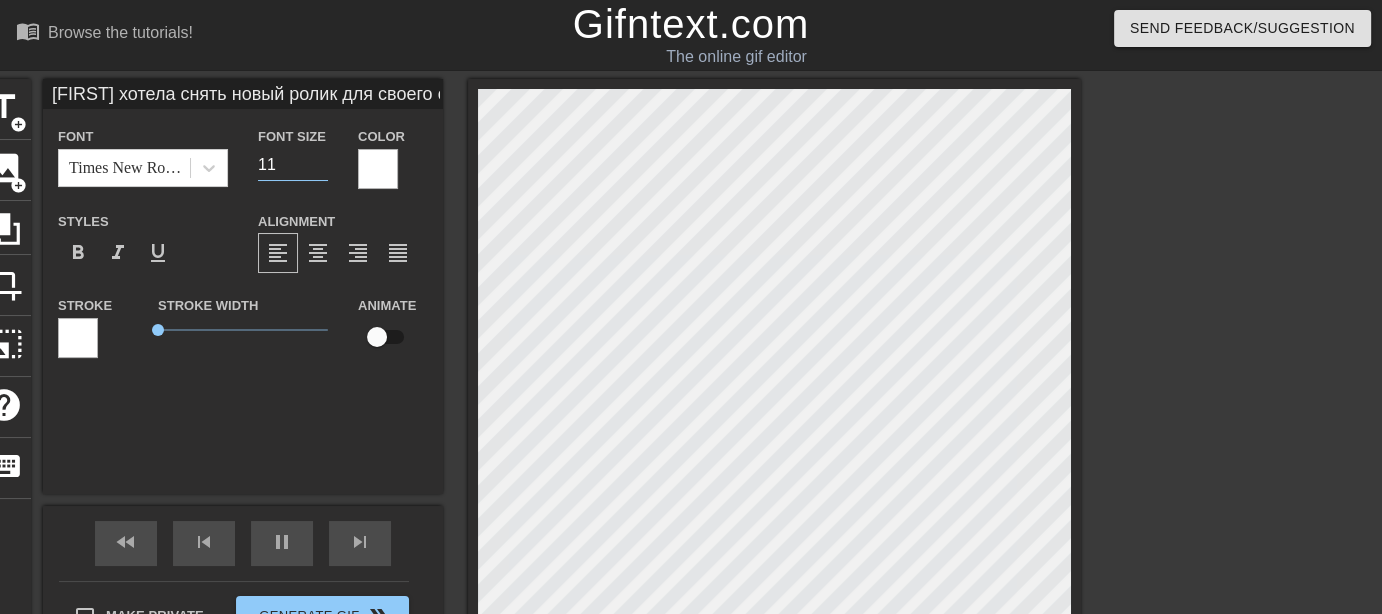 click on "11" at bounding box center [293, 165] 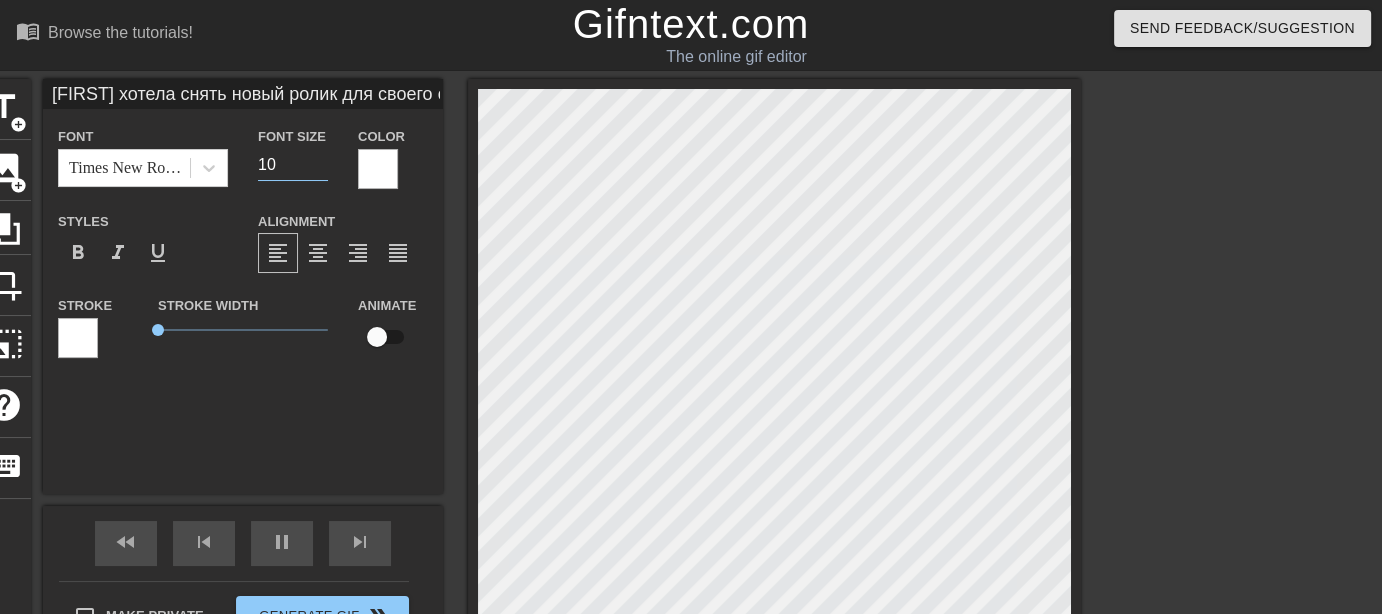 click on "10" at bounding box center (293, 165) 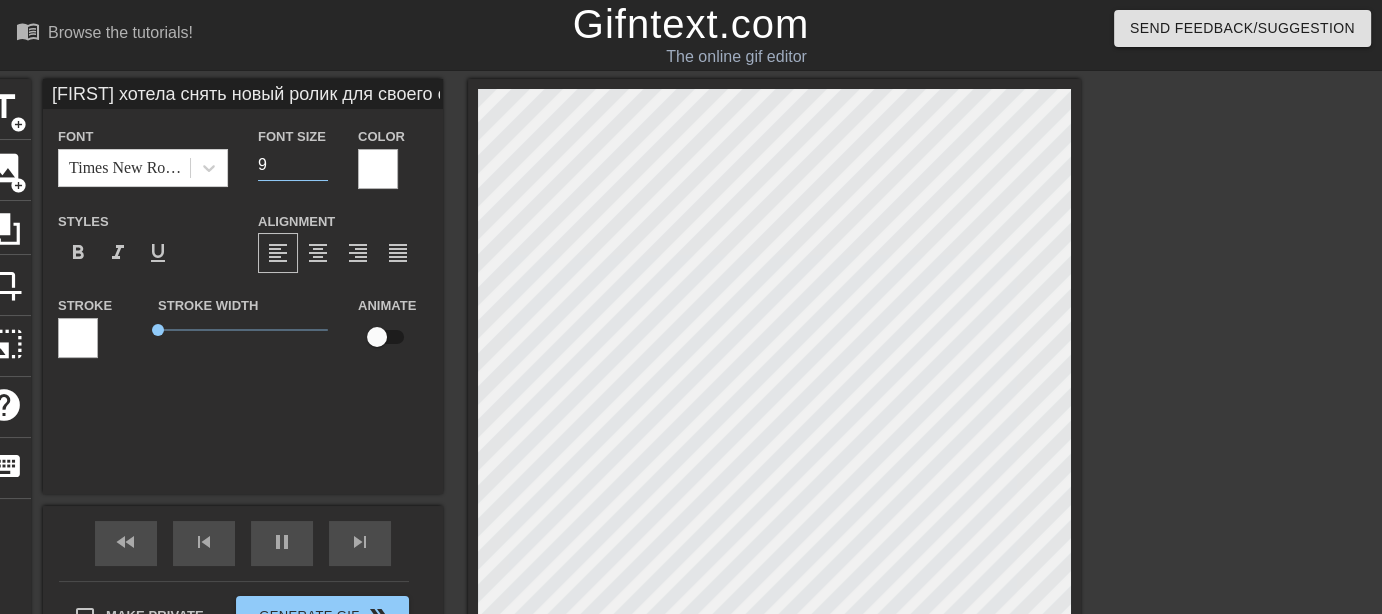 click on "9" at bounding box center (293, 165) 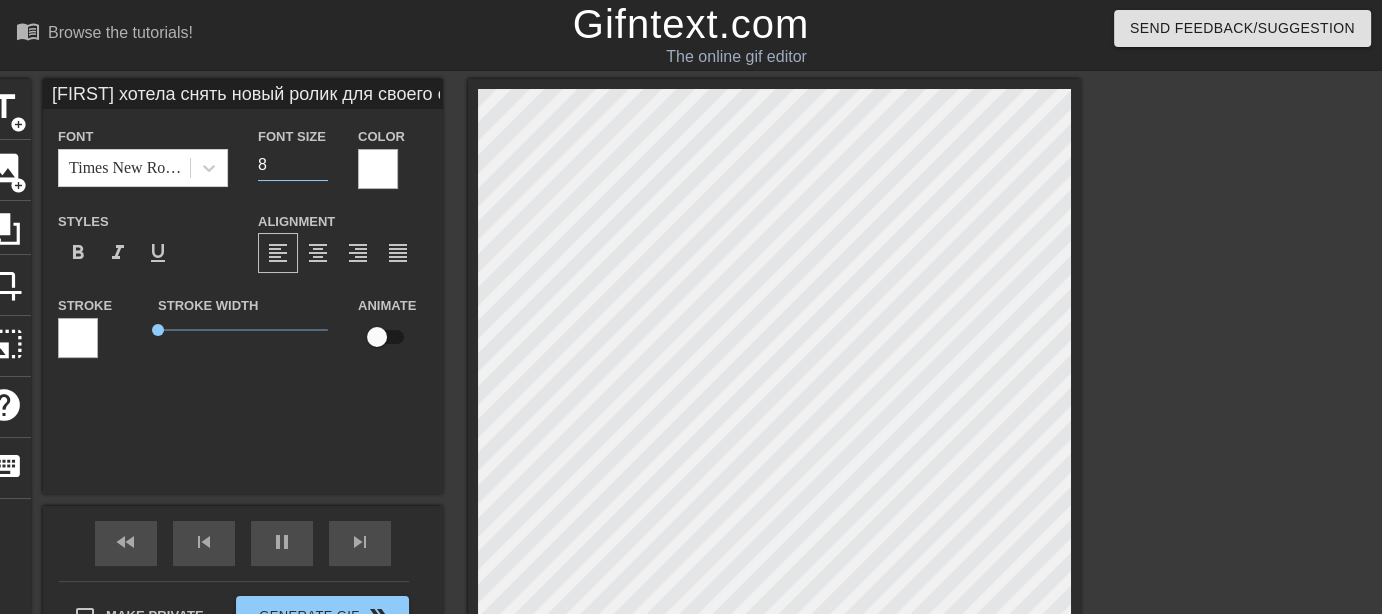 click on "8" at bounding box center (293, 165) 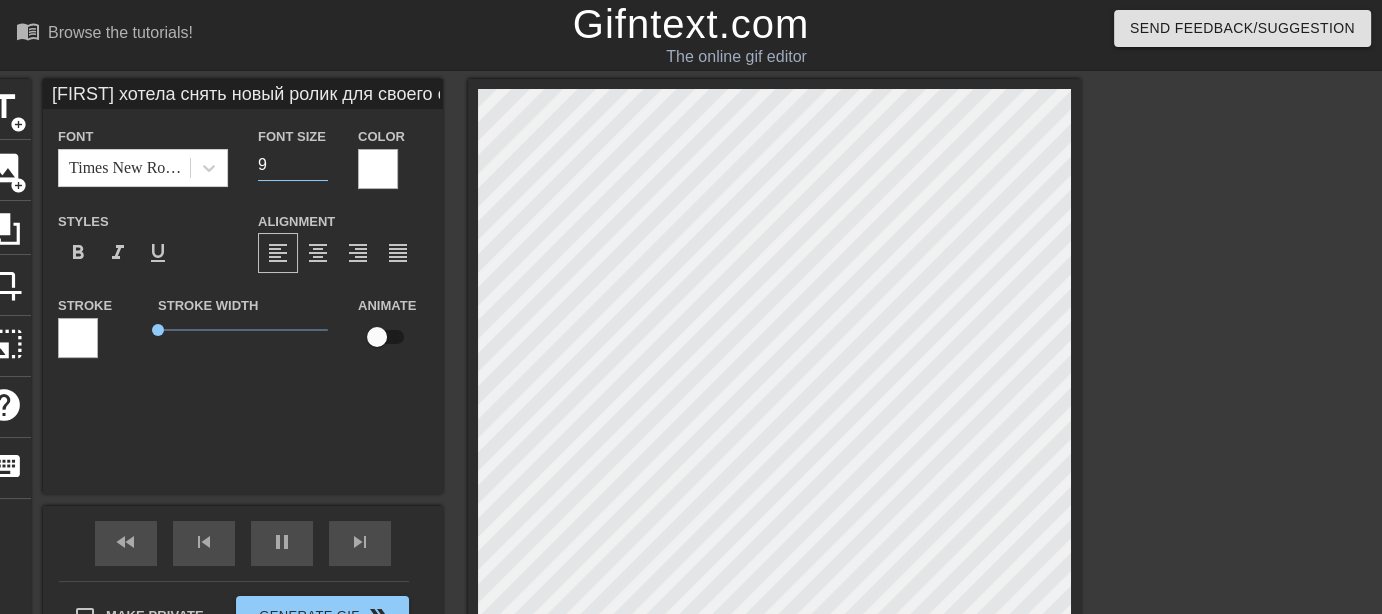 click on "9" at bounding box center [293, 165] 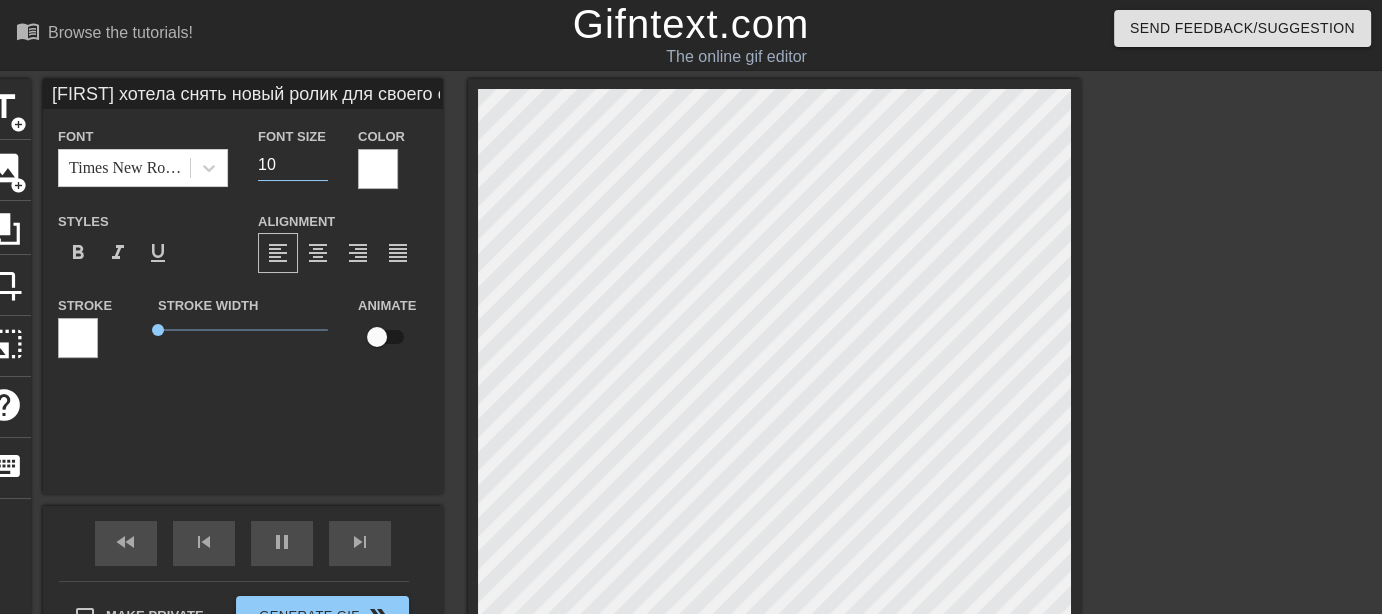 click on "10" at bounding box center (293, 165) 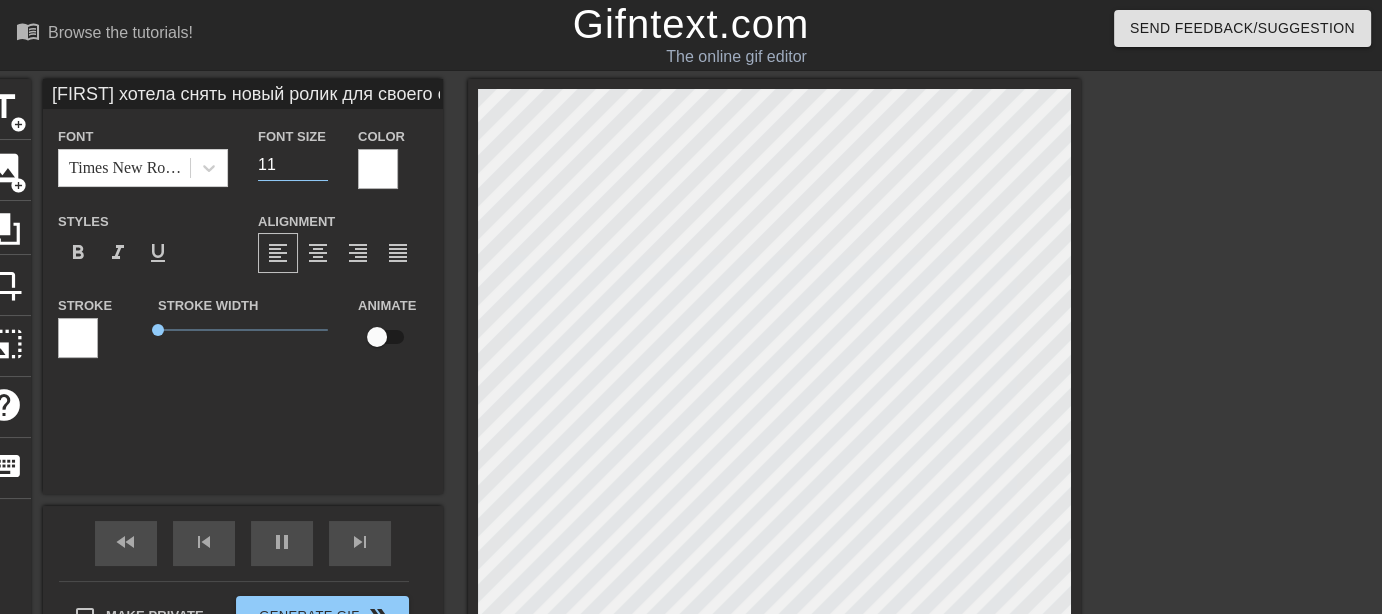 click on "11" at bounding box center (293, 165) 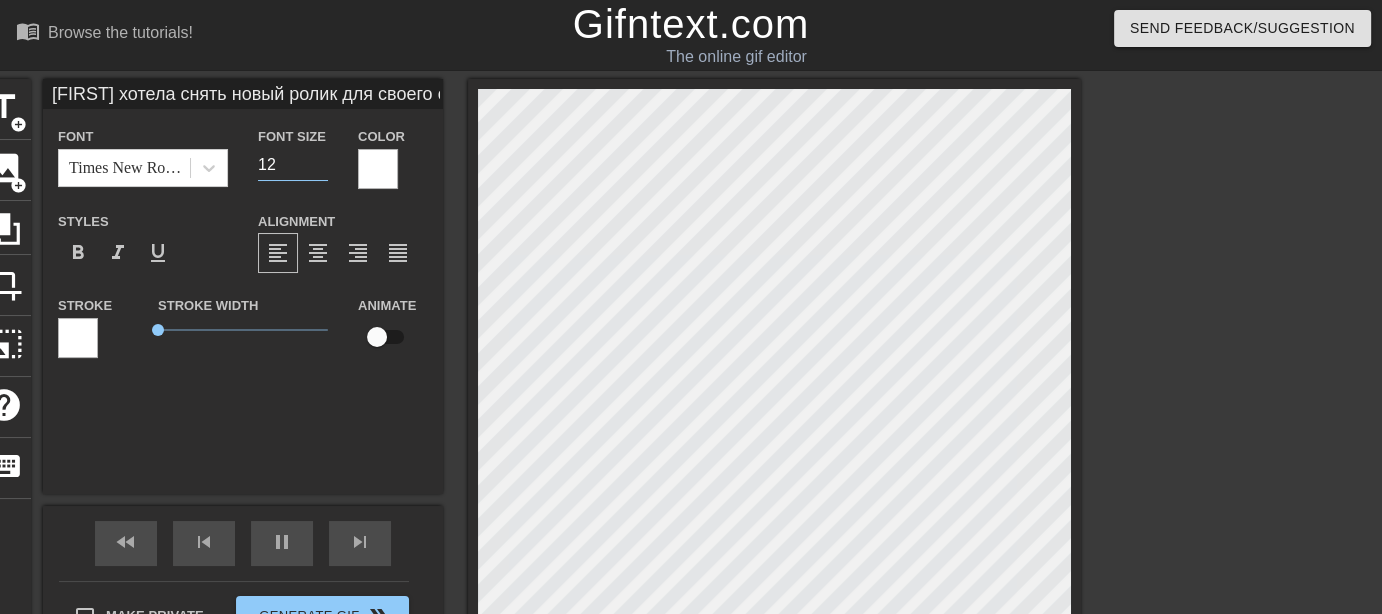 click on "12" at bounding box center [293, 165] 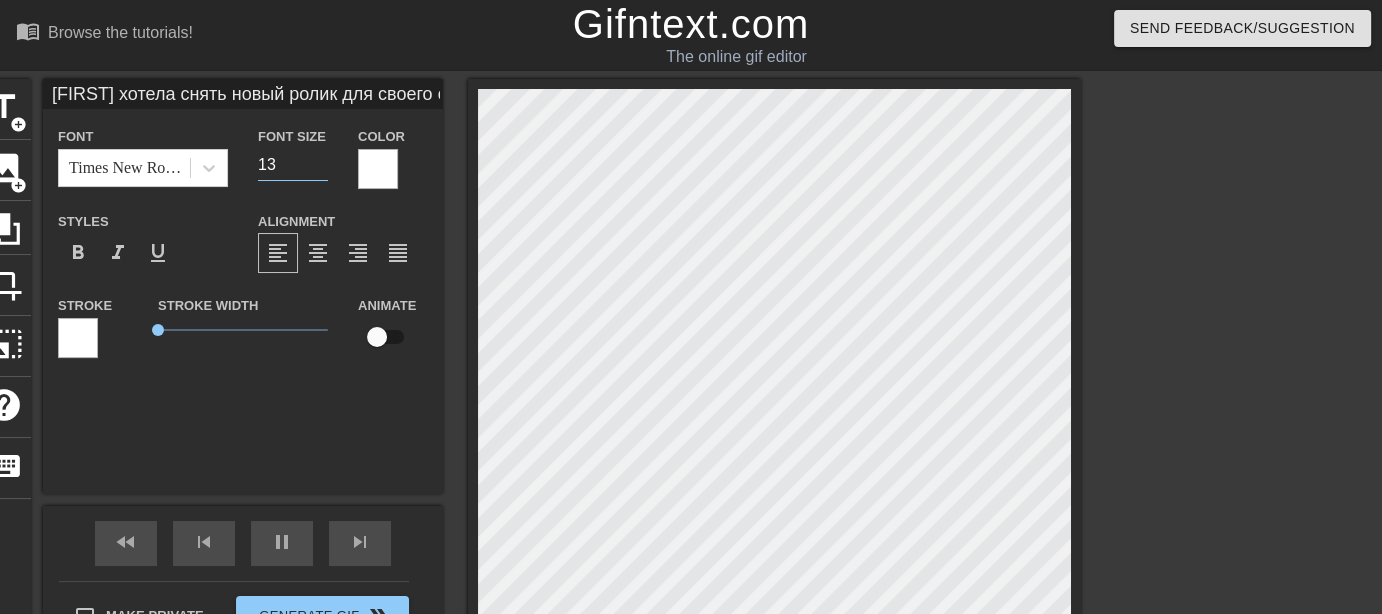 click on "13" at bounding box center [293, 165] 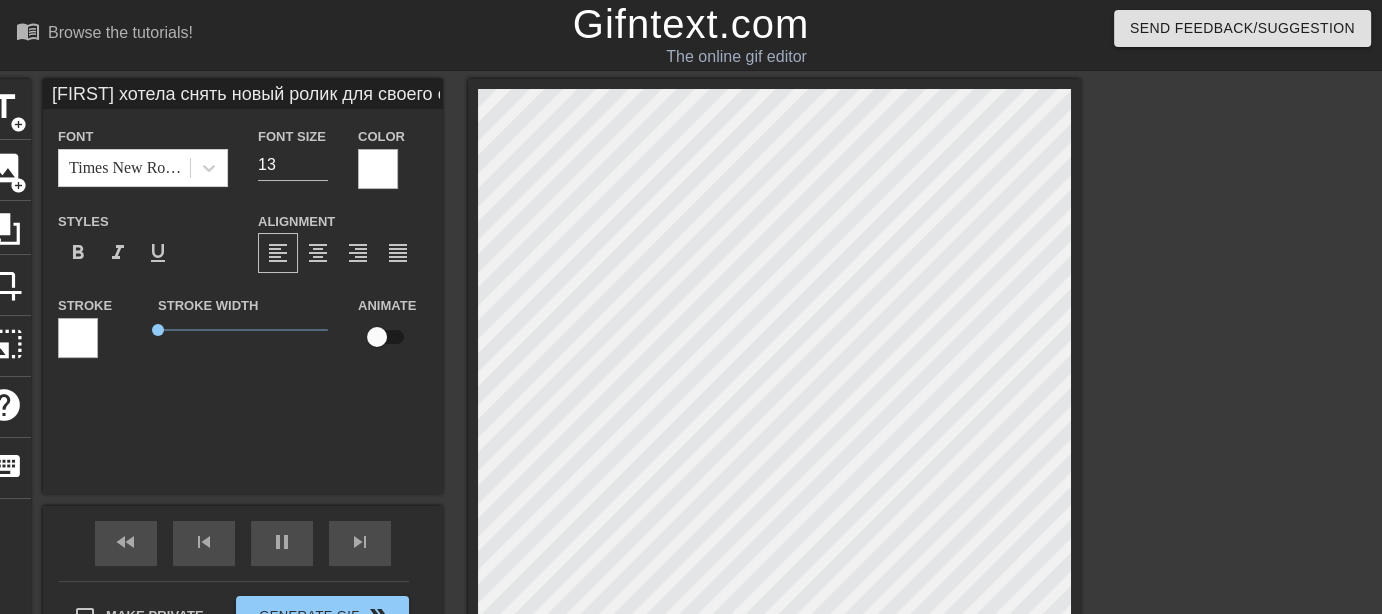 click on "menu_book Browse the tutorials! Gifntext.com The online gif editor Send Feedback/Suggestion title add_circle image add_circle crop photo_size_select_large help keyboard [FIRST] хотела снять новый ролик для своего онлифанс, и добавить в негоэлемент экстрима, заставив соседа изменить своей жене на камеру. Однако [FIRST] не блистала умом и пришла просить помочь с ремонтомтруб прямо при ней. Сосед оказался не против... А его жена не дурой... Поэтому сосед ушёл чистить трубы, а его жена популярно объясниланаглой шалаве, что брать чужое нельзя. Font Times New Roman Font Size 13 Color Styles format_bold format_italic format_underline Alignment format_align_left format_align_center format_align_right Stroke Stroke Width" at bounding box center [691, 398] 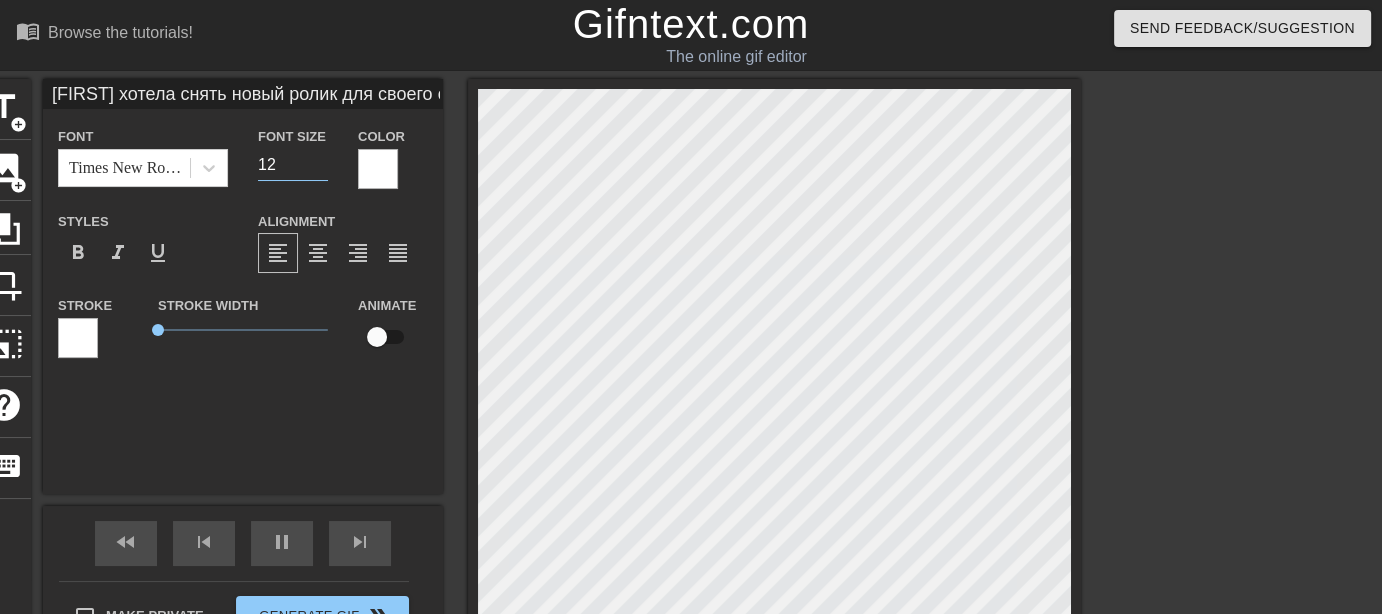 click on "12" at bounding box center [293, 165] 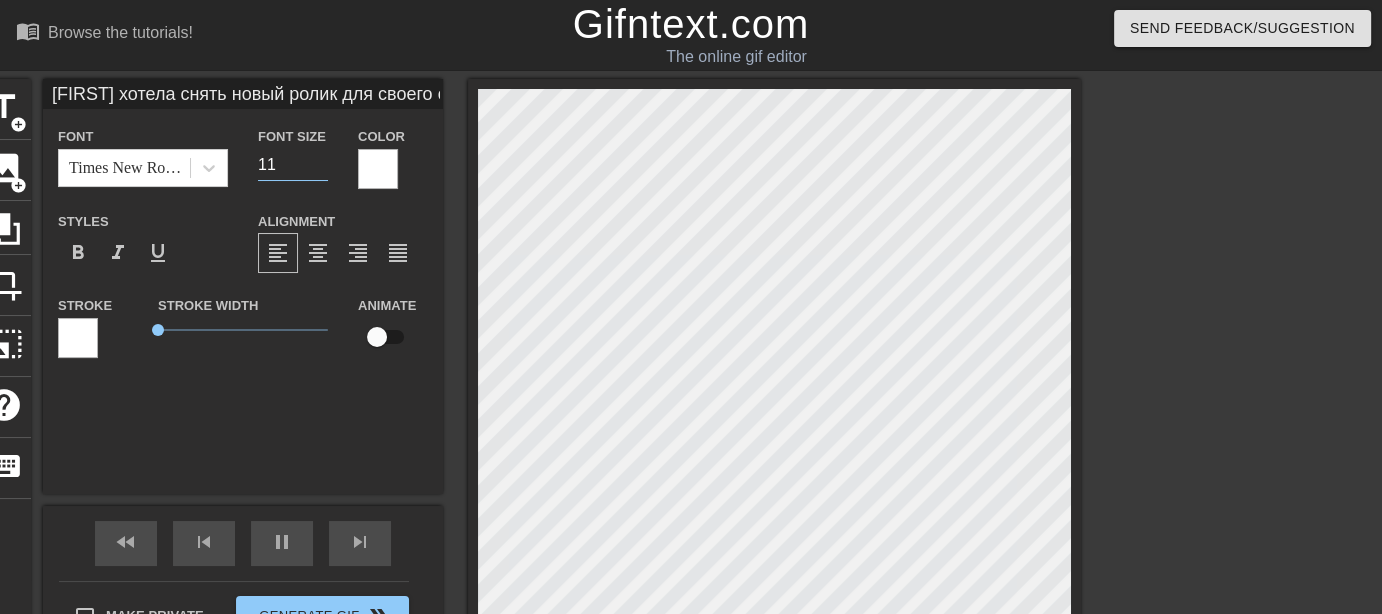 click on "11" at bounding box center [293, 165] 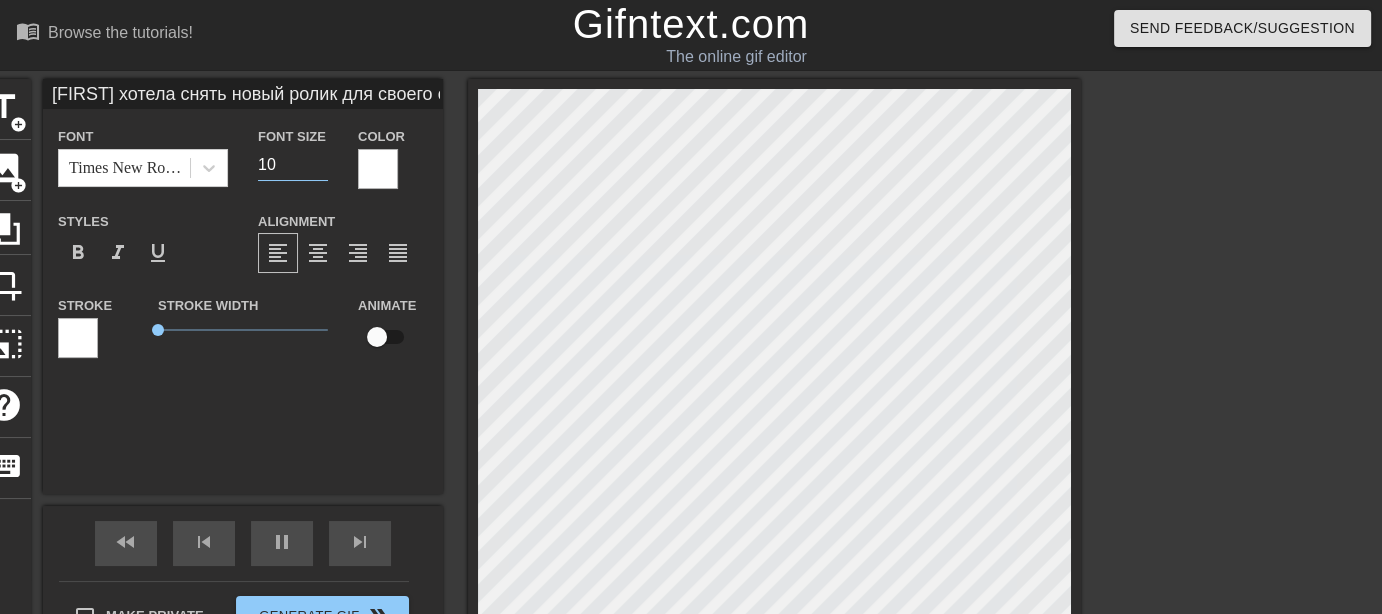click on "10" at bounding box center [293, 165] 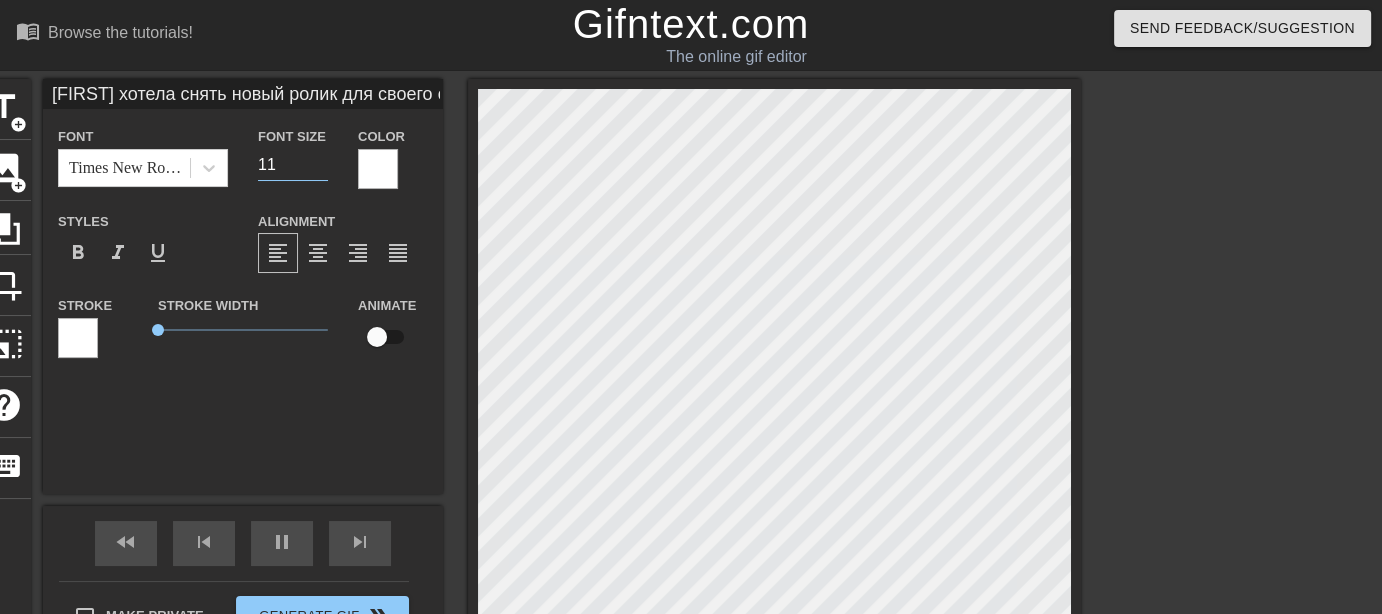 click on "11" at bounding box center [293, 165] 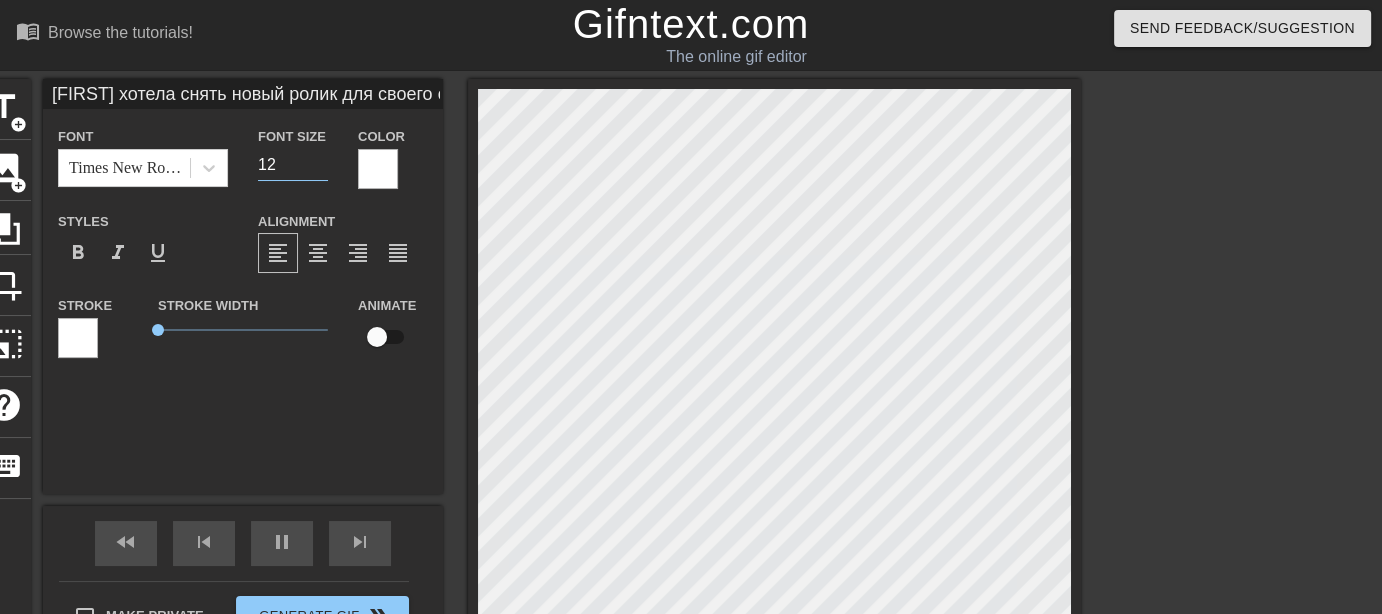 click on "12" at bounding box center (293, 165) 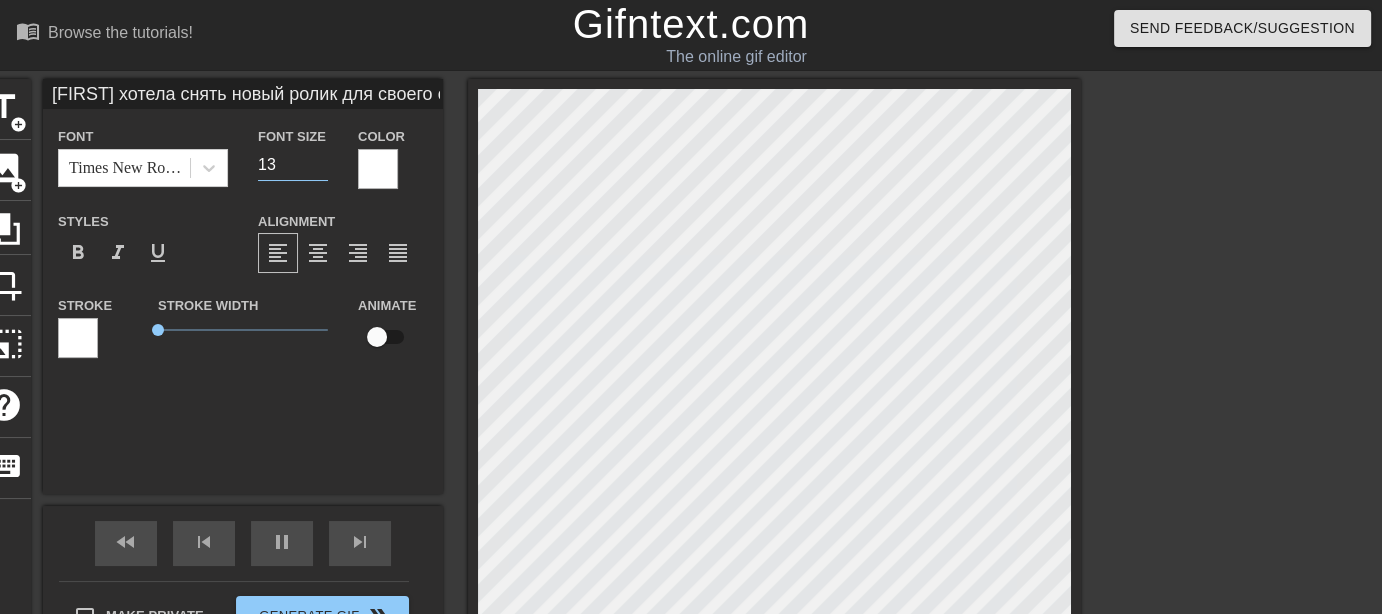 click on "13" at bounding box center [293, 165] 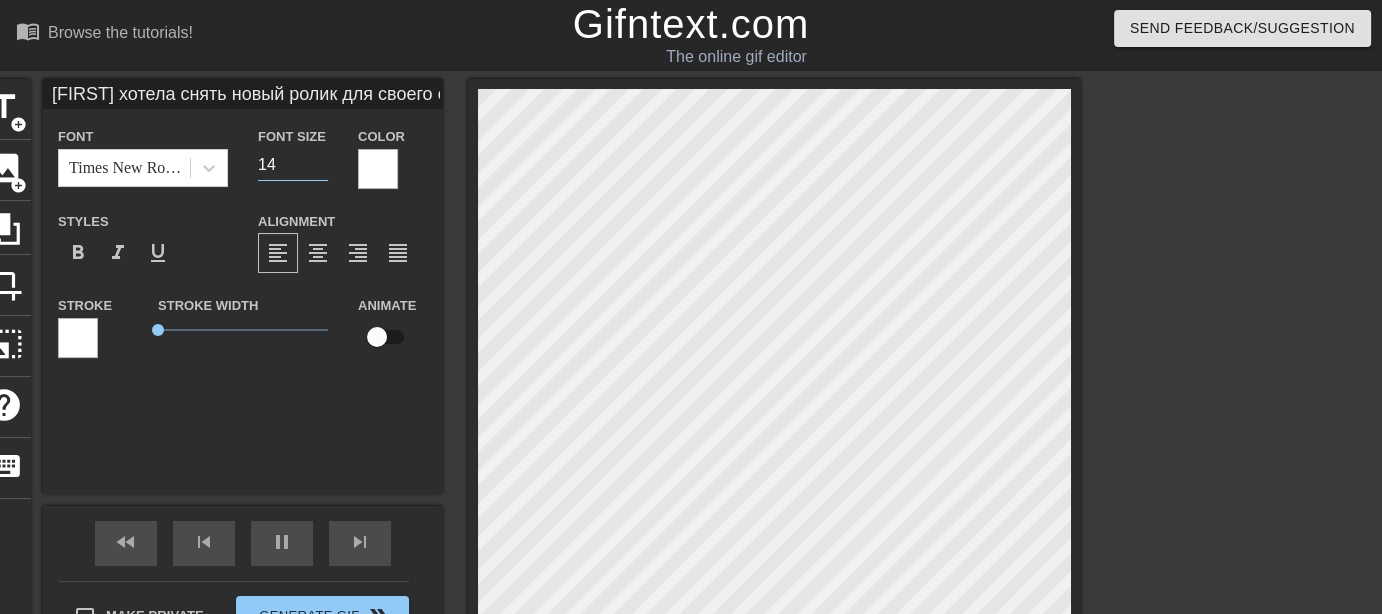 click on "14" at bounding box center (293, 165) 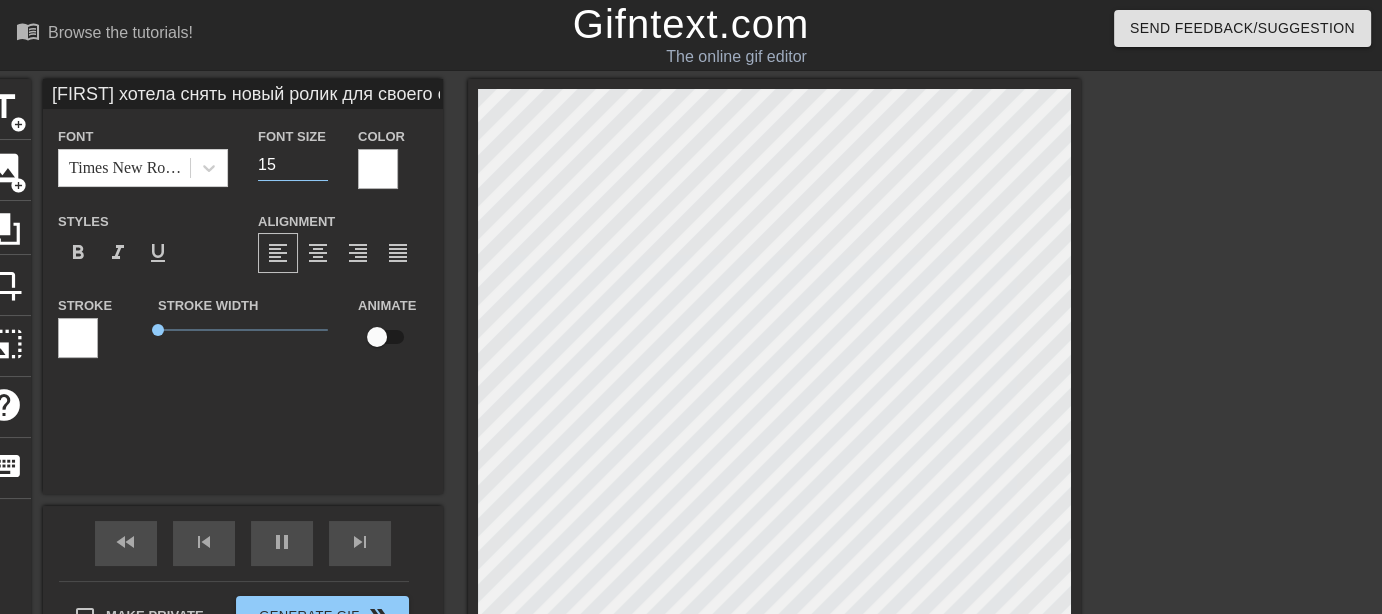click on "15" at bounding box center [293, 165] 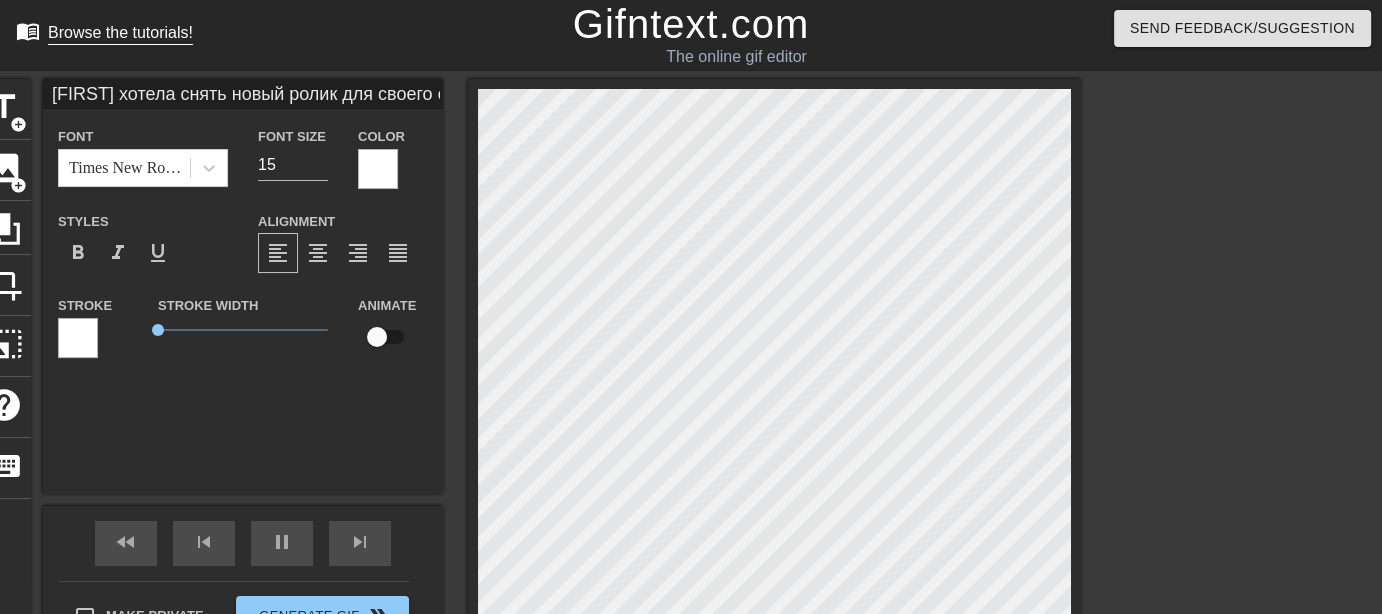 click on "menu_book Browse the tutorials! Gifntext.com The online gif editor Send Feedback/Suggestion title add_circle image add_circle crop photo_size_select_large help keyboard [FIRST] [LAST] хотела снять новый ролик для своего онлифанс, и добавить в негоэлемент экстрима, заставив соседа изменить своей жене на камеру. Однако [FIRST] [LAST] не блистала умом и пришла просить помочь с ремонтомтруб прямо при ней. Сосед оказался не против... А его жена не дурой... Поэтому сосед ушёл чистить трубы, а его жена популярно объясниланаглой шалаве, что брать чужое нельзя. Font Times New Roman Font Size 15 Color Styles format_bold format_italic format_underline Alignment format_align_left format_align_center format_align_right format_align_justify Stroke 0" at bounding box center [691, 398] 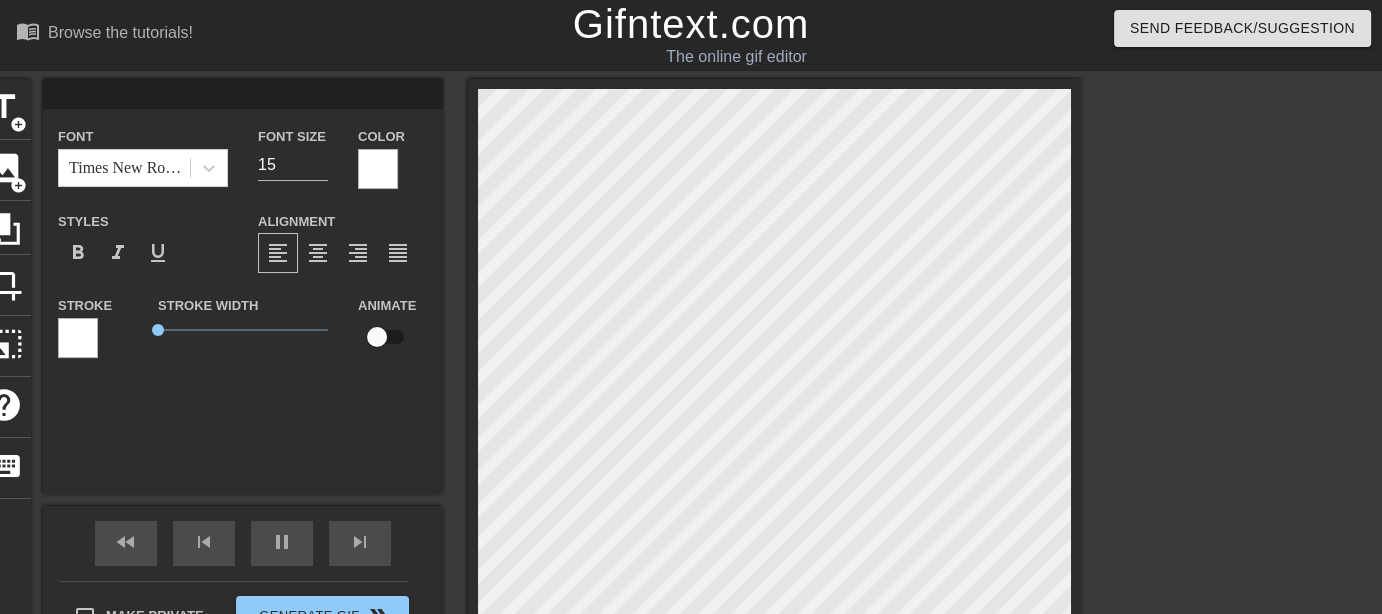 scroll, scrollTop: 2, scrollLeft: 1, axis: both 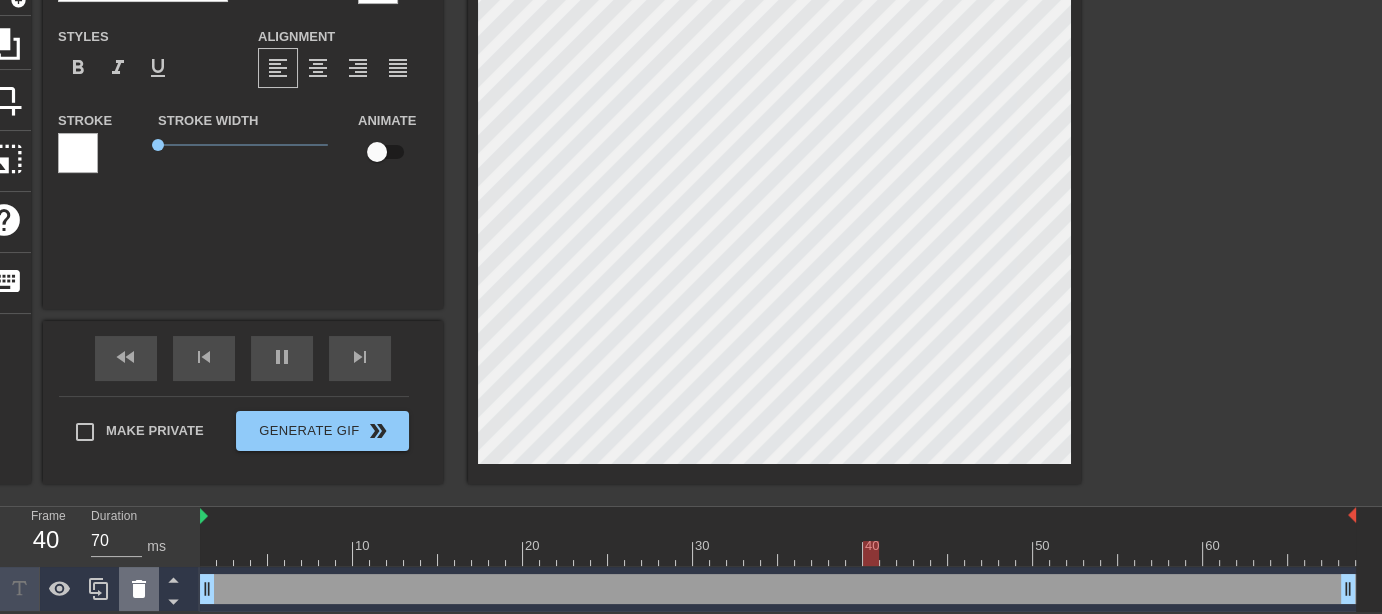 click 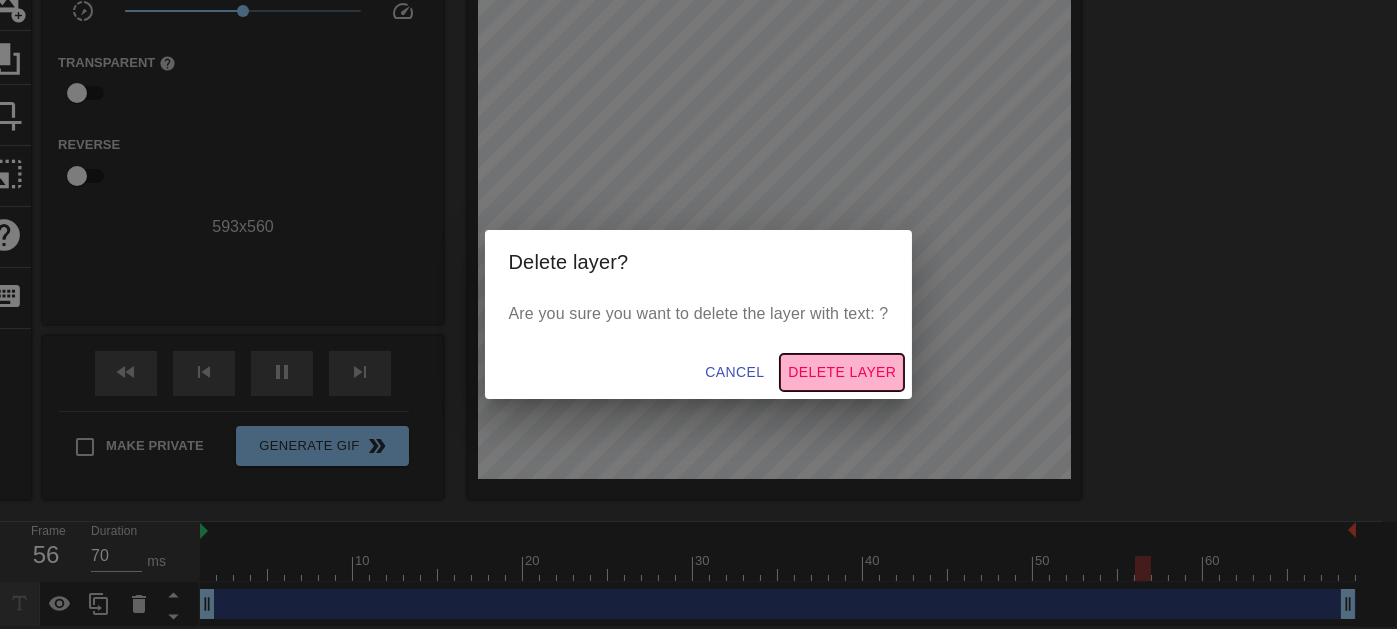 click on "Delete Layer" at bounding box center [842, 372] 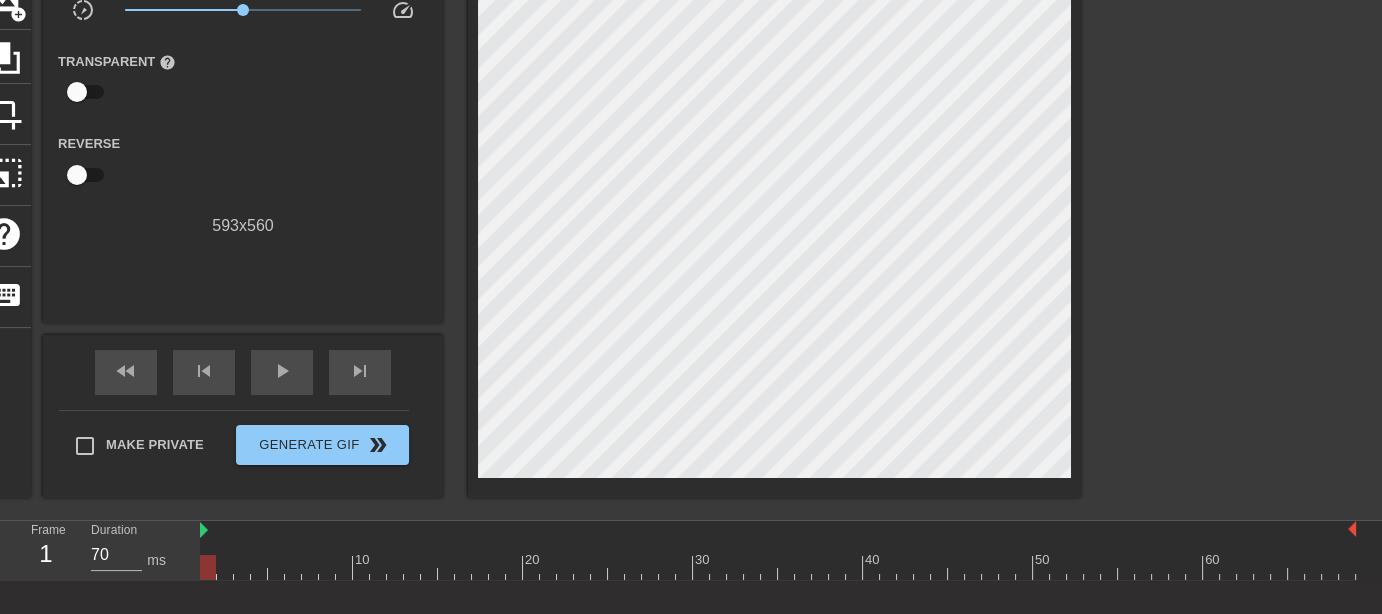 click at bounding box center [778, 567] 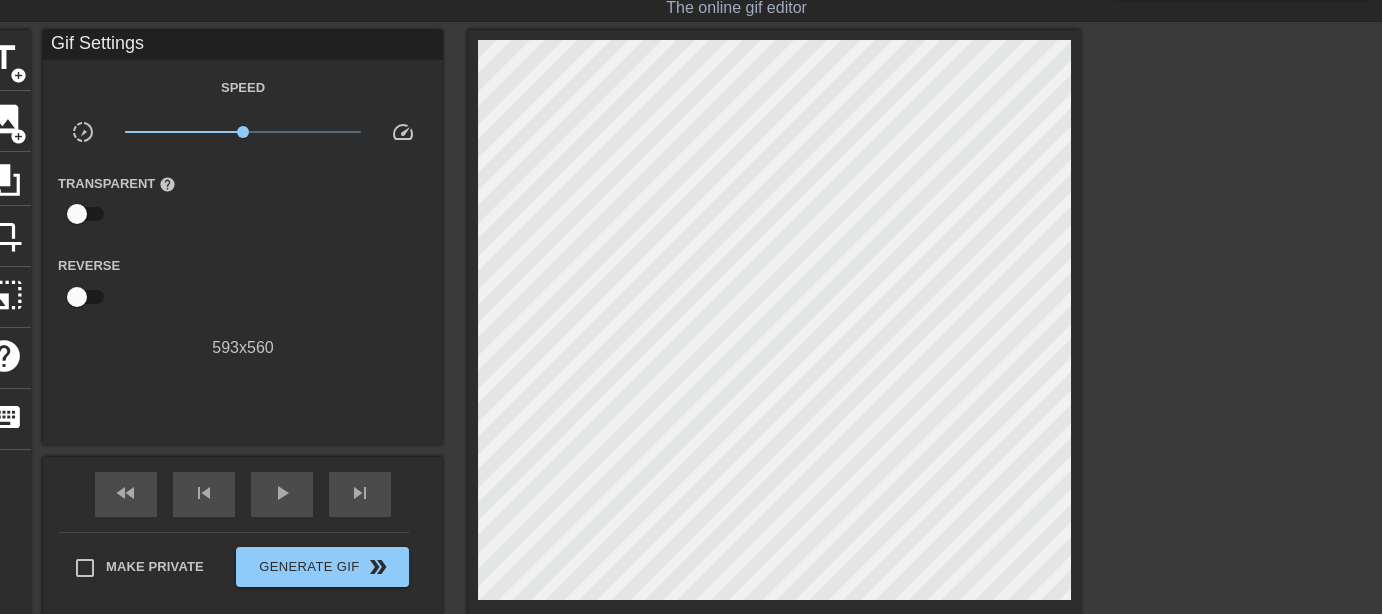 scroll, scrollTop: 0, scrollLeft: 0, axis: both 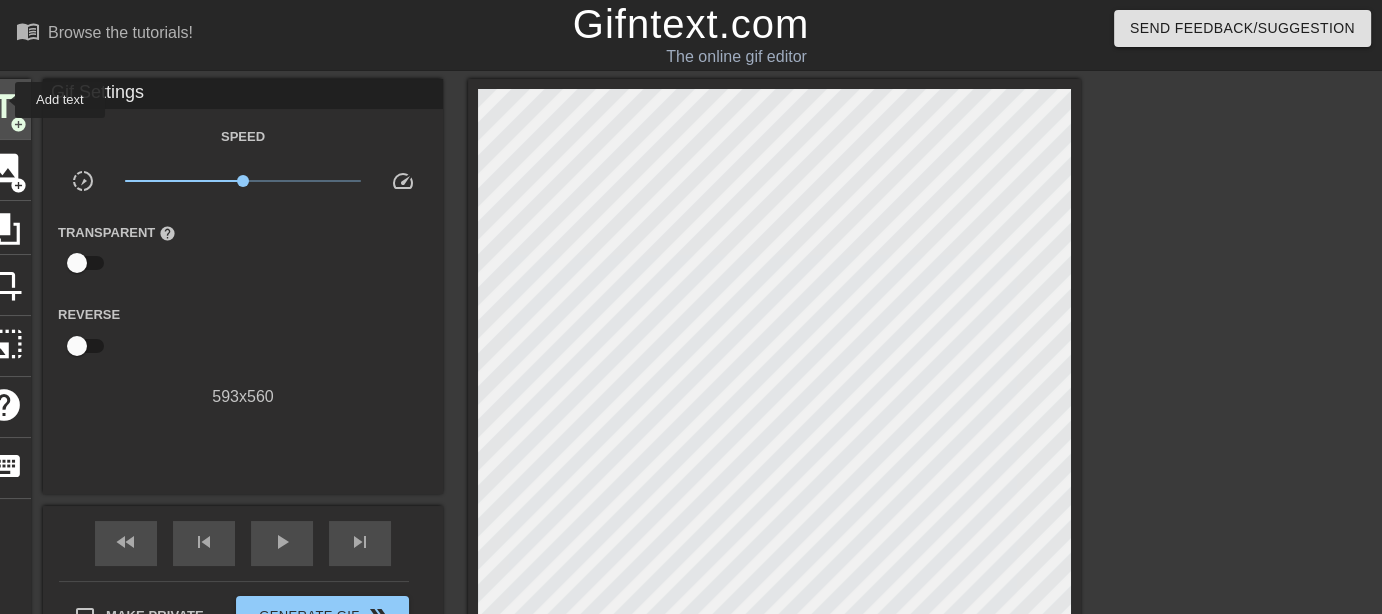 click on "title" at bounding box center (4, 107) 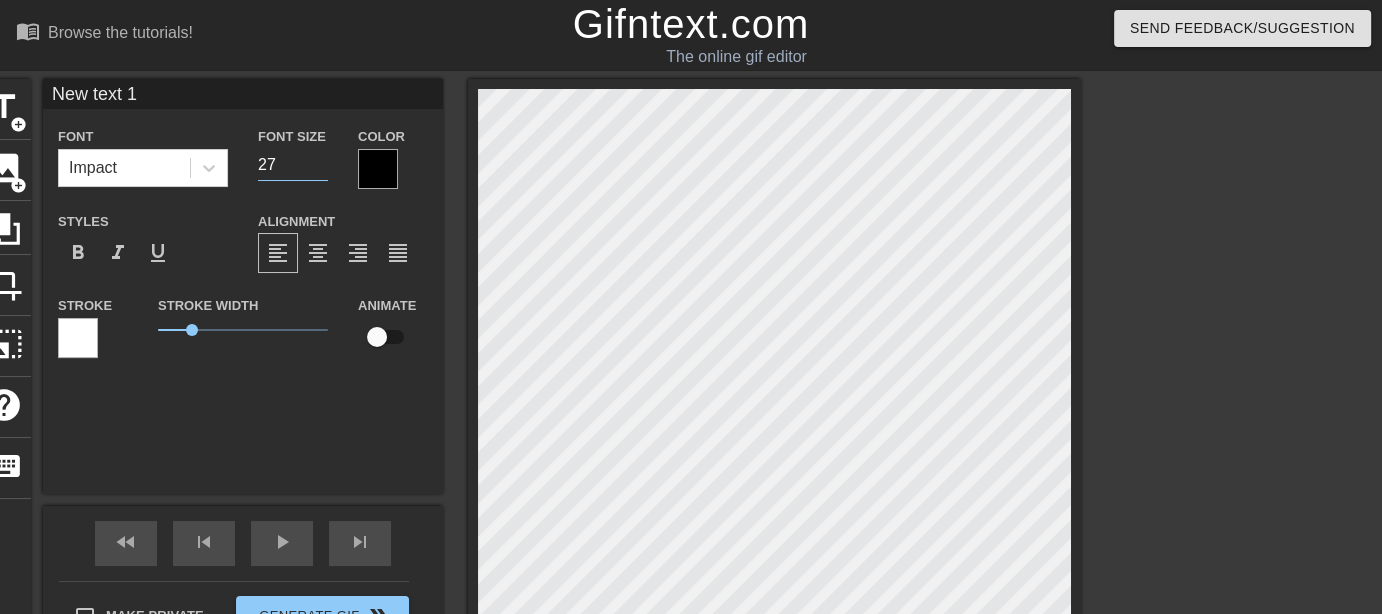 click on "27" at bounding box center (293, 165) 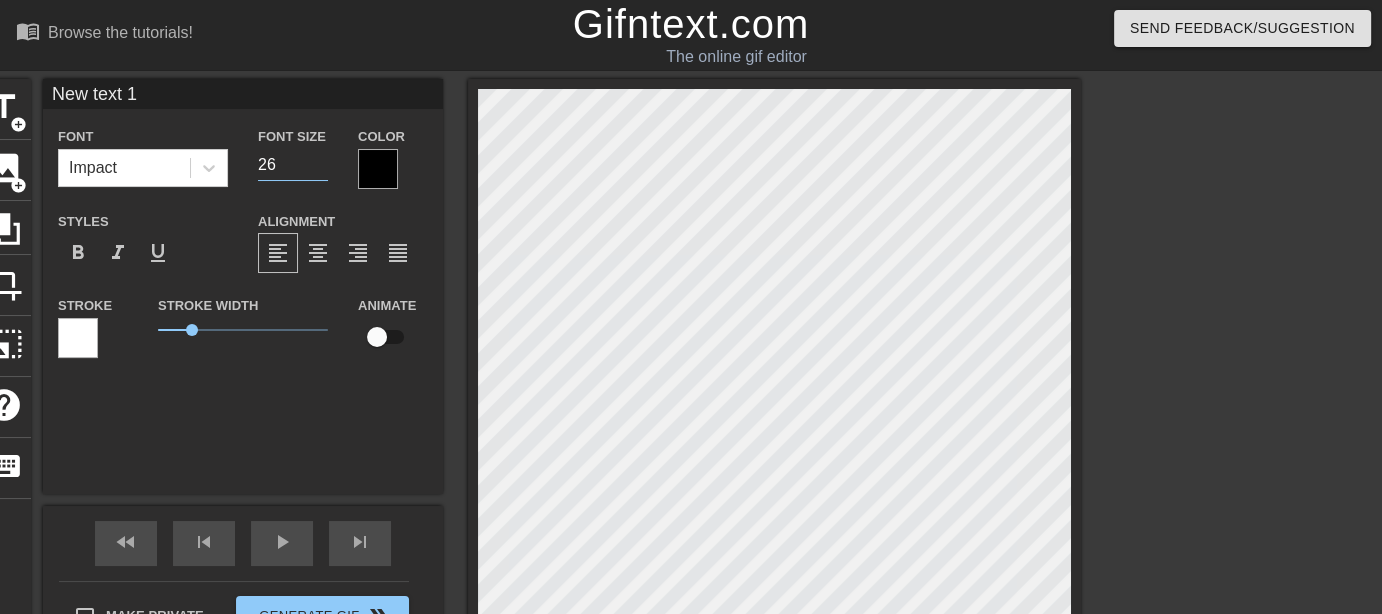 click on "26" at bounding box center [293, 165] 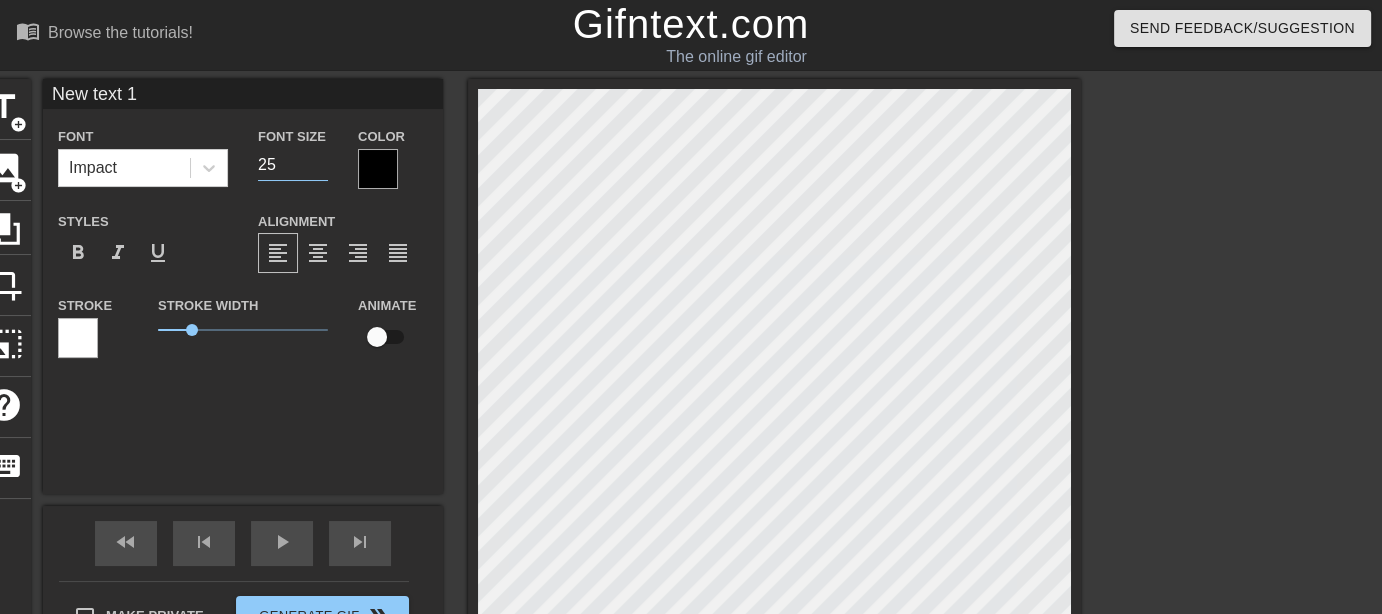 click on "25" at bounding box center [293, 165] 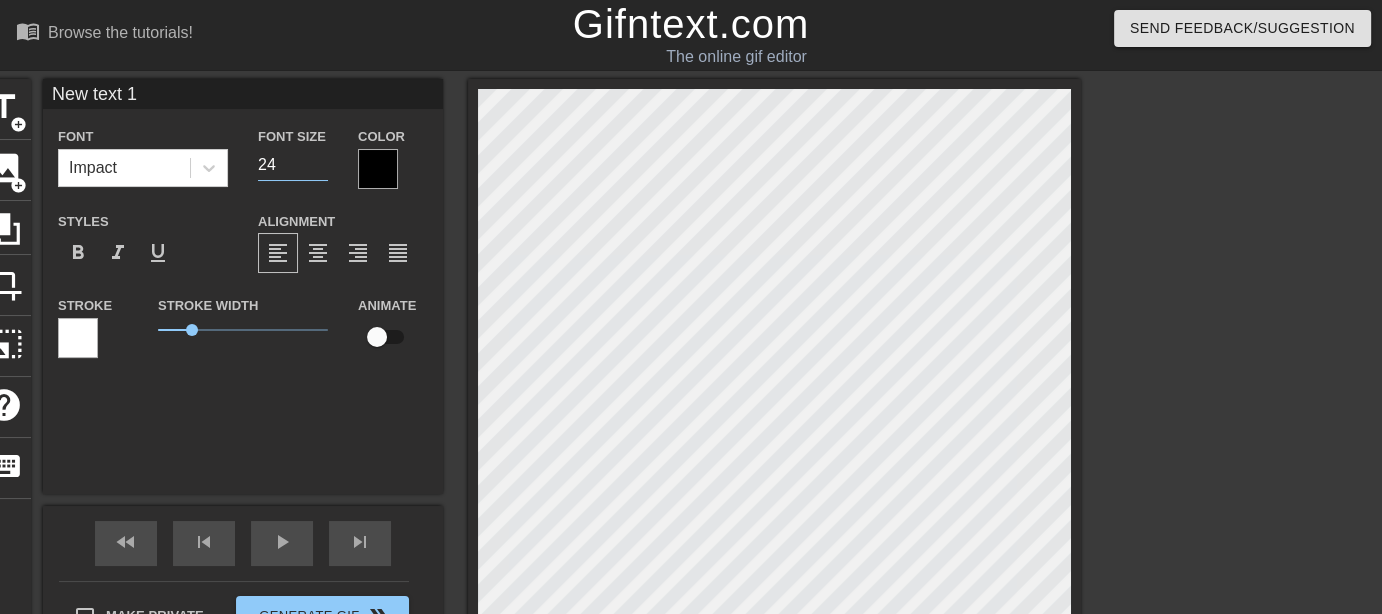click on "24" at bounding box center [293, 165] 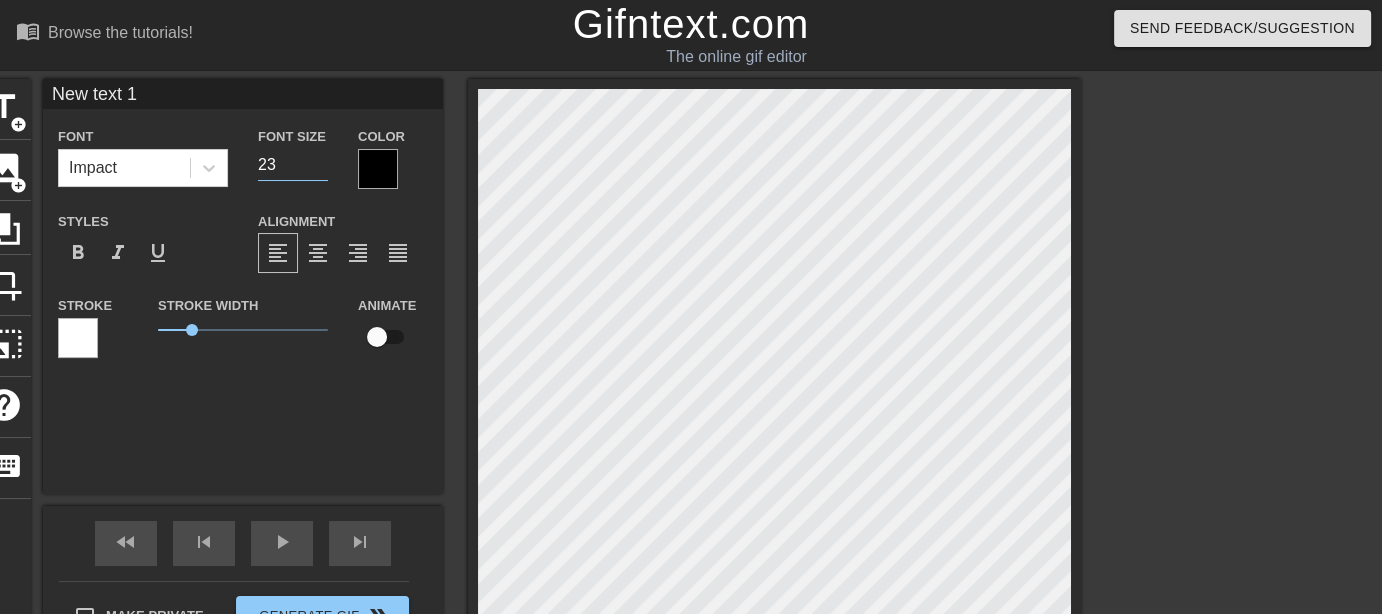 click on "23" at bounding box center (293, 165) 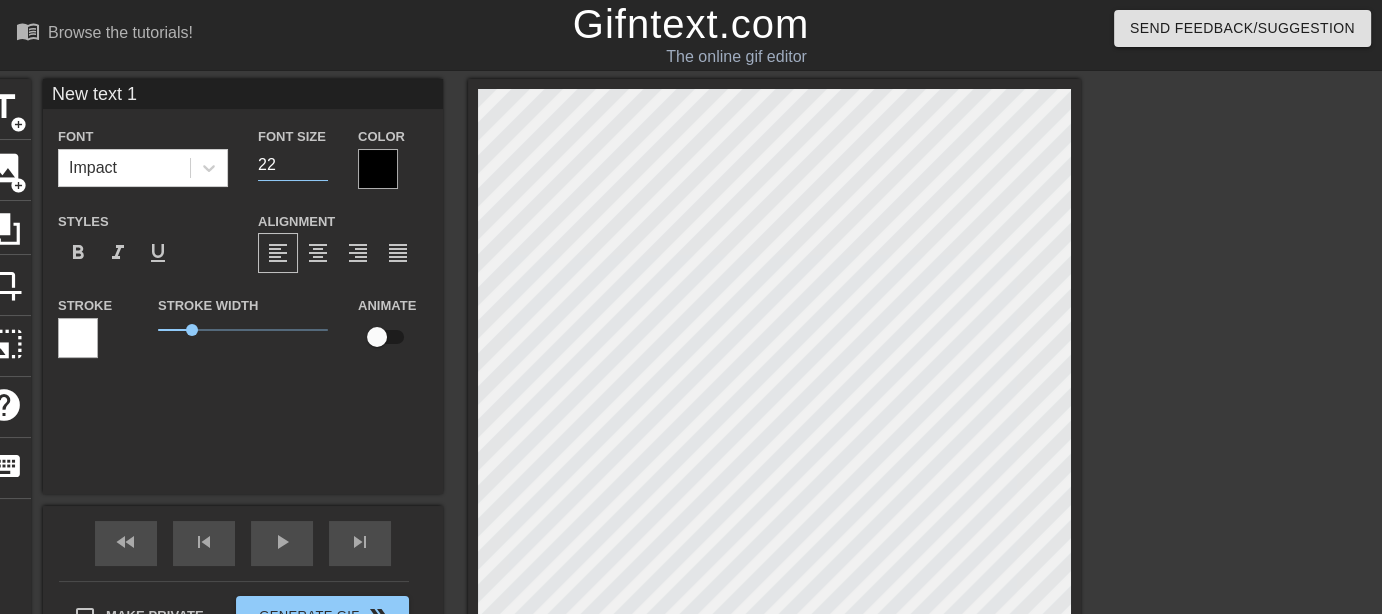 click on "22" at bounding box center [293, 165] 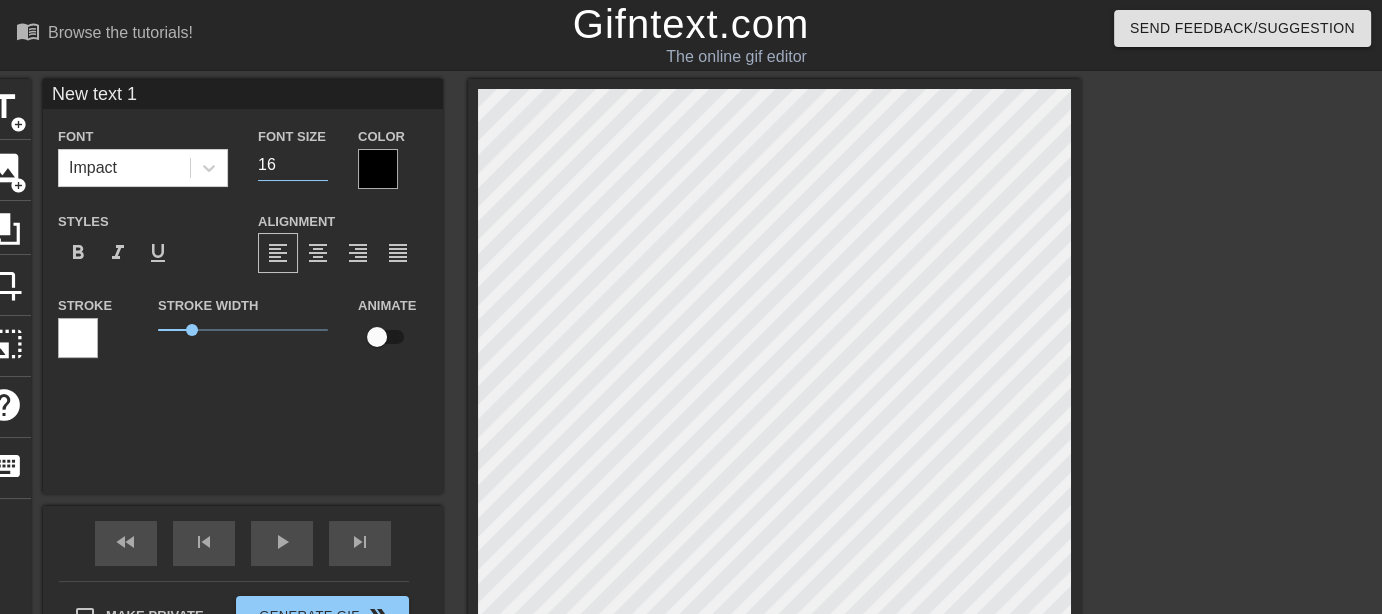 click on "16" at bounding box center (293, 165) 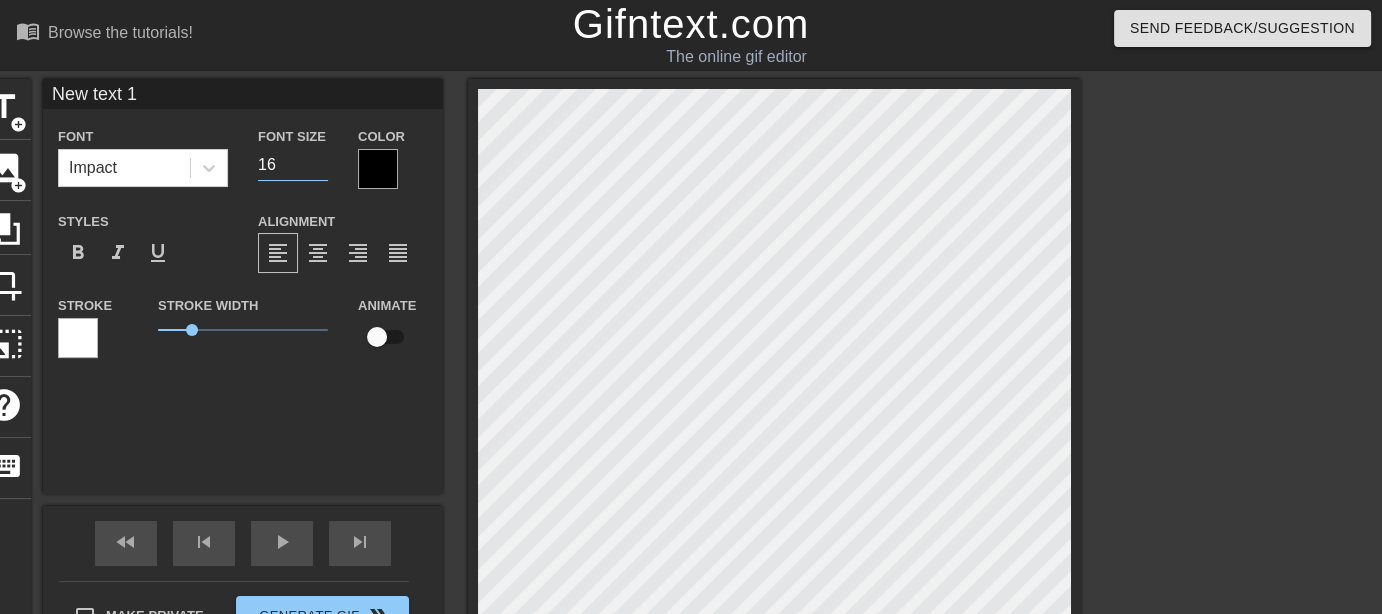 click at bounding box center (378, 169) 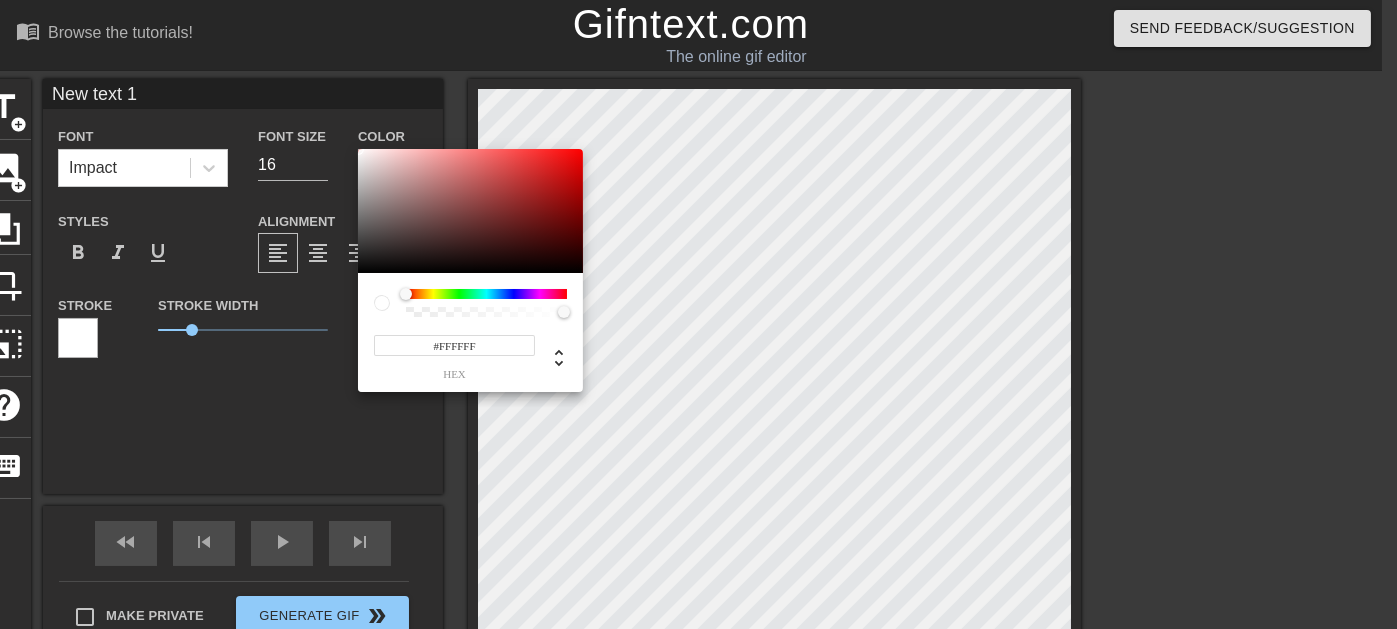 drag, startPoint x: 385, startPoint y: 169, endPoint x: 258, endPoint y: 105, distance: 142.21463 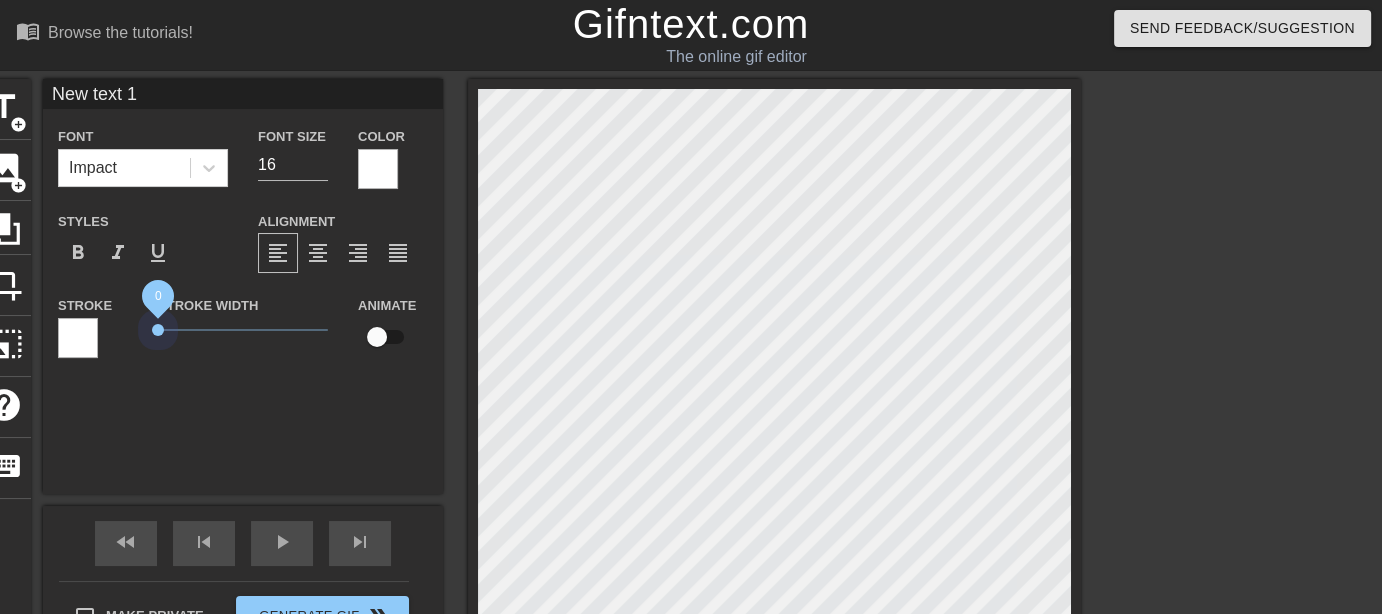 drag, startPoint x: 197, startPoint y: 329, endPoint x: 90, endPoint y: 329, distance: 107 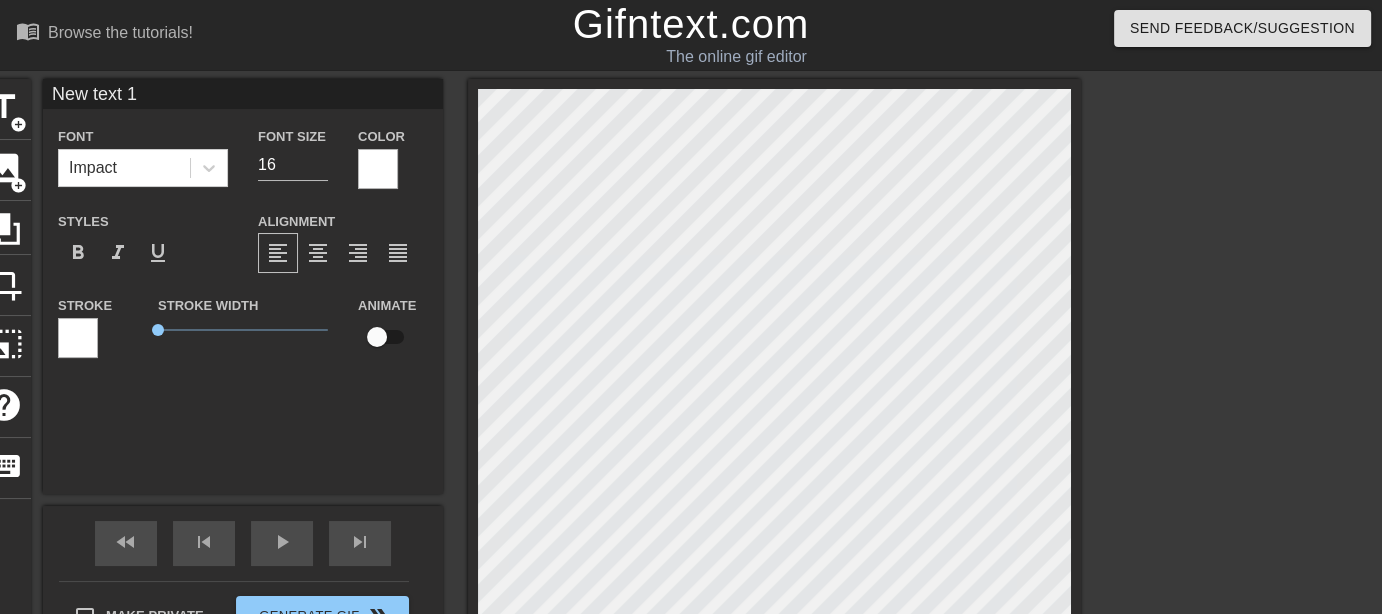 click on "New text 1 Font Impact Font Size 16 Color Styles format_bold format_italic format_underline Alignment format_align_left format_align_center format_align_right format_align_justify Stroke Stroke Width 0 Animate" at bounding box center [243, 286] 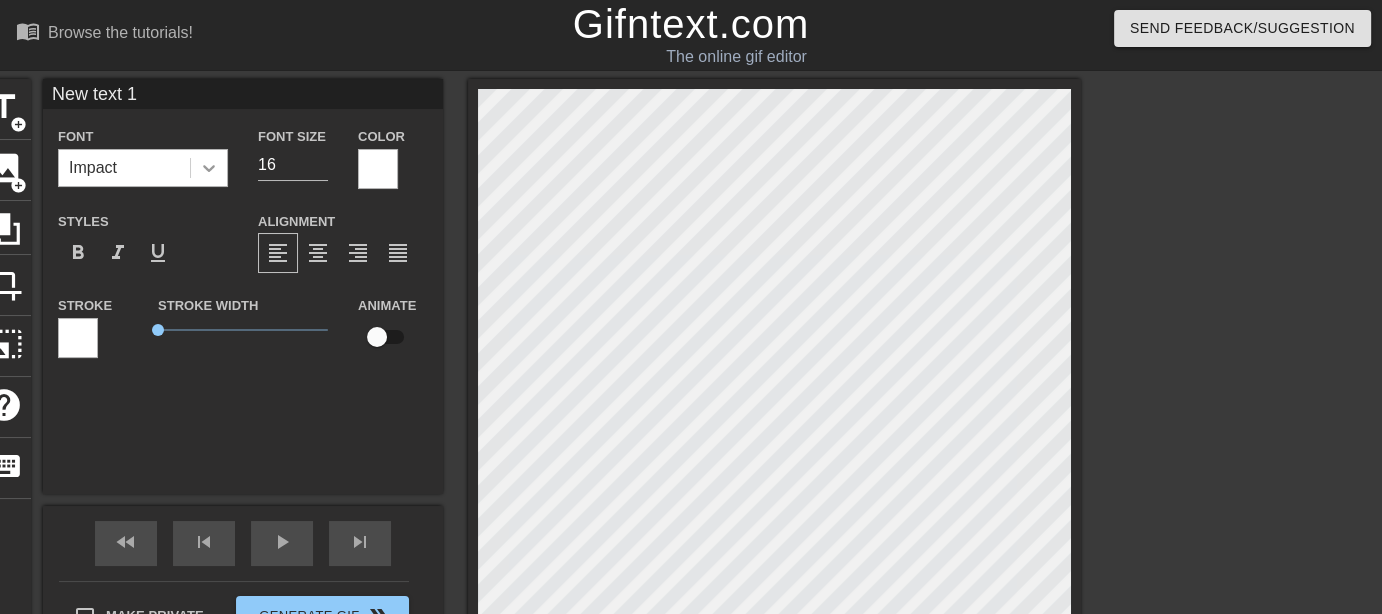 click 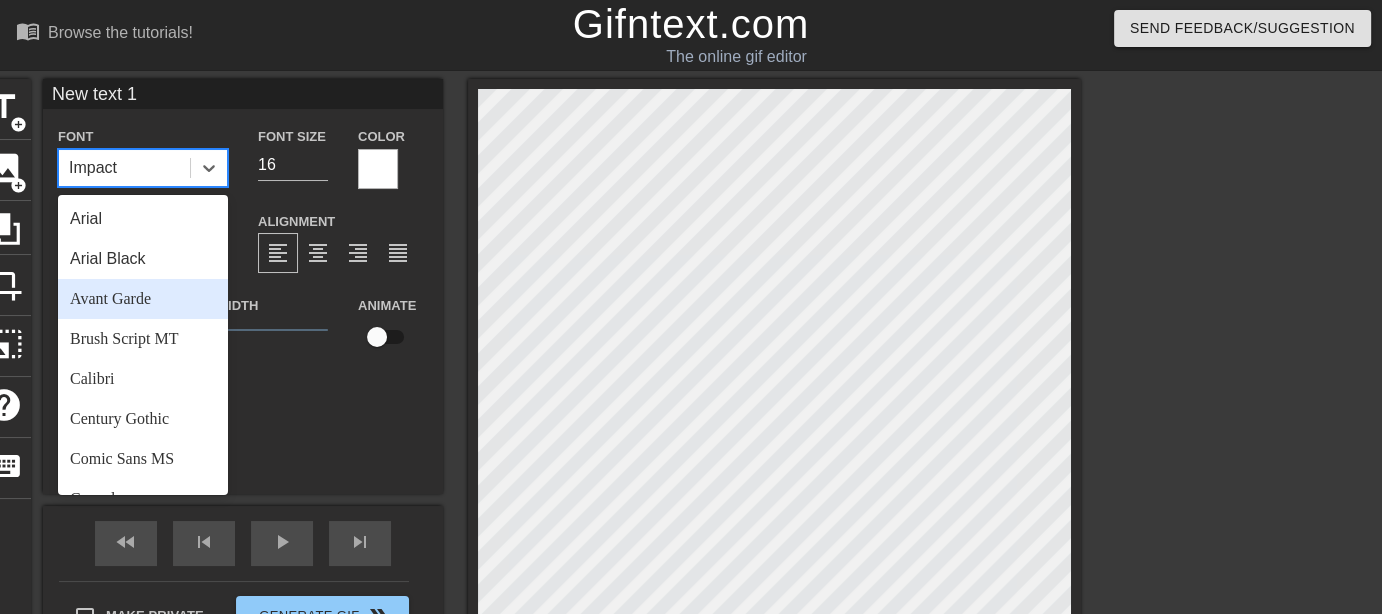 scroll, scrollTop: 715, scrollLeft: 0, axis: vertical 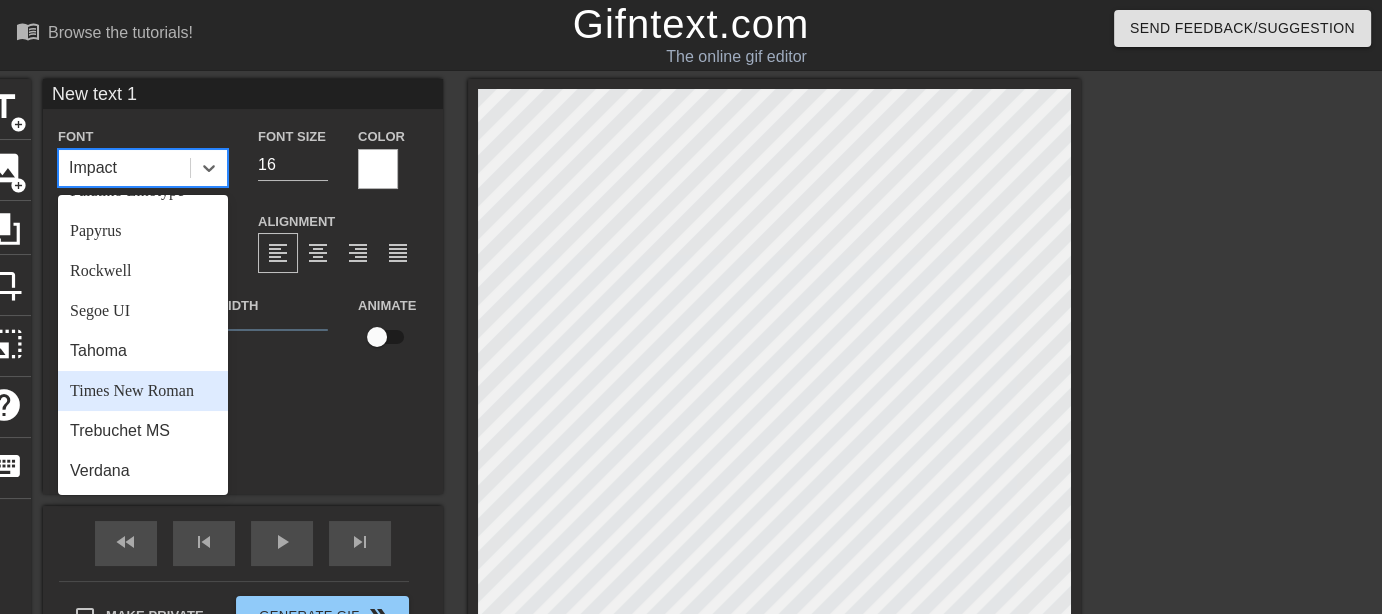 click on "Times New Roman" at bounding box center (143, 391) 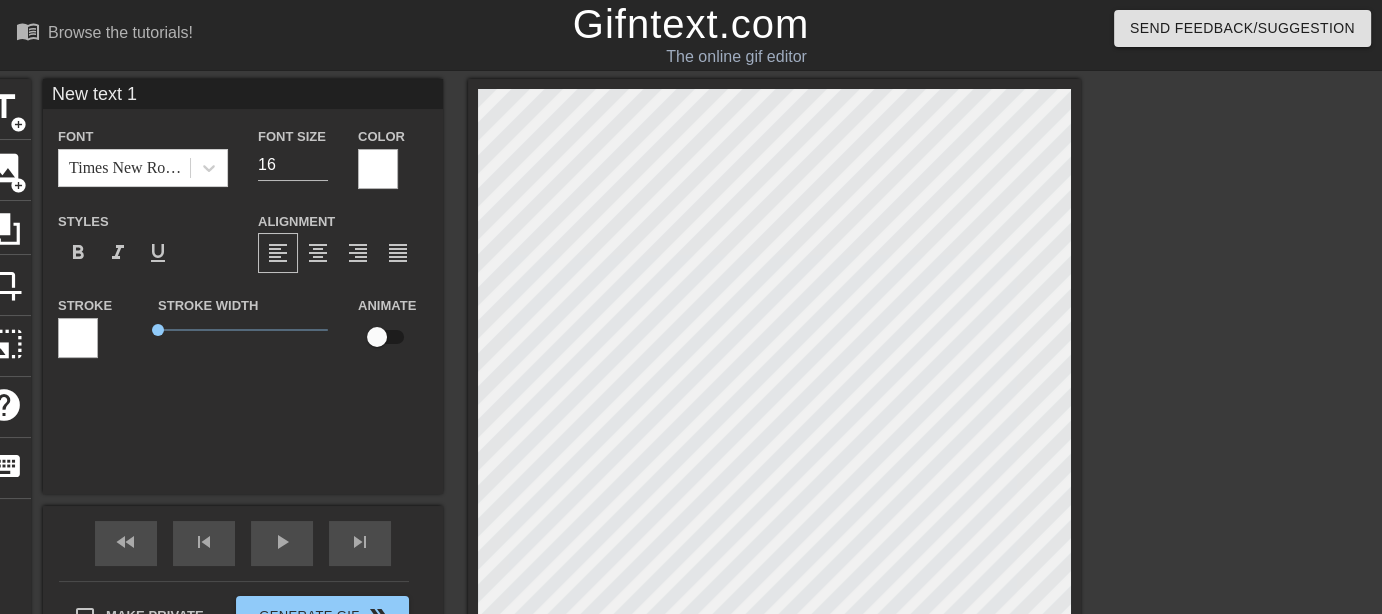 scroll, scrollTop: 2, scrollLeft: 2, axis: both 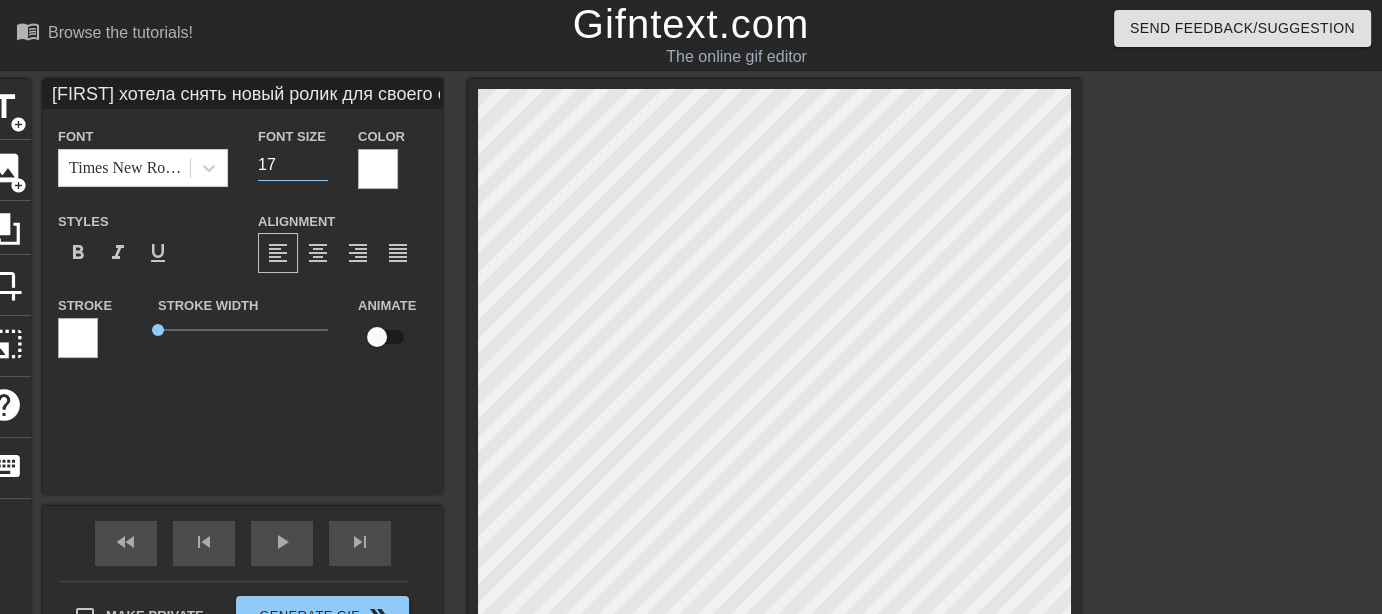 click on "17" at bounding box center (293, 165) 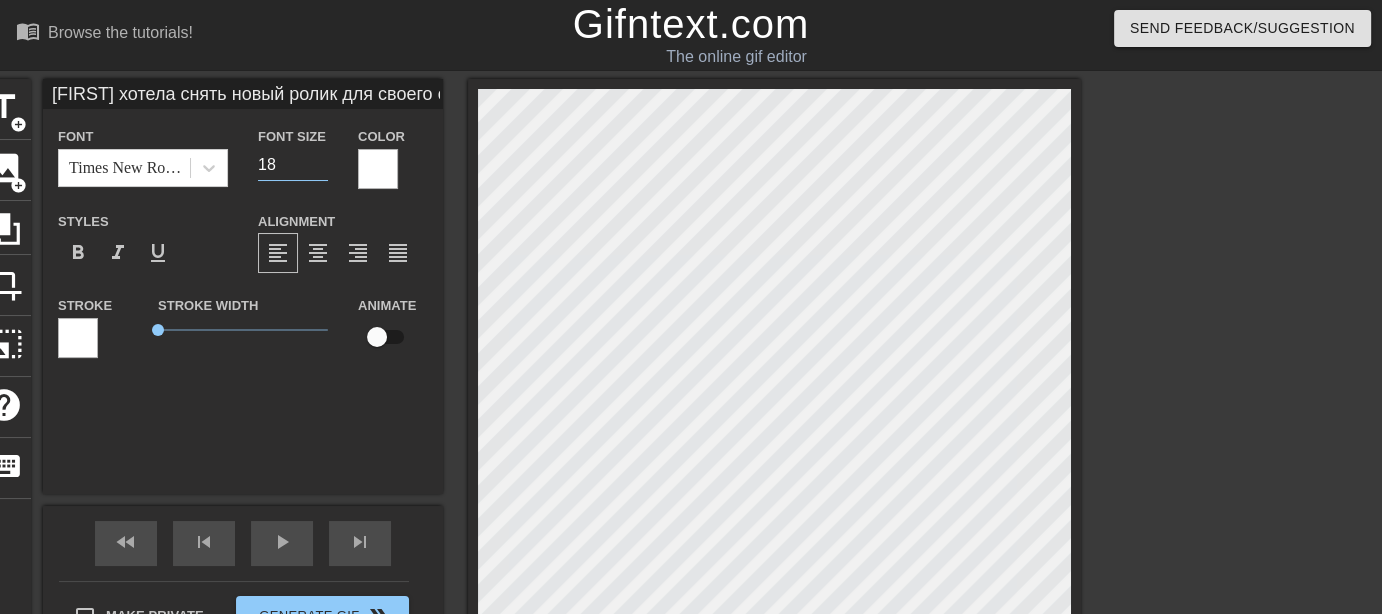click on "18" at bounding box center (293, 165) 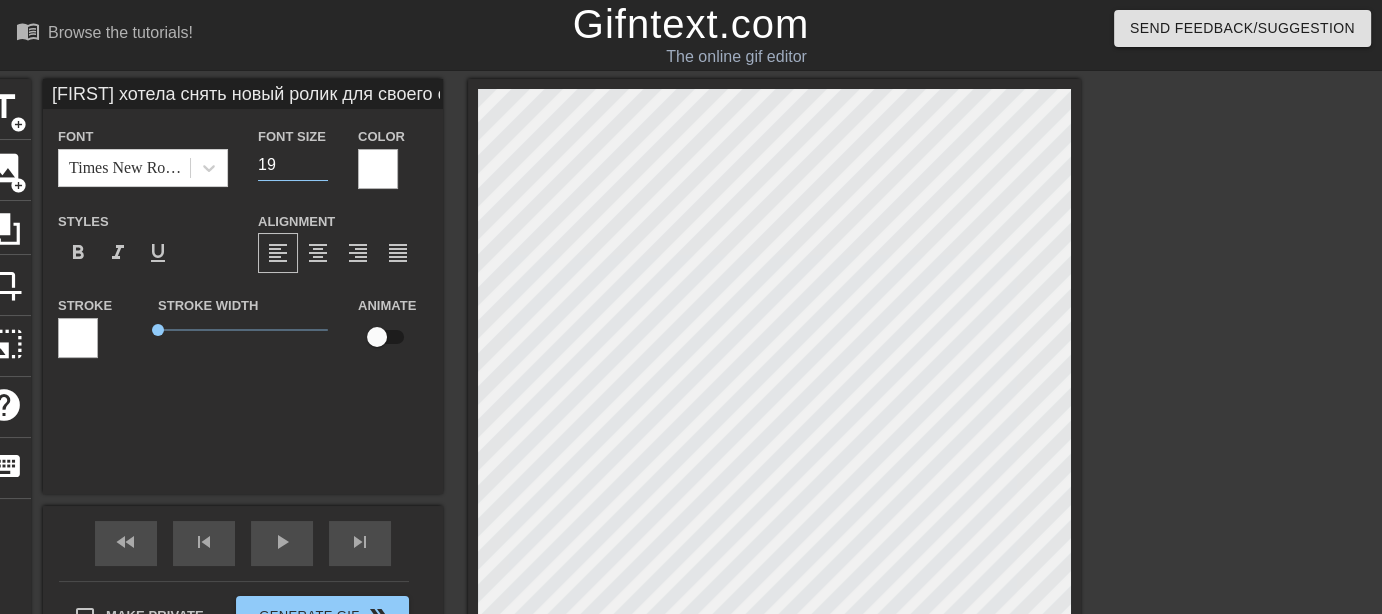 click on "19" at bounding box center (293, 165) 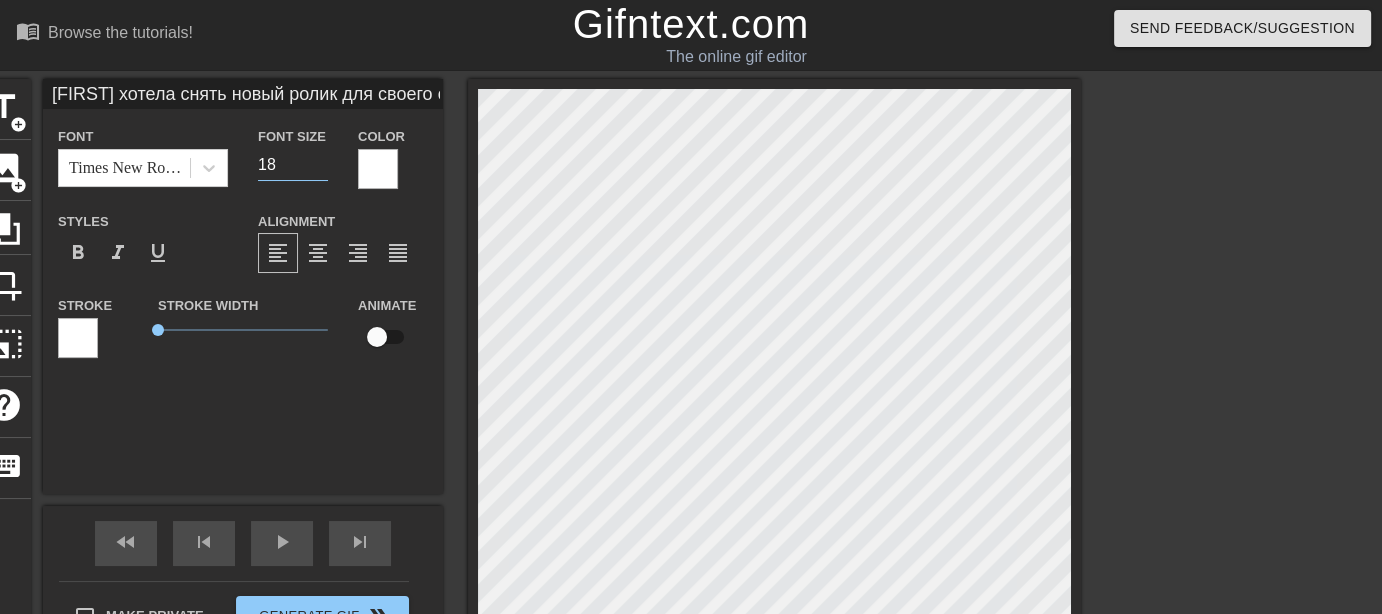 click on "18" at bounding box center [293, 165] 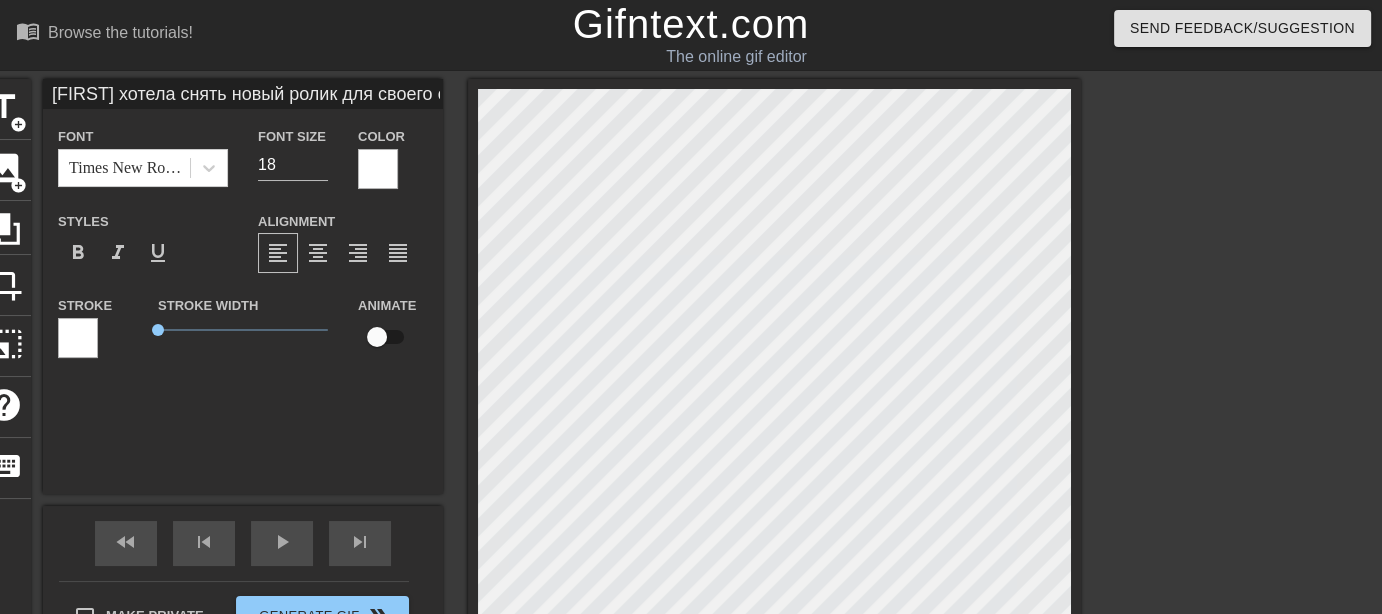 scroll, scrollTop: 9, scrollLeft: 28, axis: both 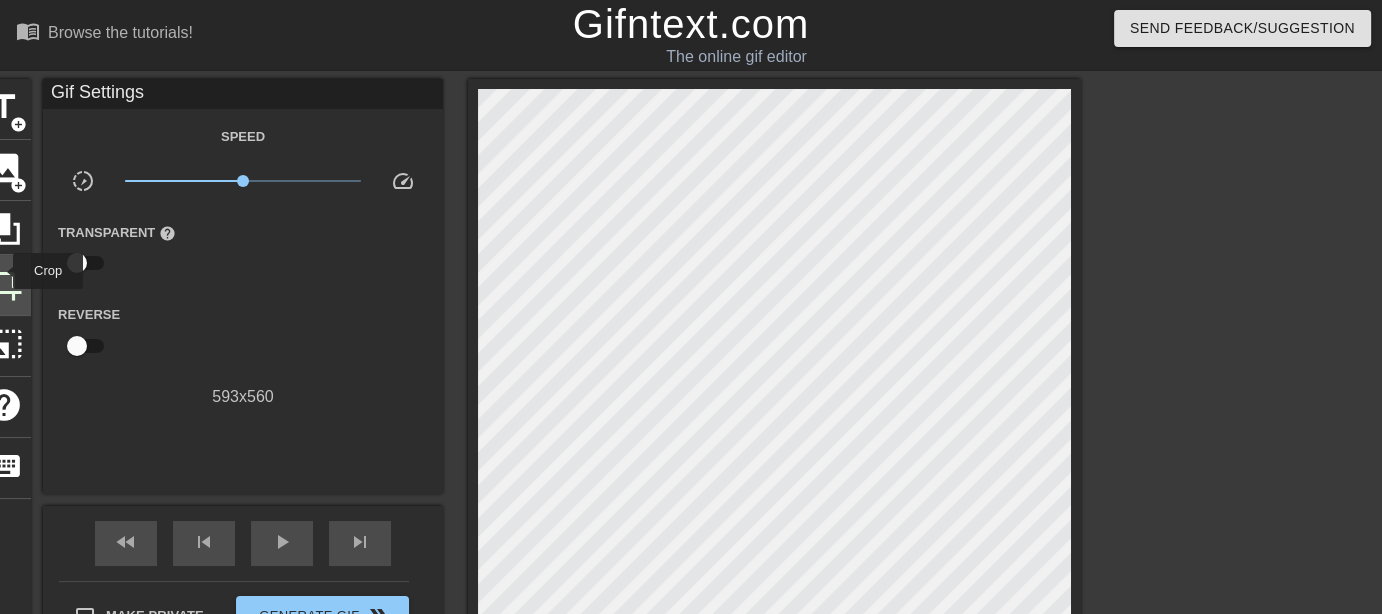 click on "crop" at bounding box center [4, 283] 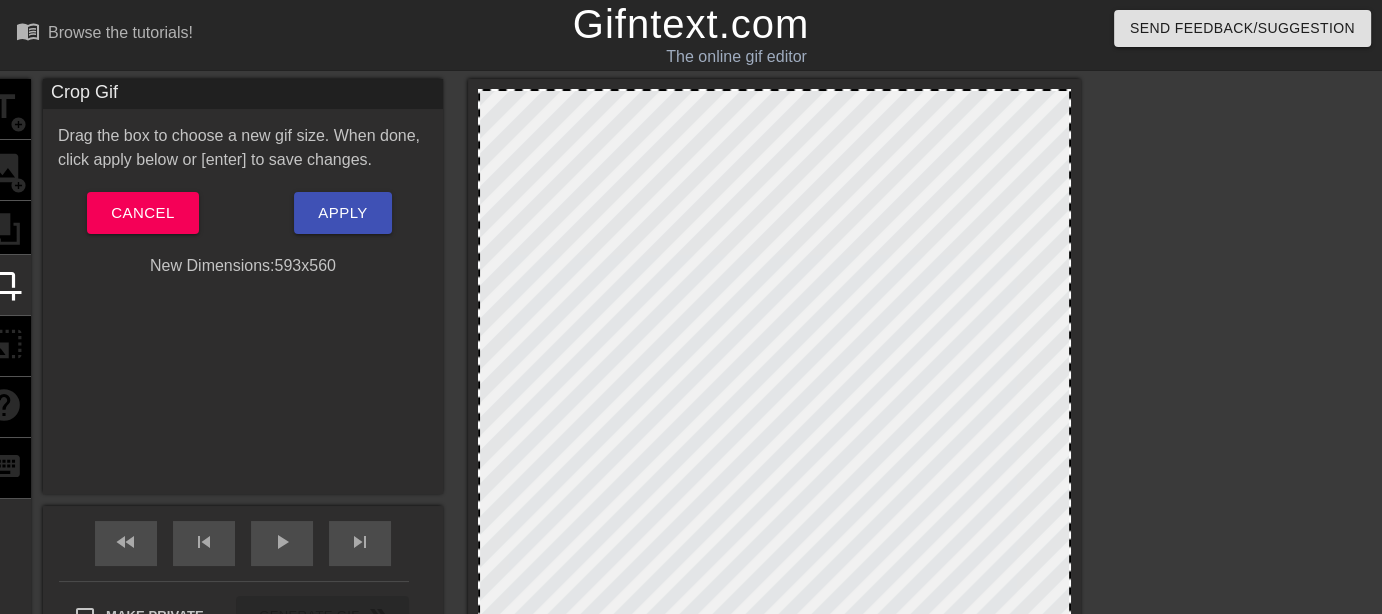 click at bounding box center [774, 374] 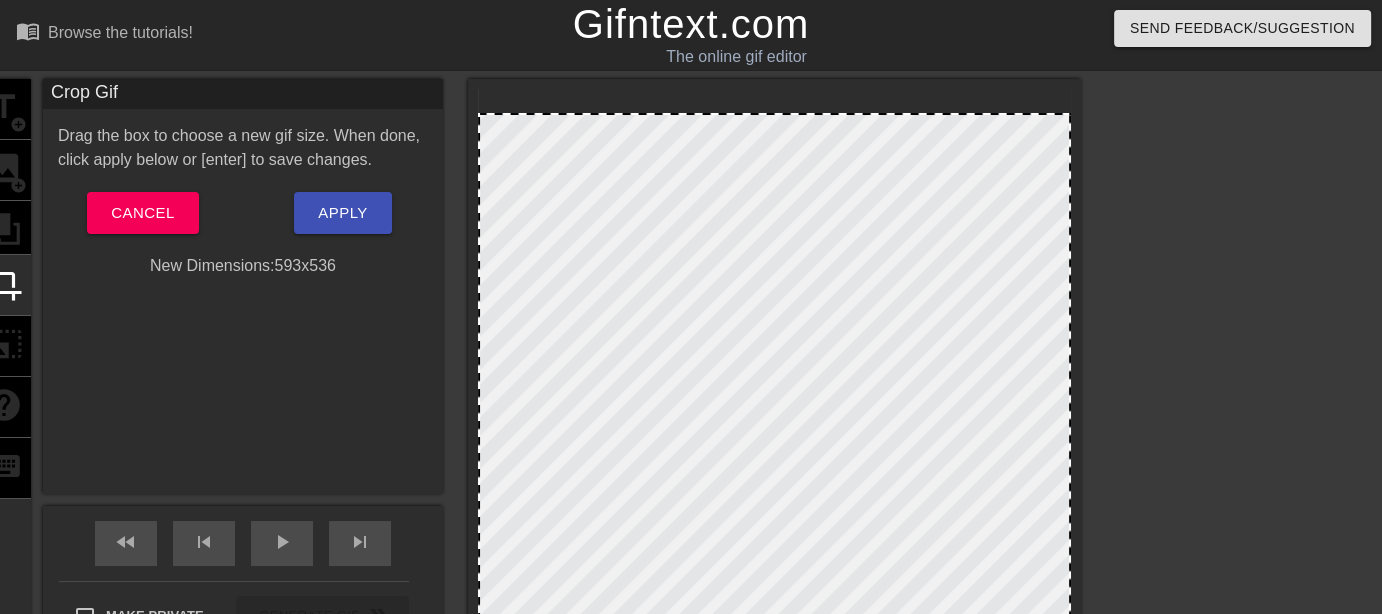 drag, startPoint x: 758, startPoint y: 90, endPoint x: 757, endPoint y: 114, distance: 24.020824 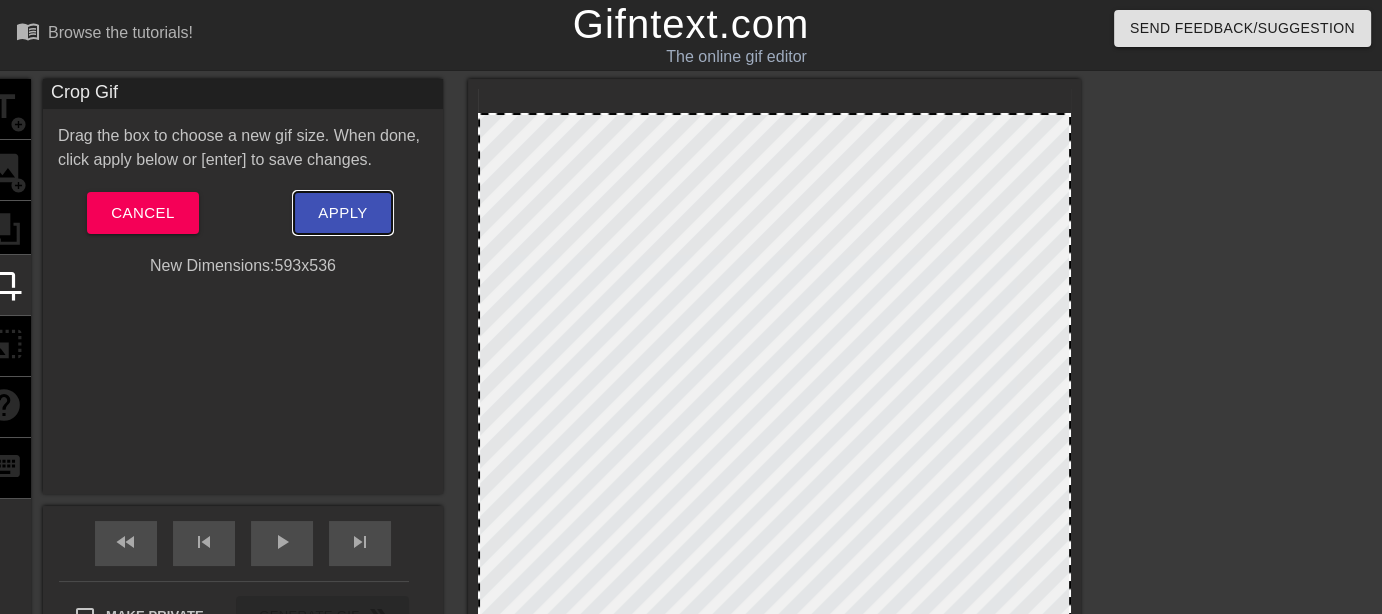 click on "Apply" at bounding box center (342, 213) 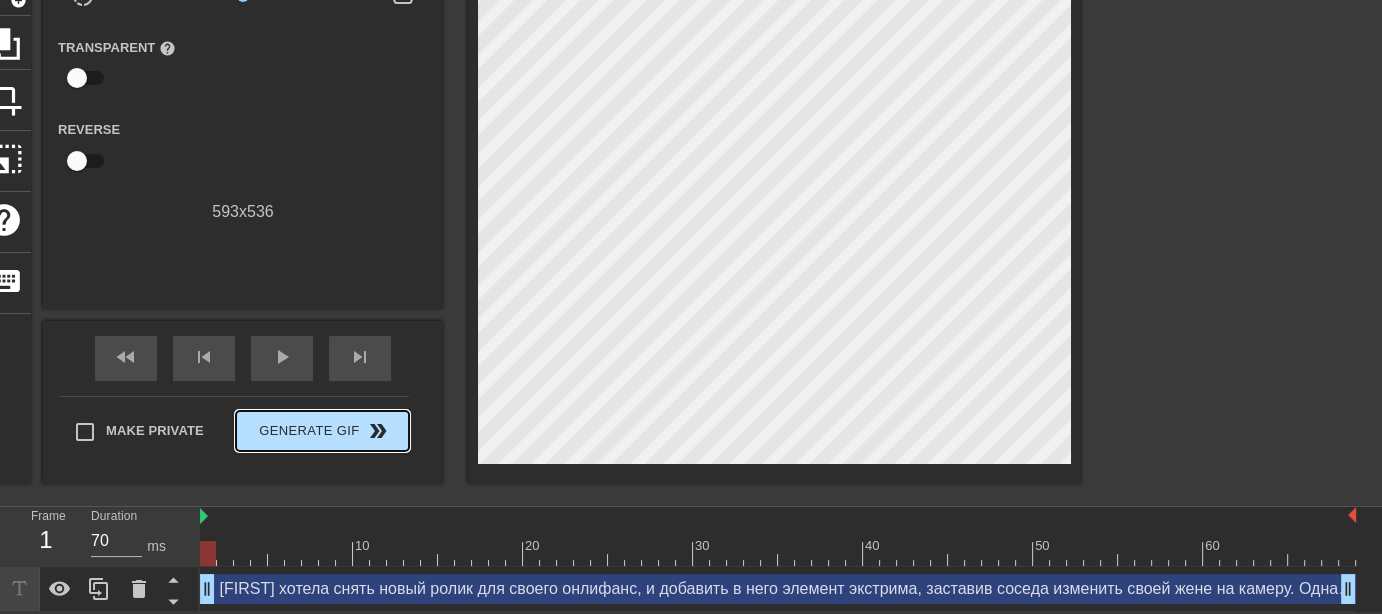 click on "Generate Gif double_arrow" at bounding box center [322, 431] 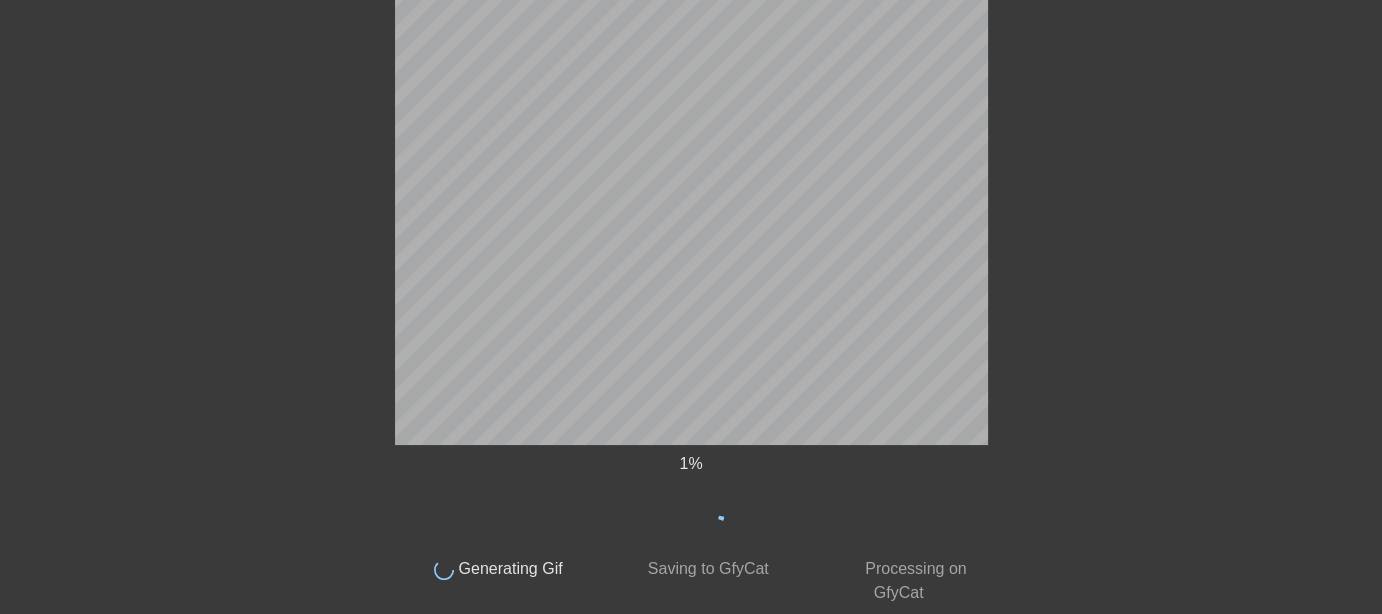 scroll, scrollTop: 74, scrollLeft: 0, axis: vertical 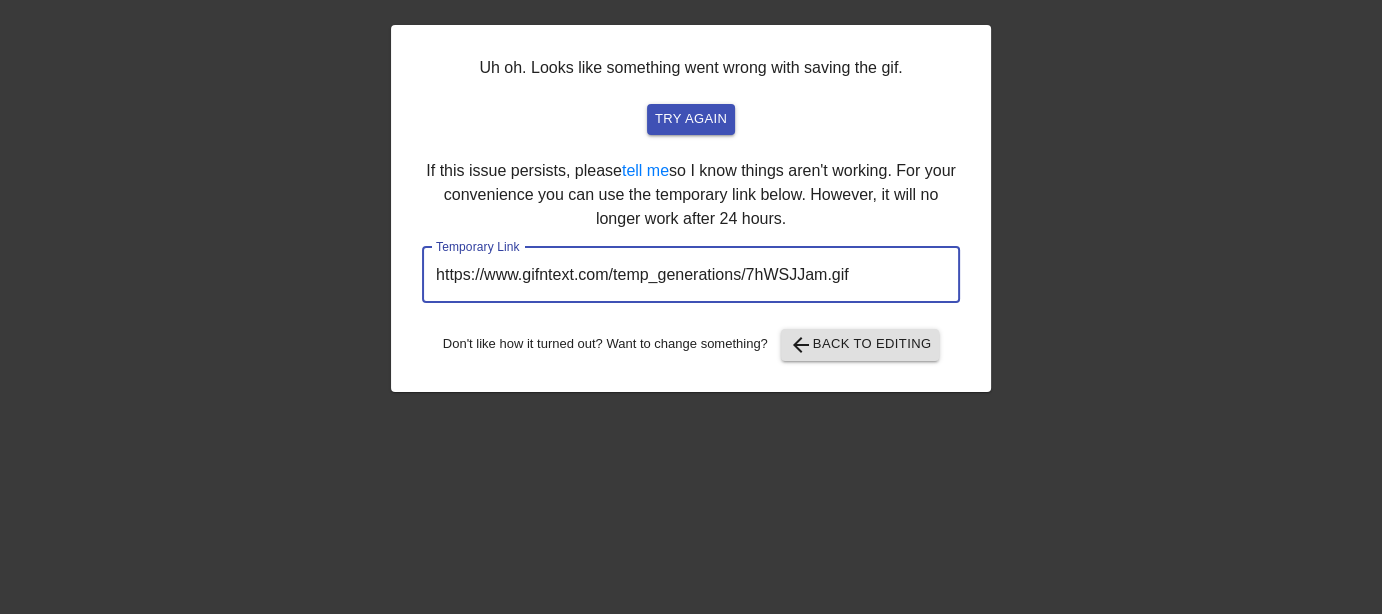drag, startPoint x: 875, startPoint y: 264, endPoint x: 326, endPoint y: 247, distance: 549.2631 